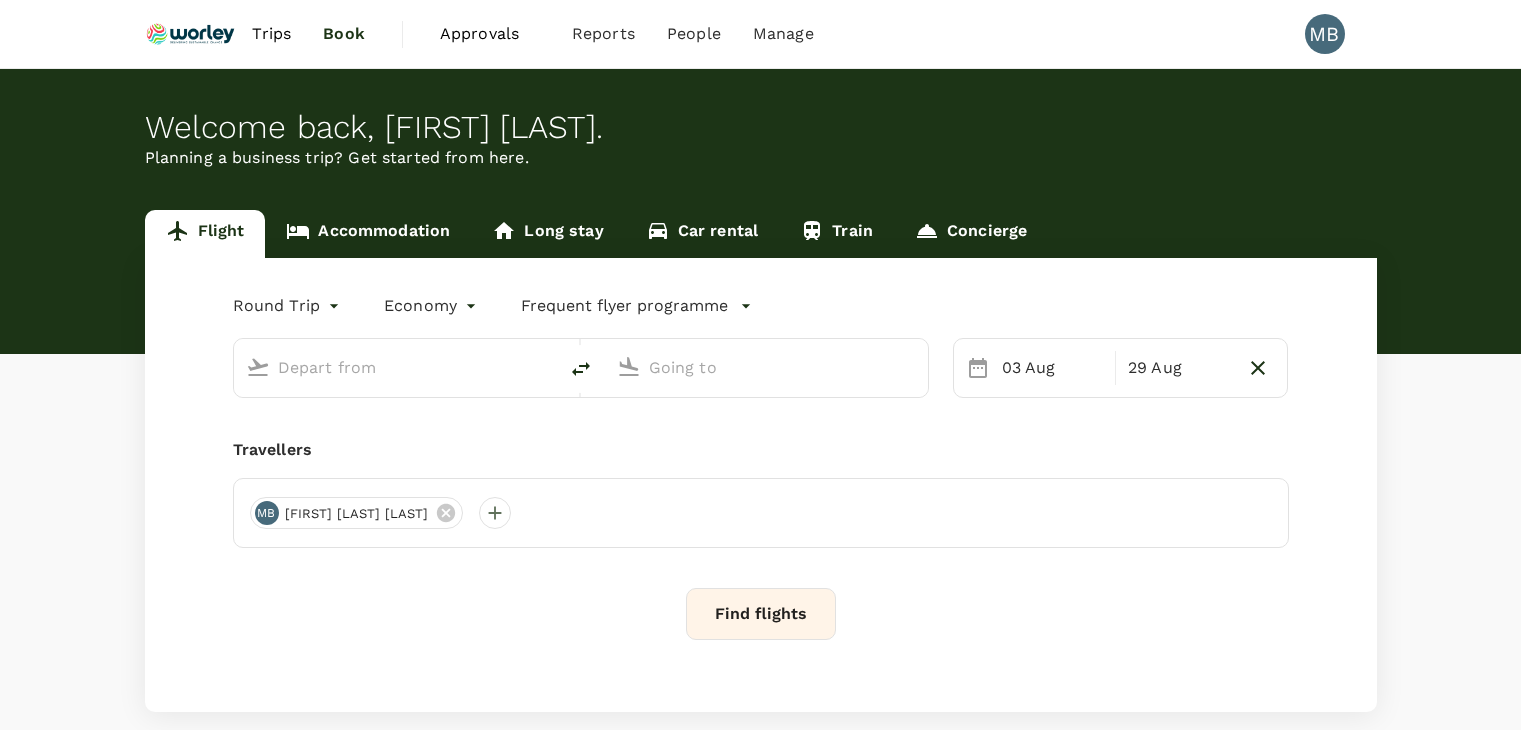 scroll, scrollTop: 0, scrollLeft: 0, axis: both 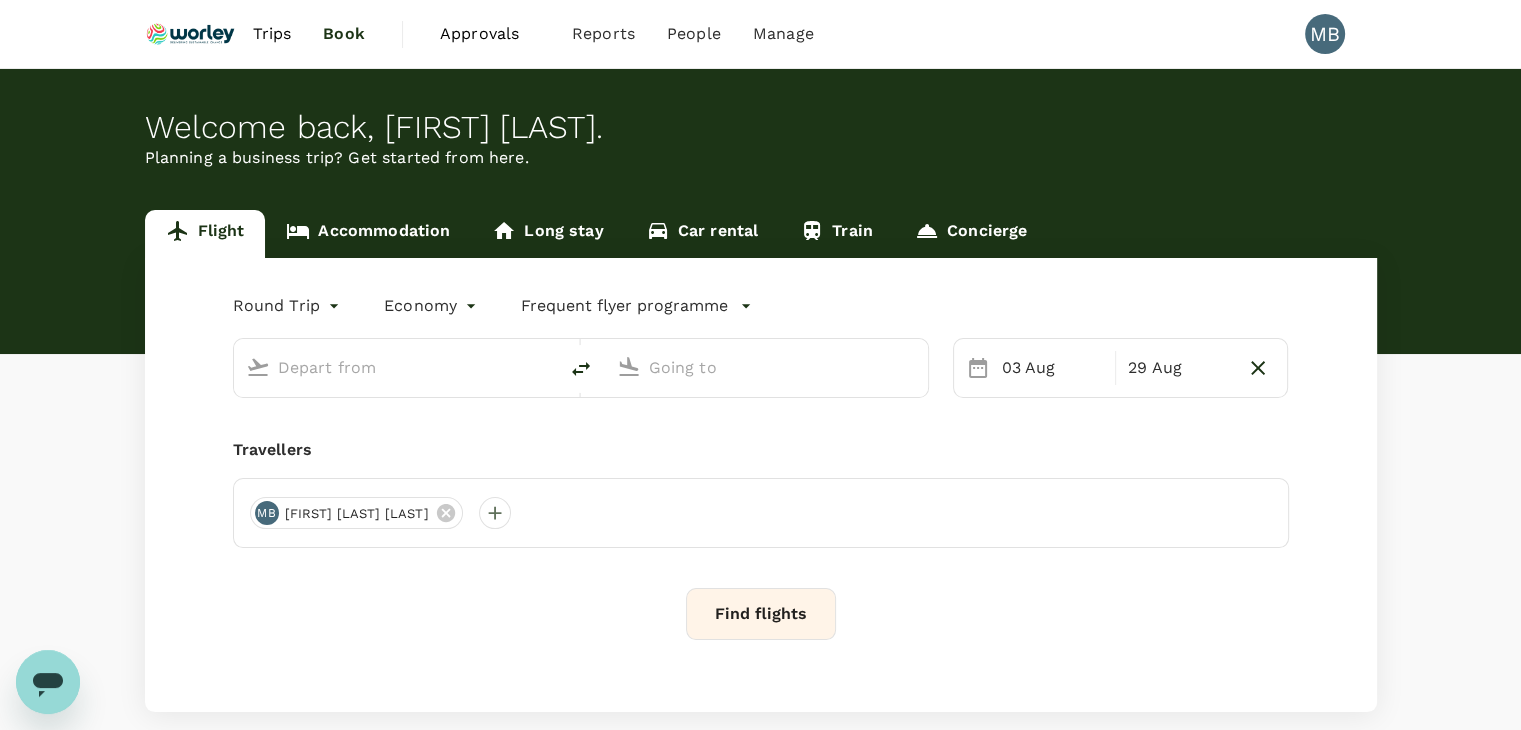 type on "[CITY] Intl ([CODE])" 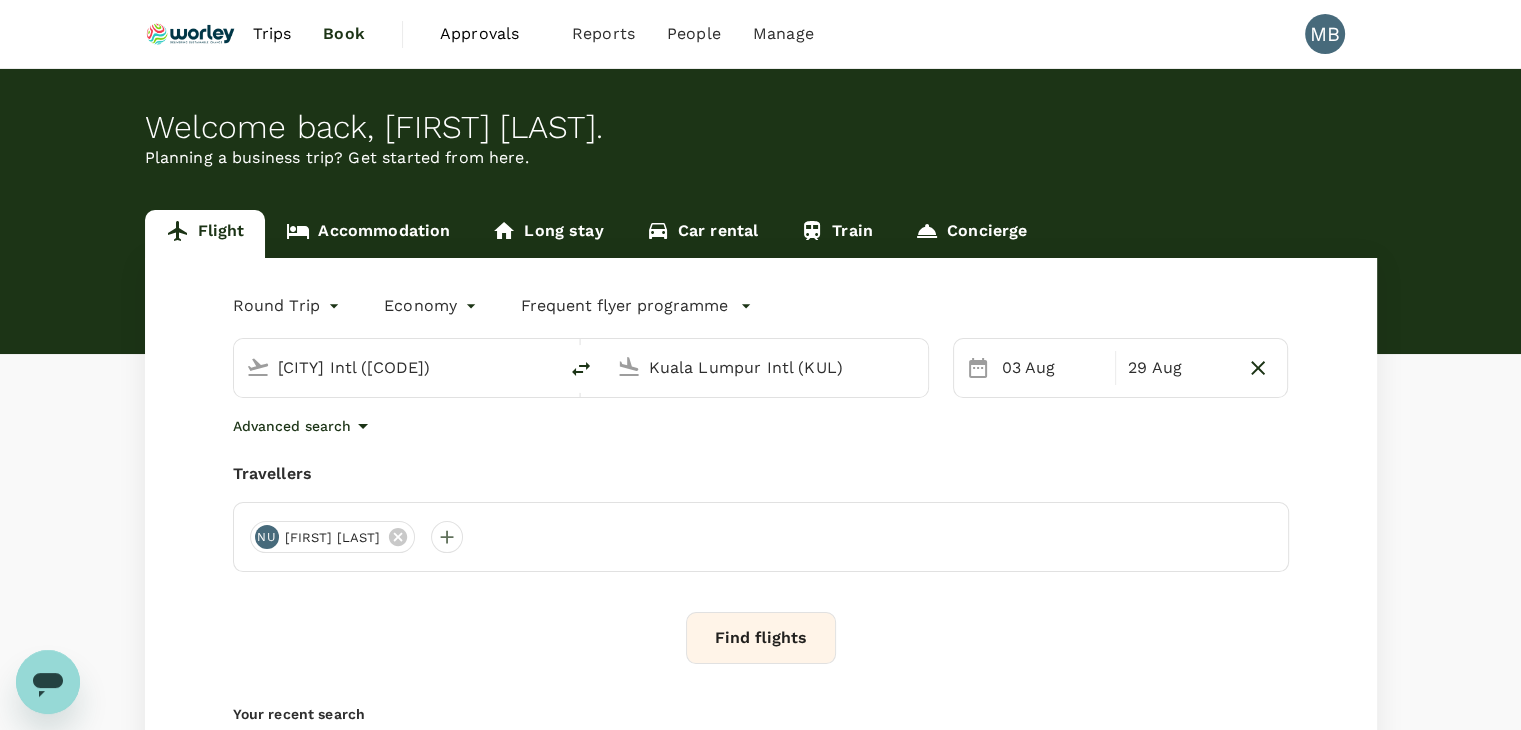 type 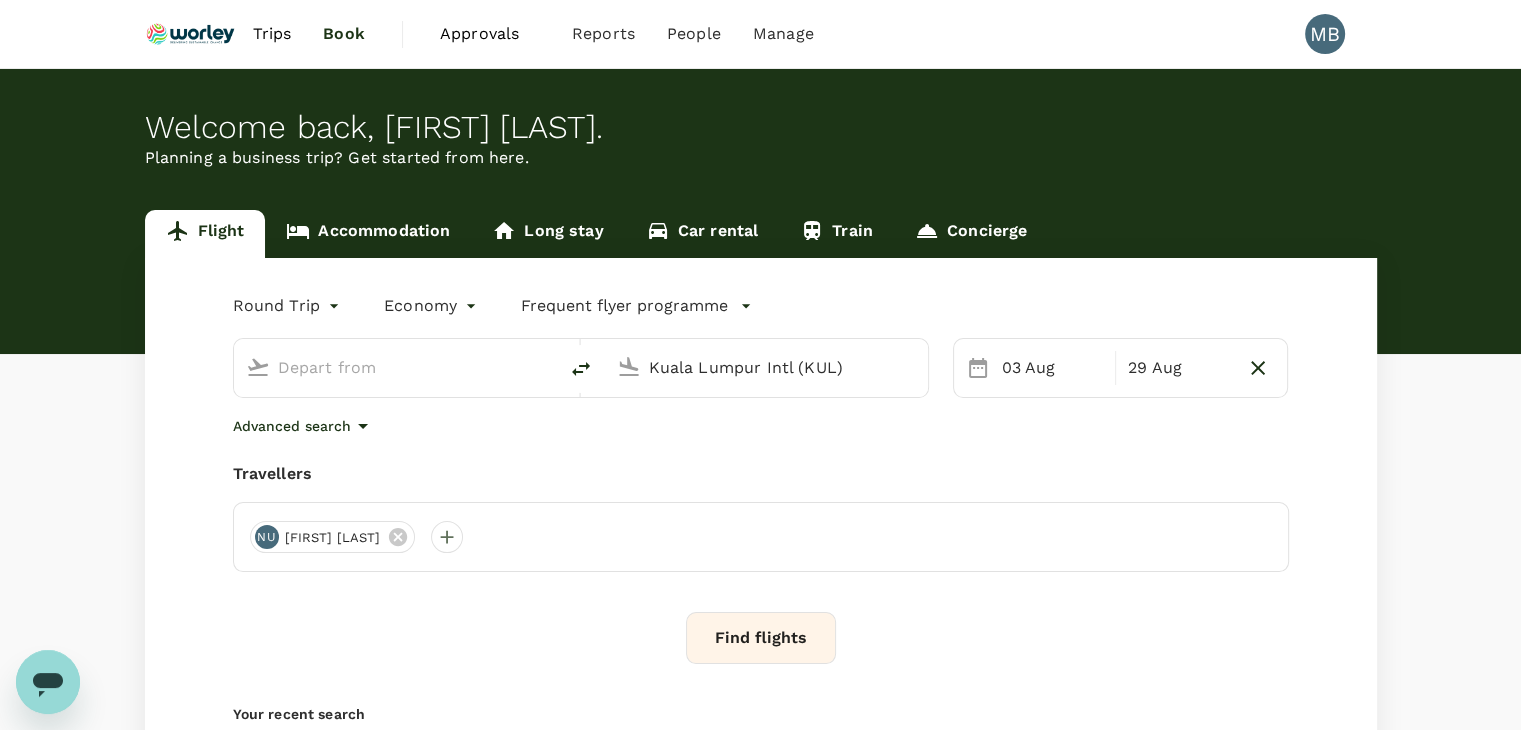 type 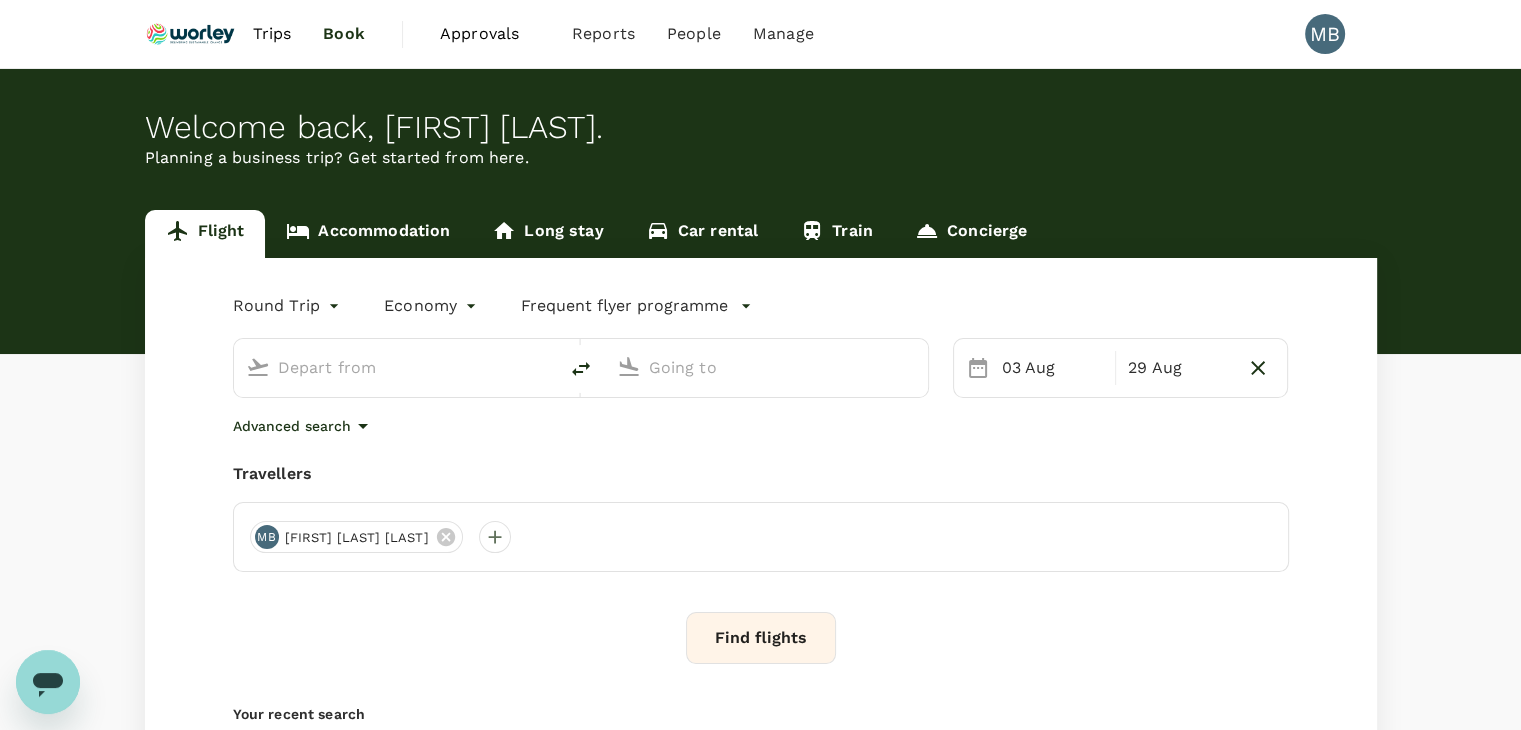 type on "[CITY] Intl ([CODE])" 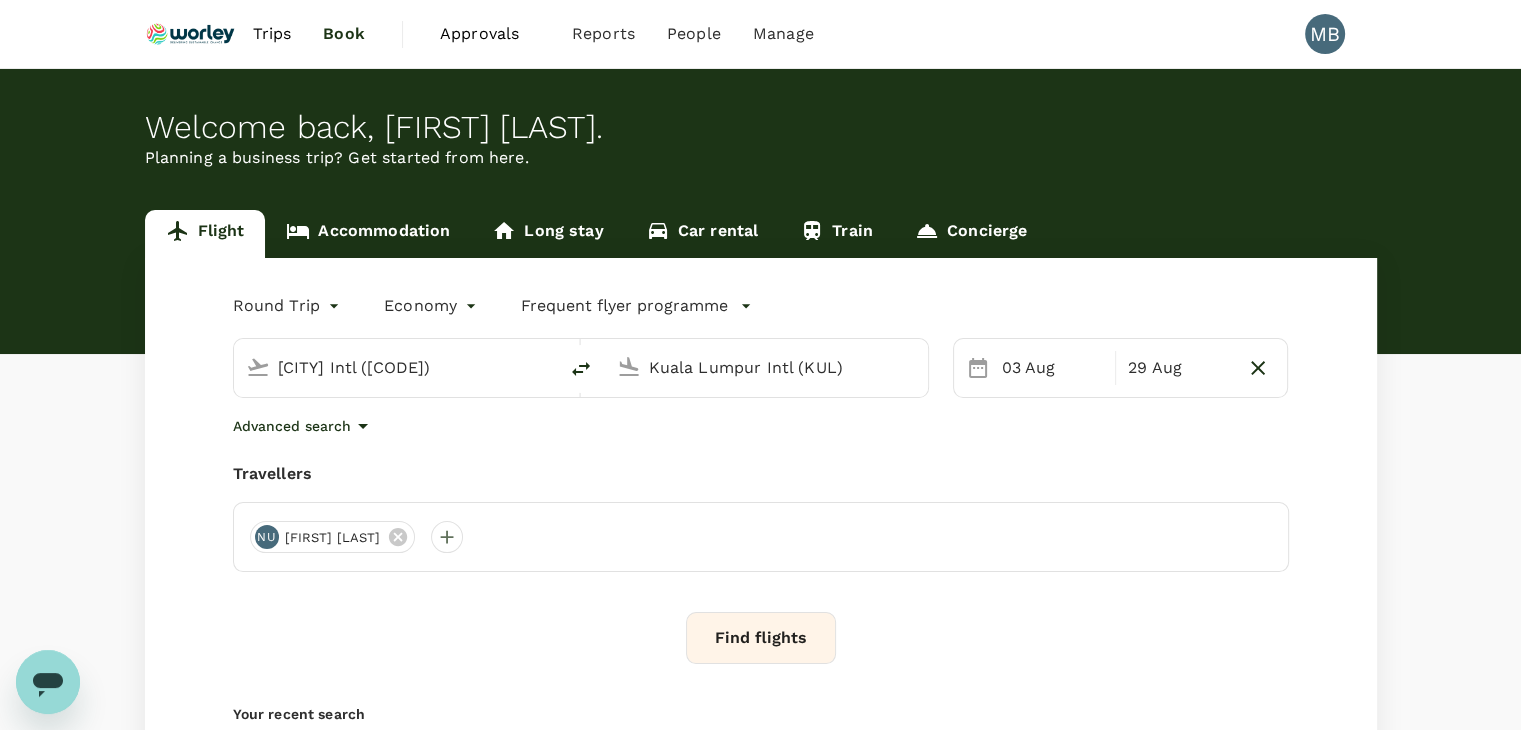 click 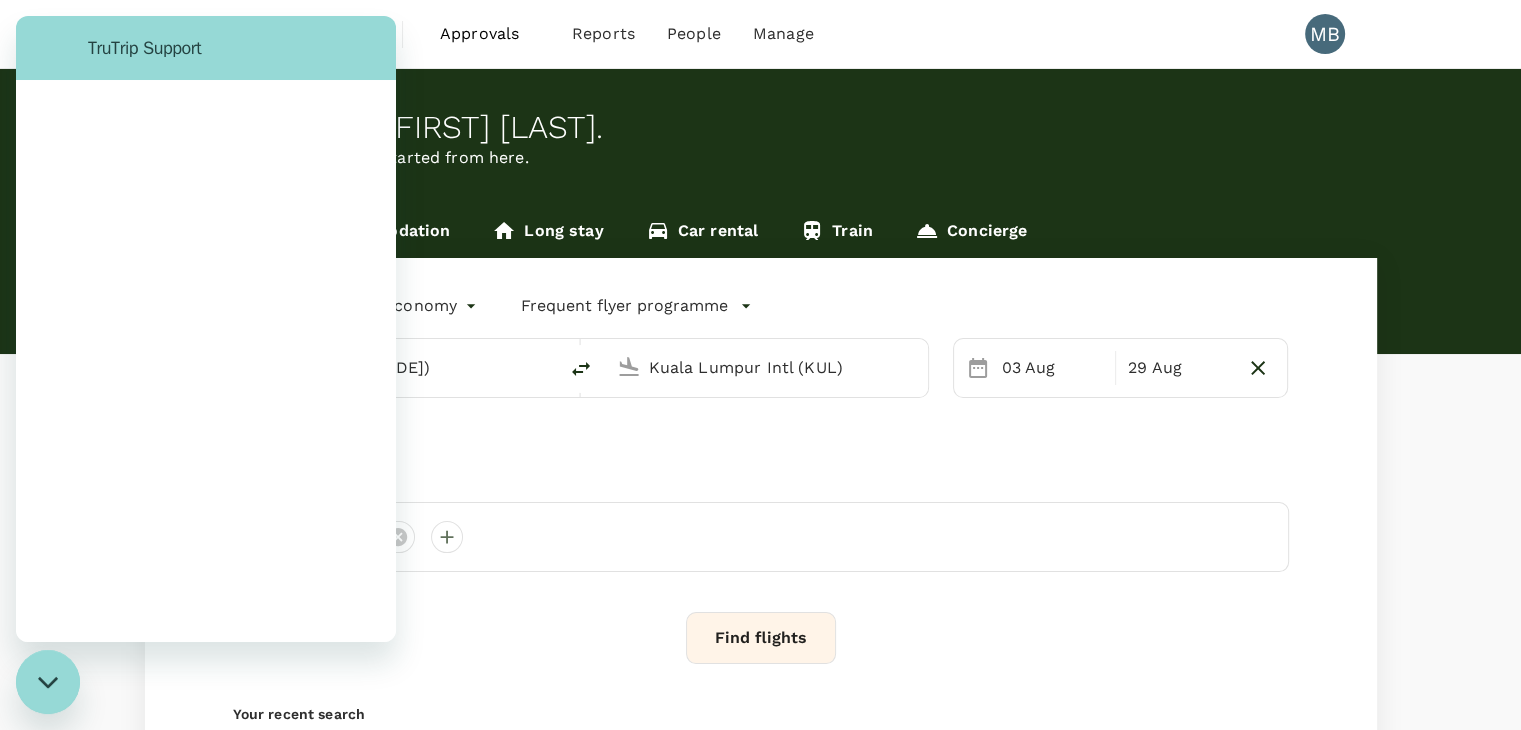 scroll, scrollTop: 0, scrollLeft: 0, axis: both 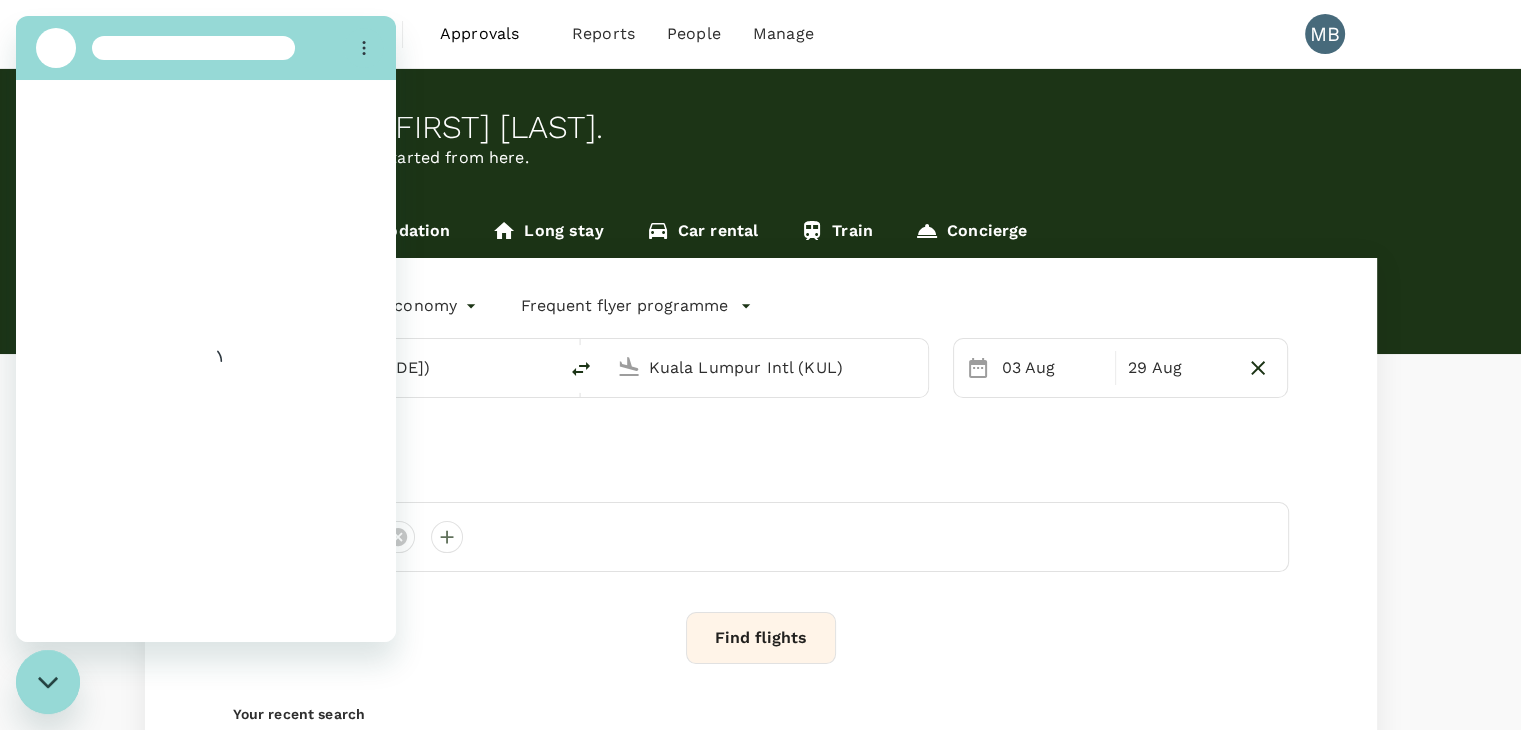 click 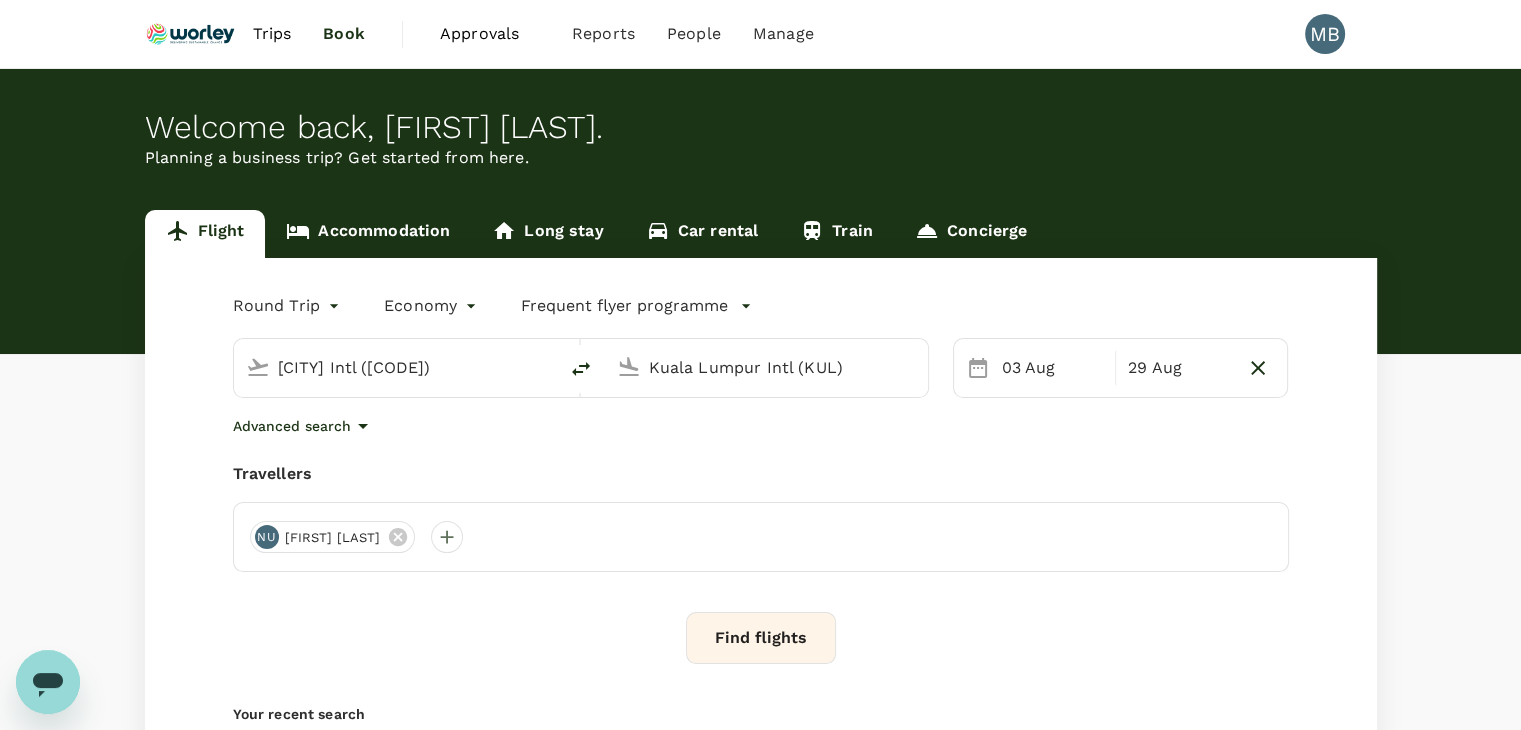 type on "x" 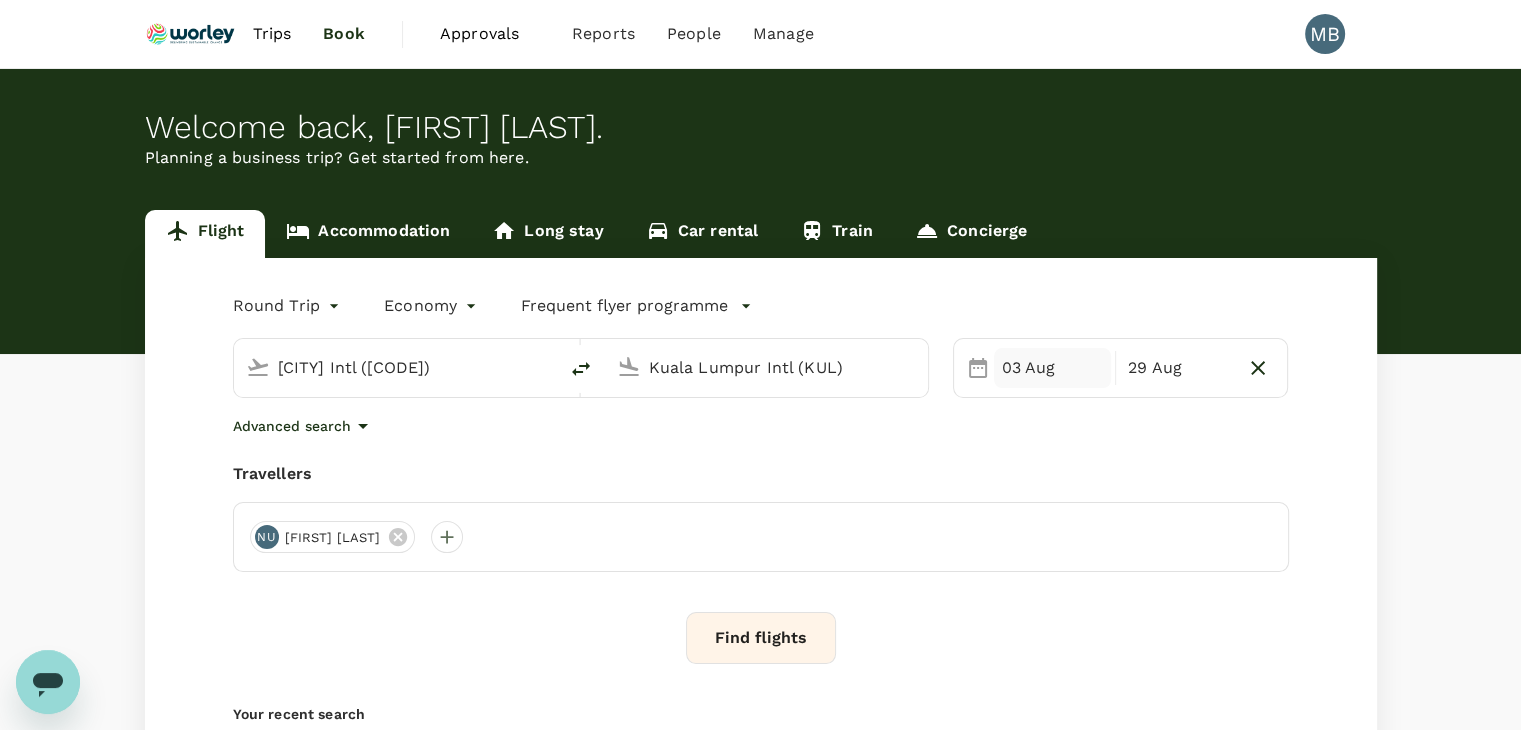 click on "03 Aug" at bounding box center (1052, 368) 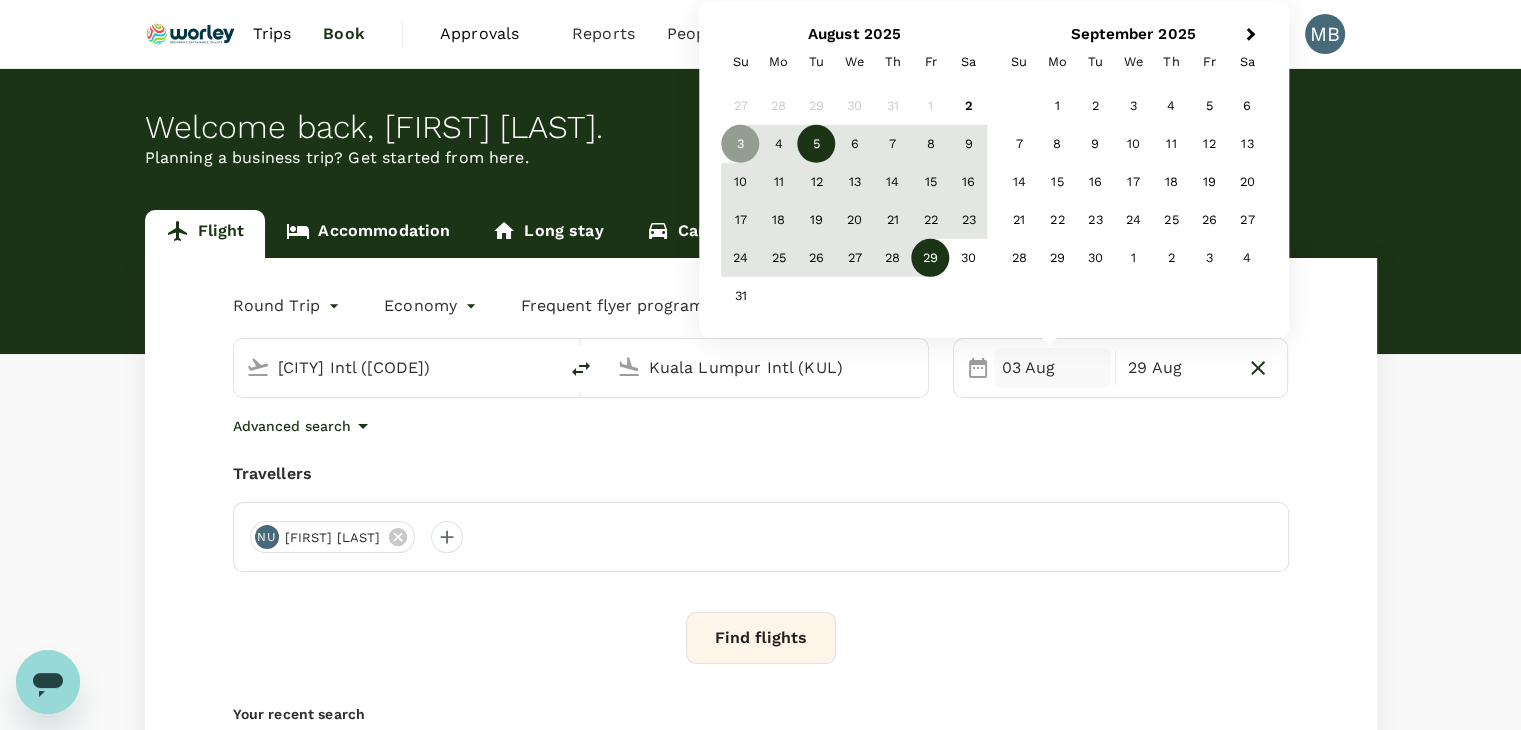 click on "5" at bounding box center [817, 144] 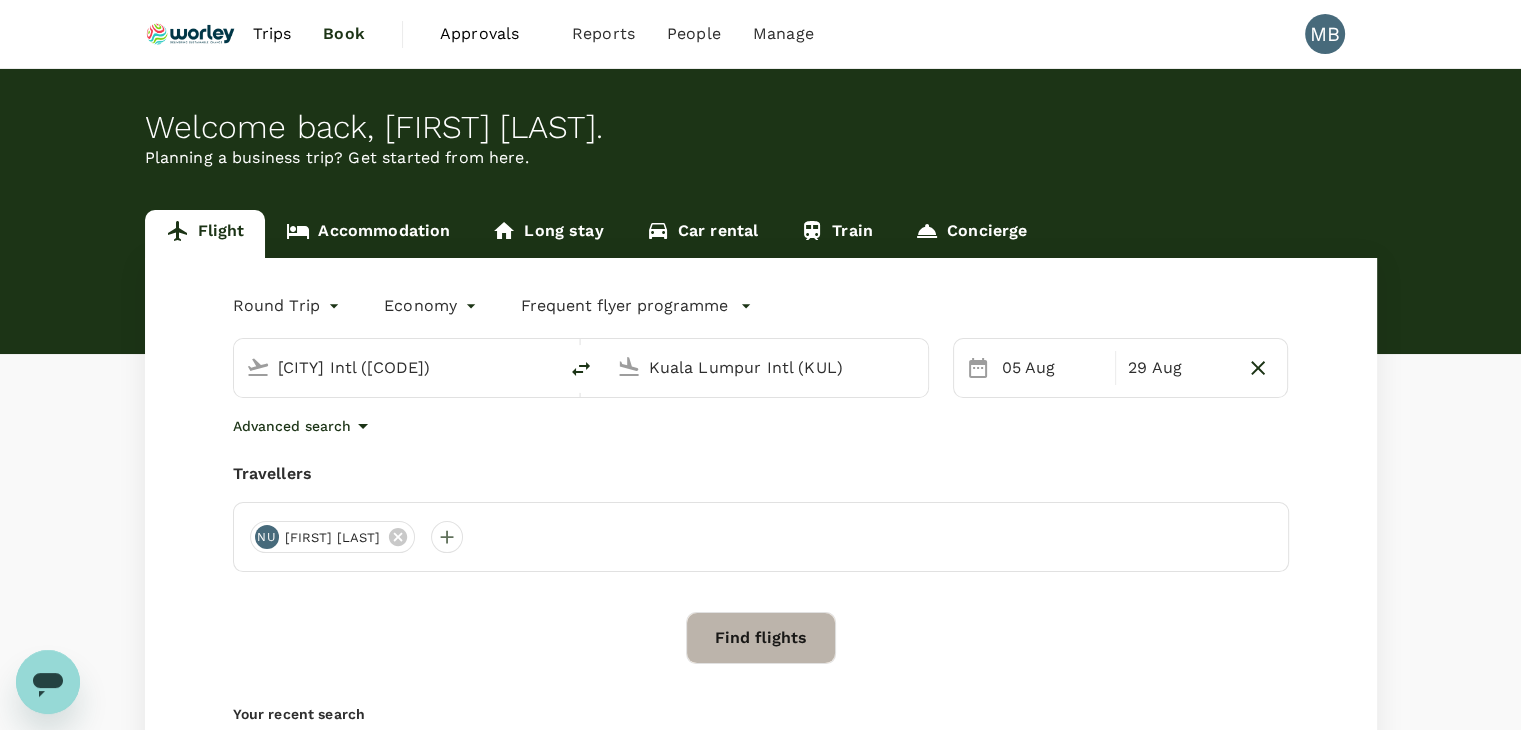 click on "Find flights" at bounding box center (761, 638) 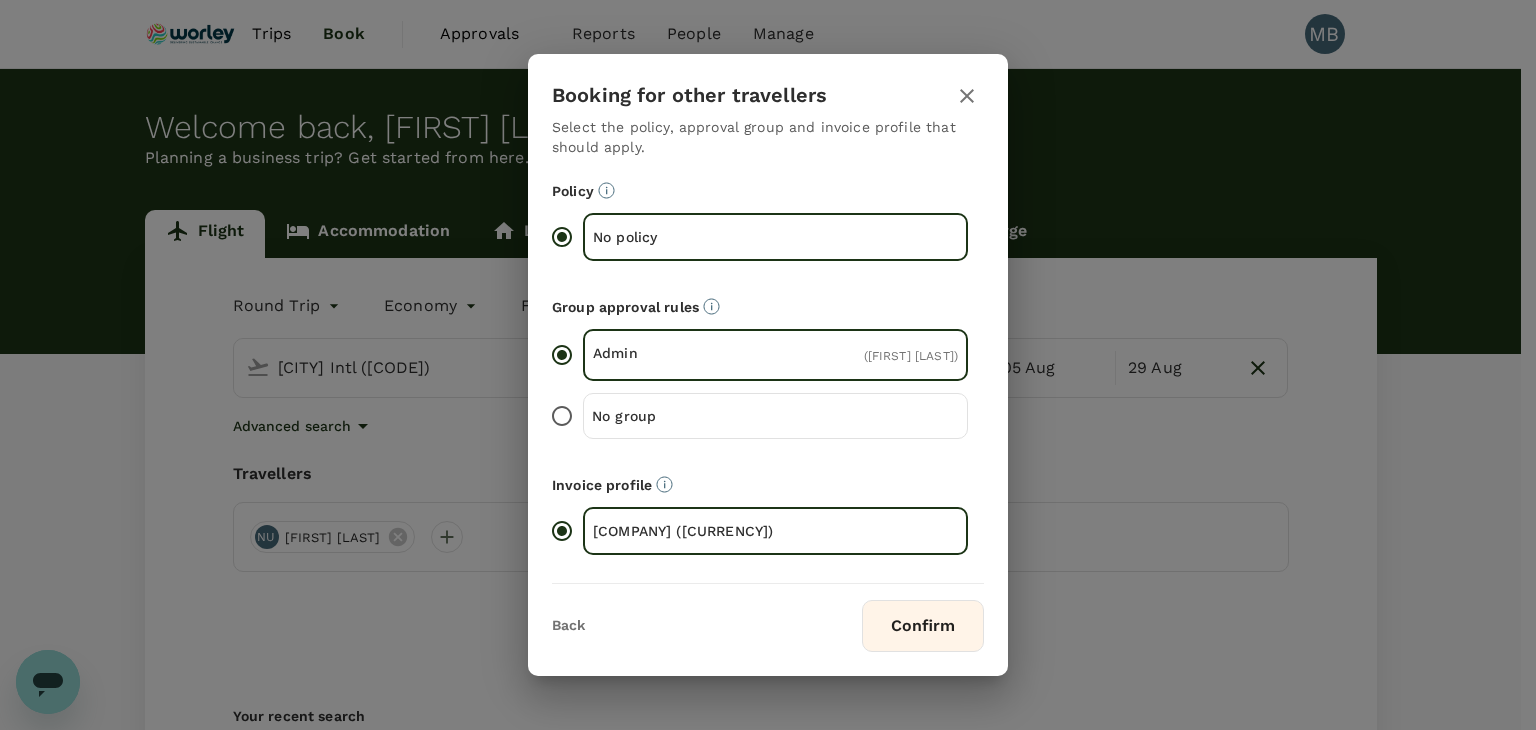 click on "Confirm" at bounding box center [923, 626] 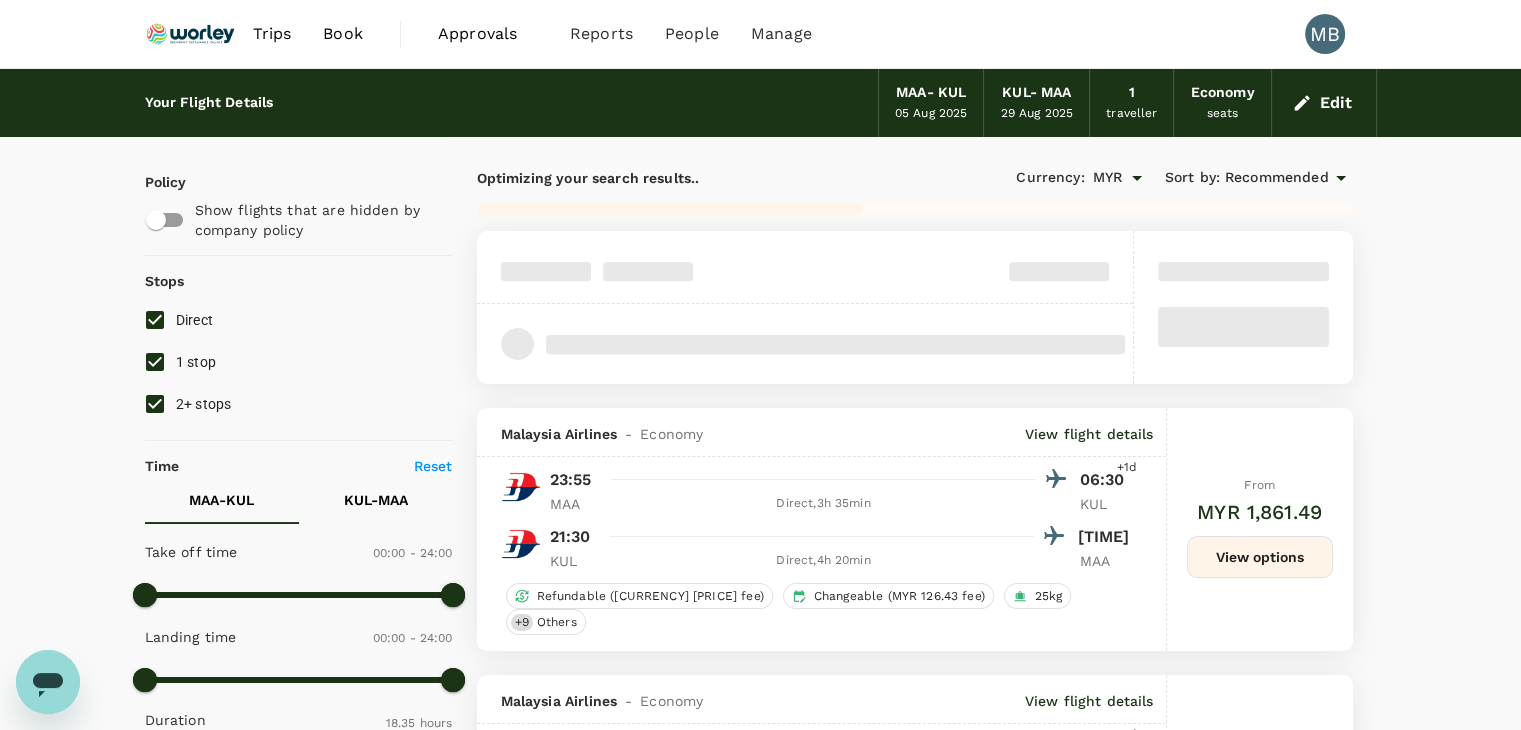 type on "1250" 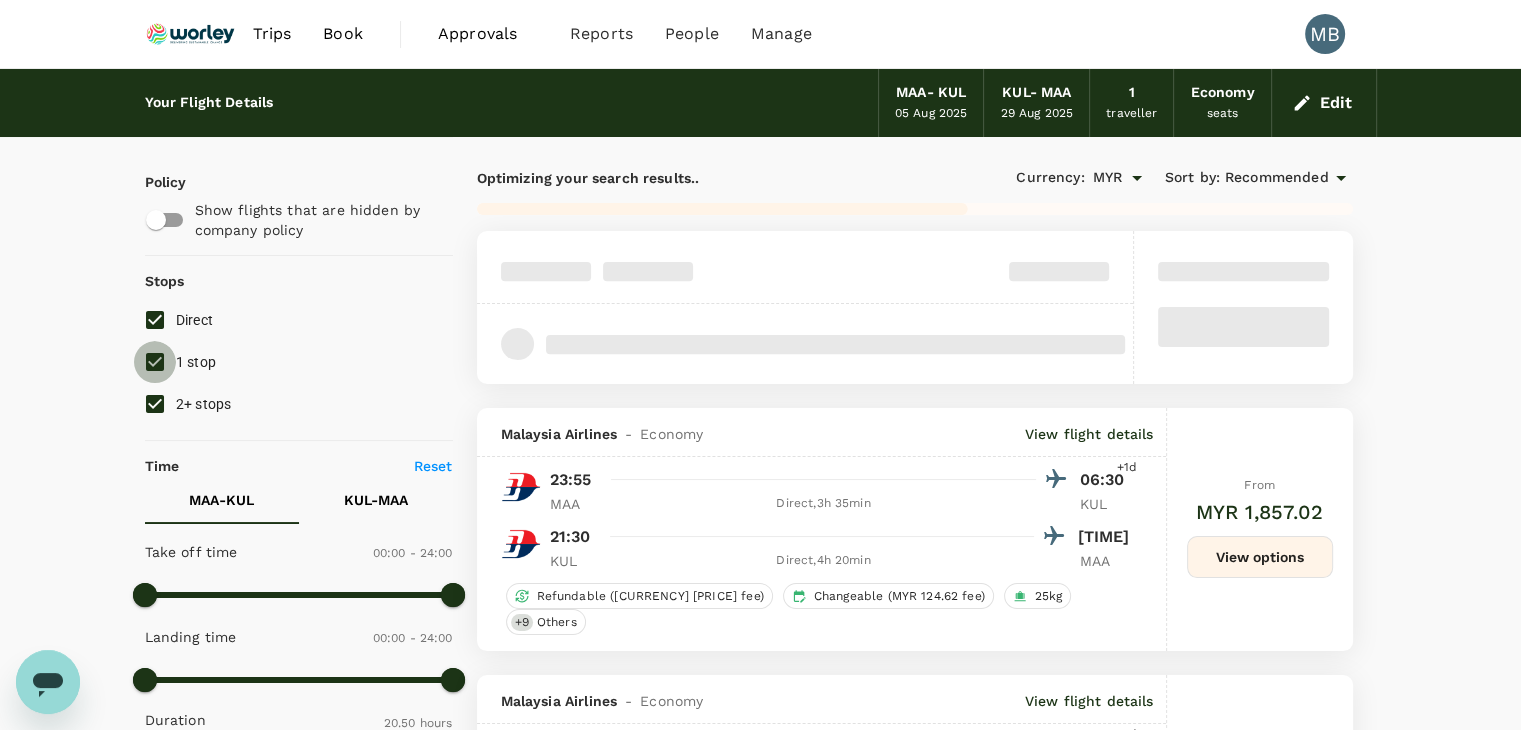 click on "1 stop" at bounding box center (155, 362) 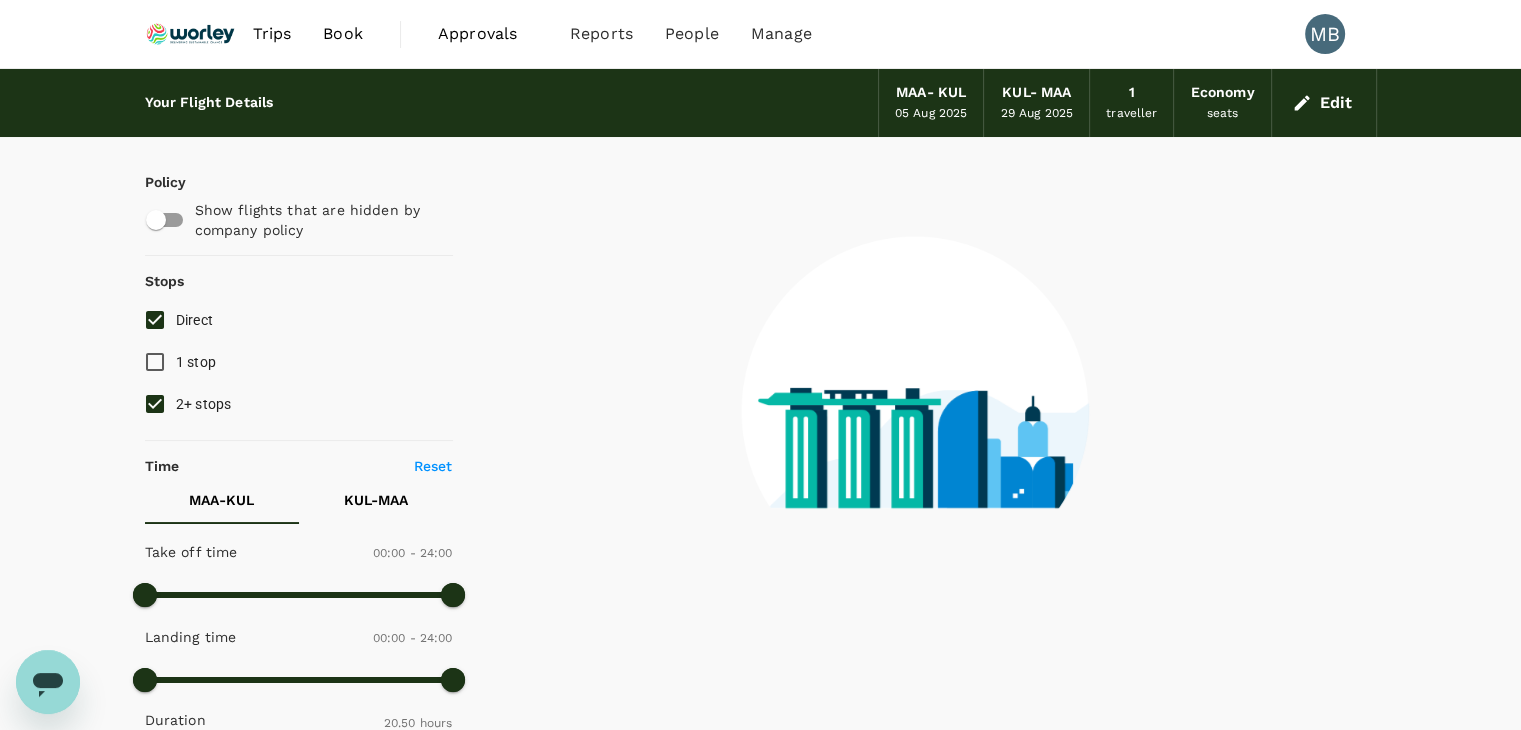 click on "2+ stops" at bounding box center (155, 404) 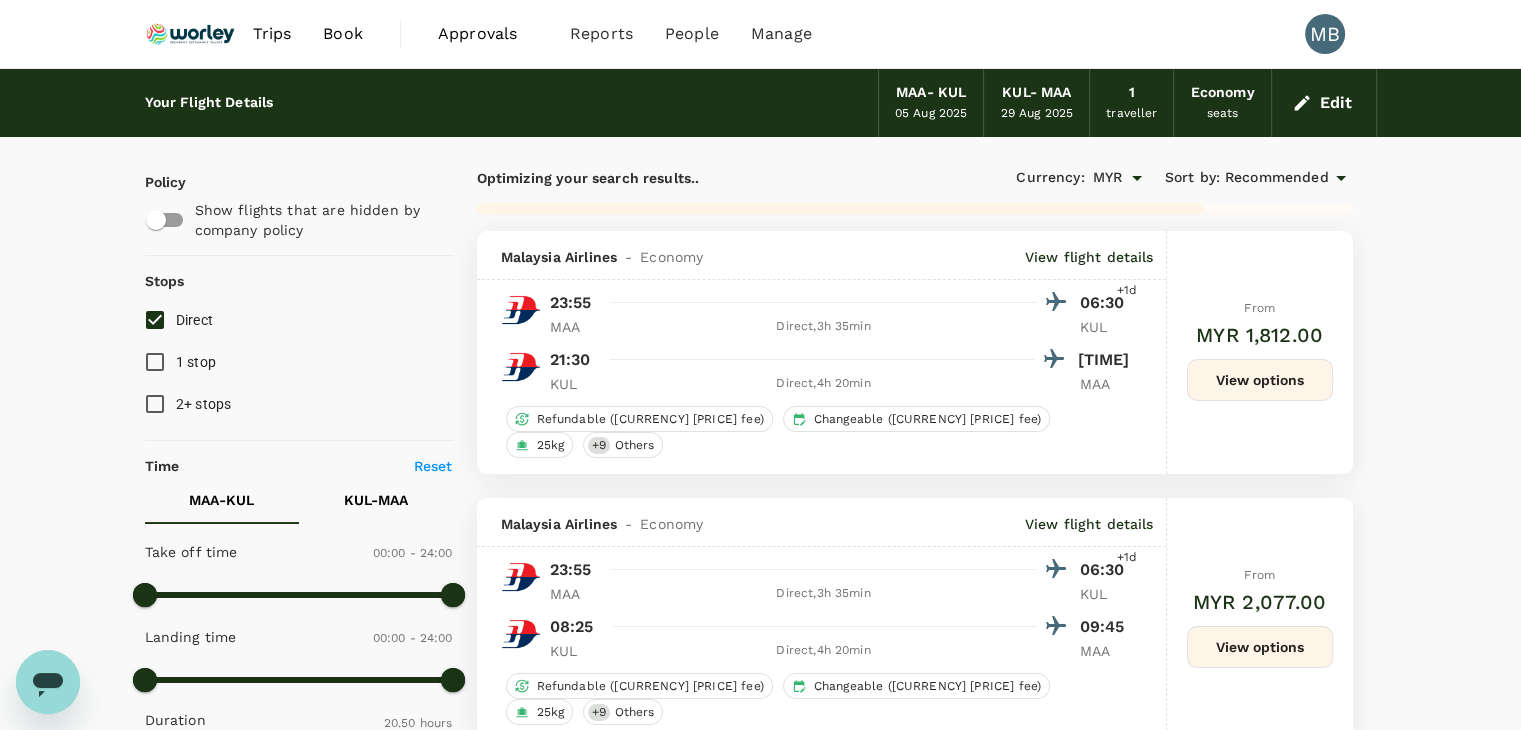 type on "x" 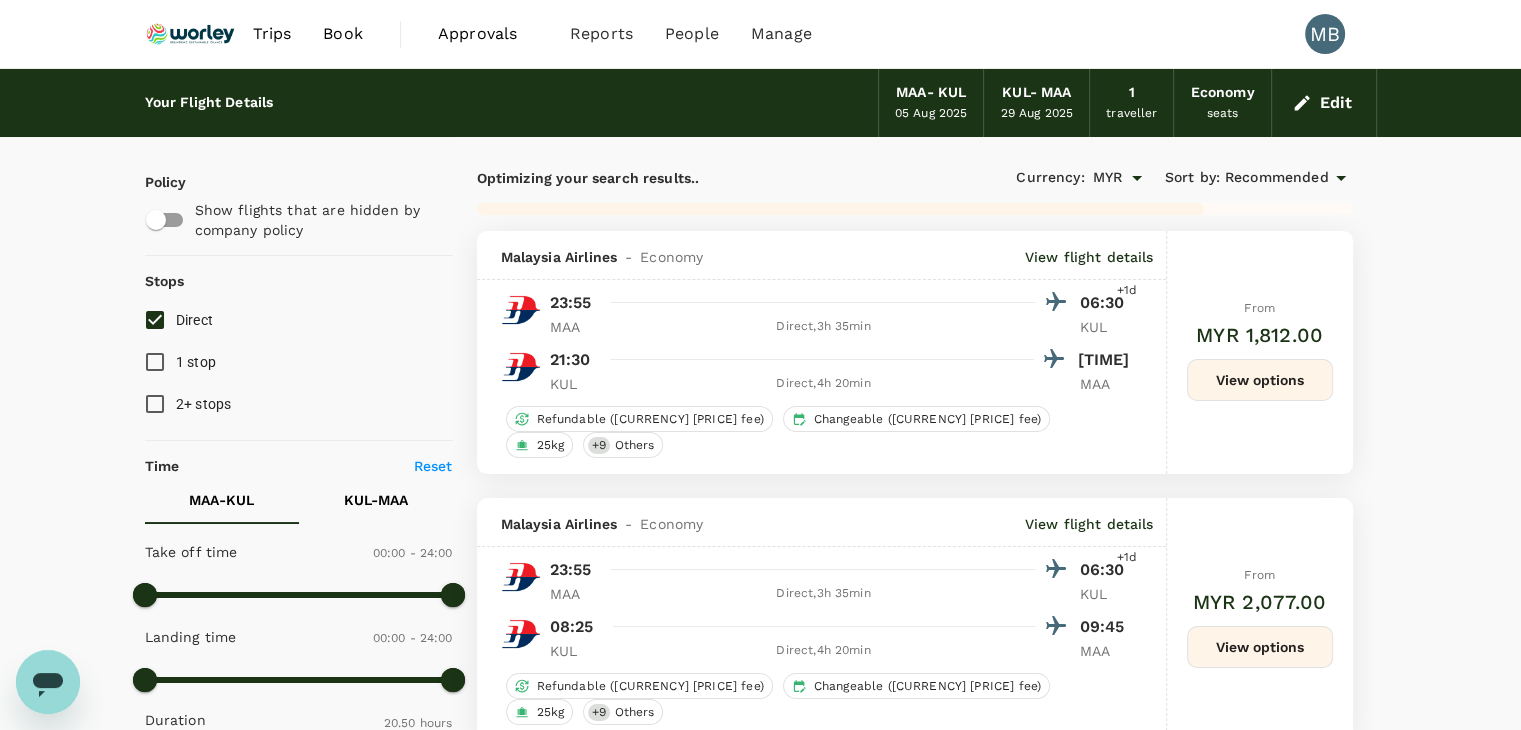 type on "1970" 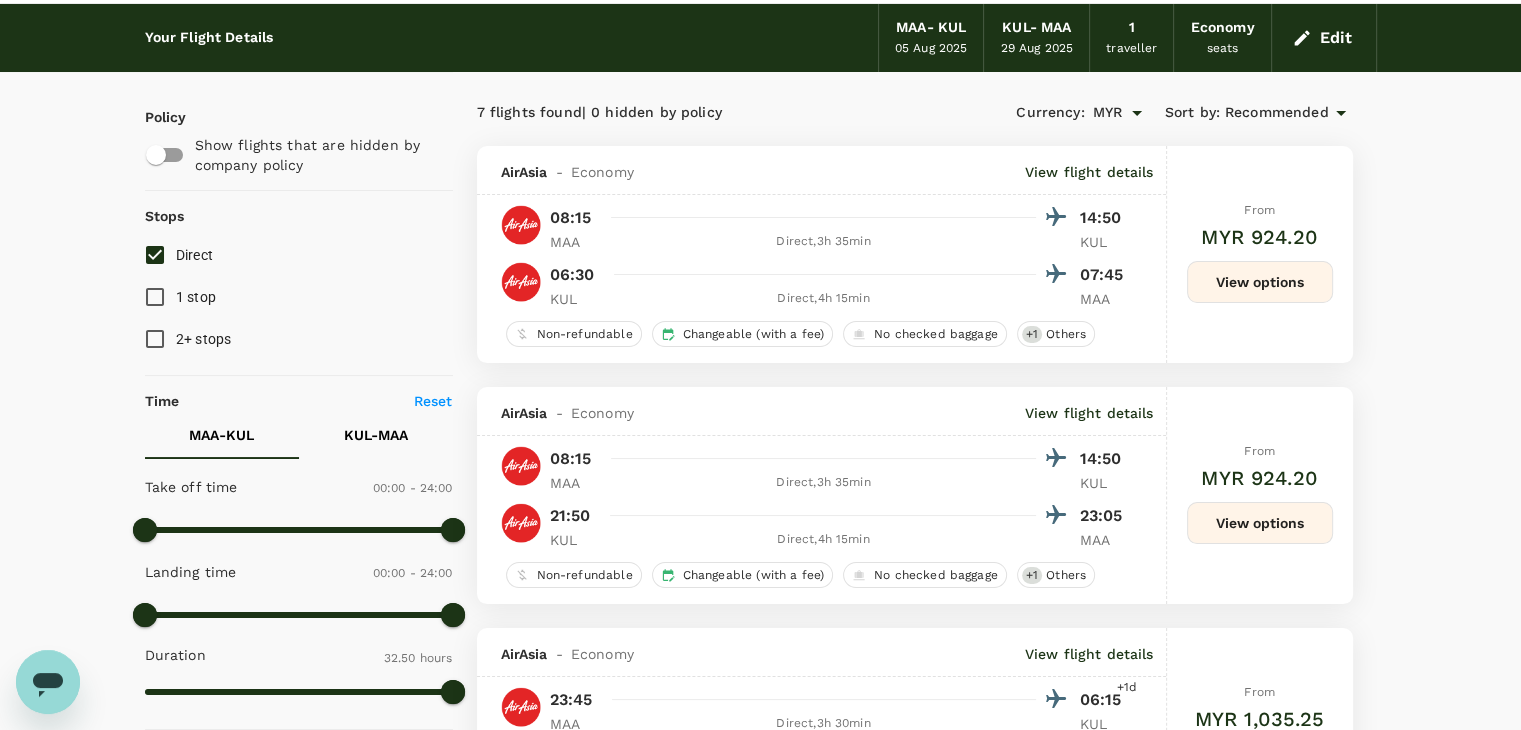 scroll, scrollTop: 100, scrollLeft: 0, axis: vertical 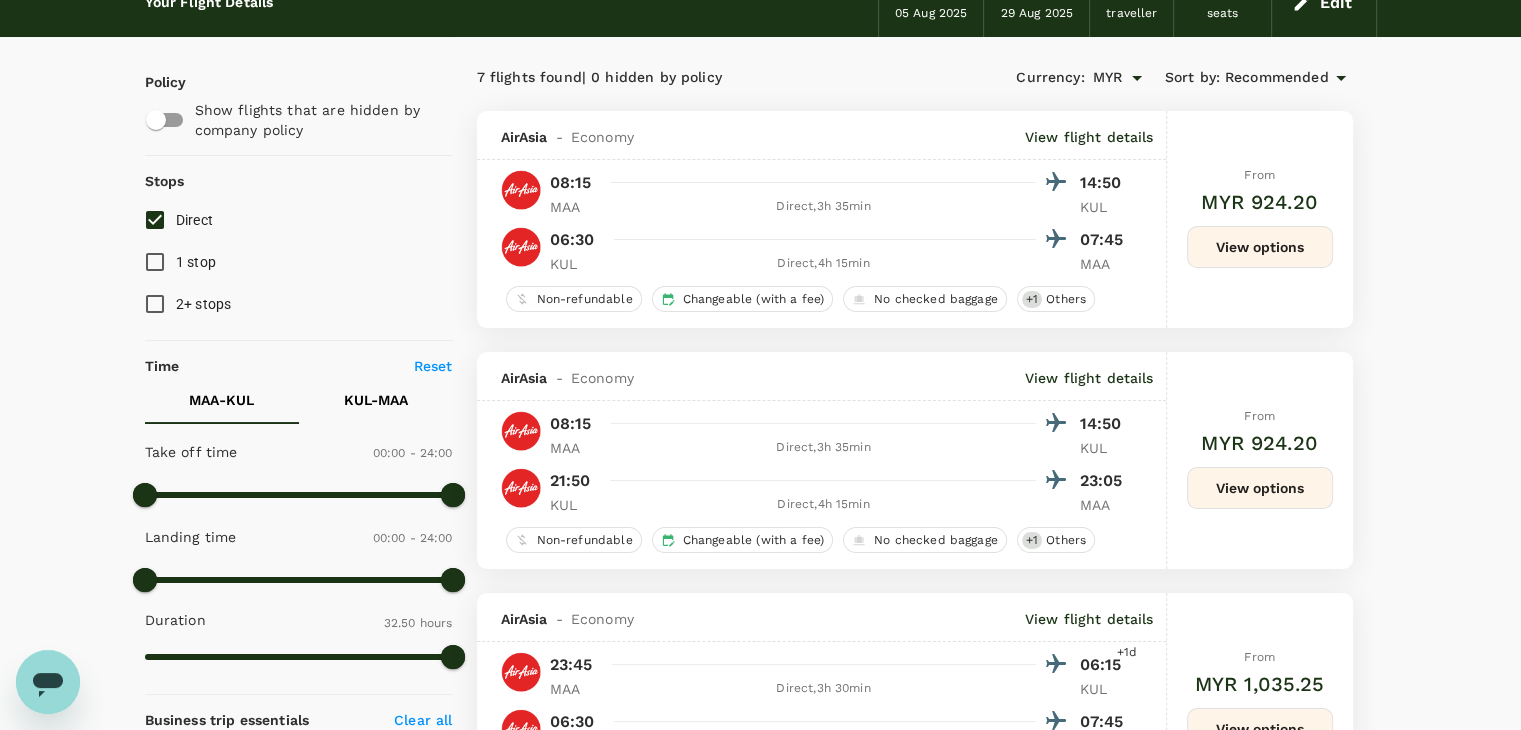 click 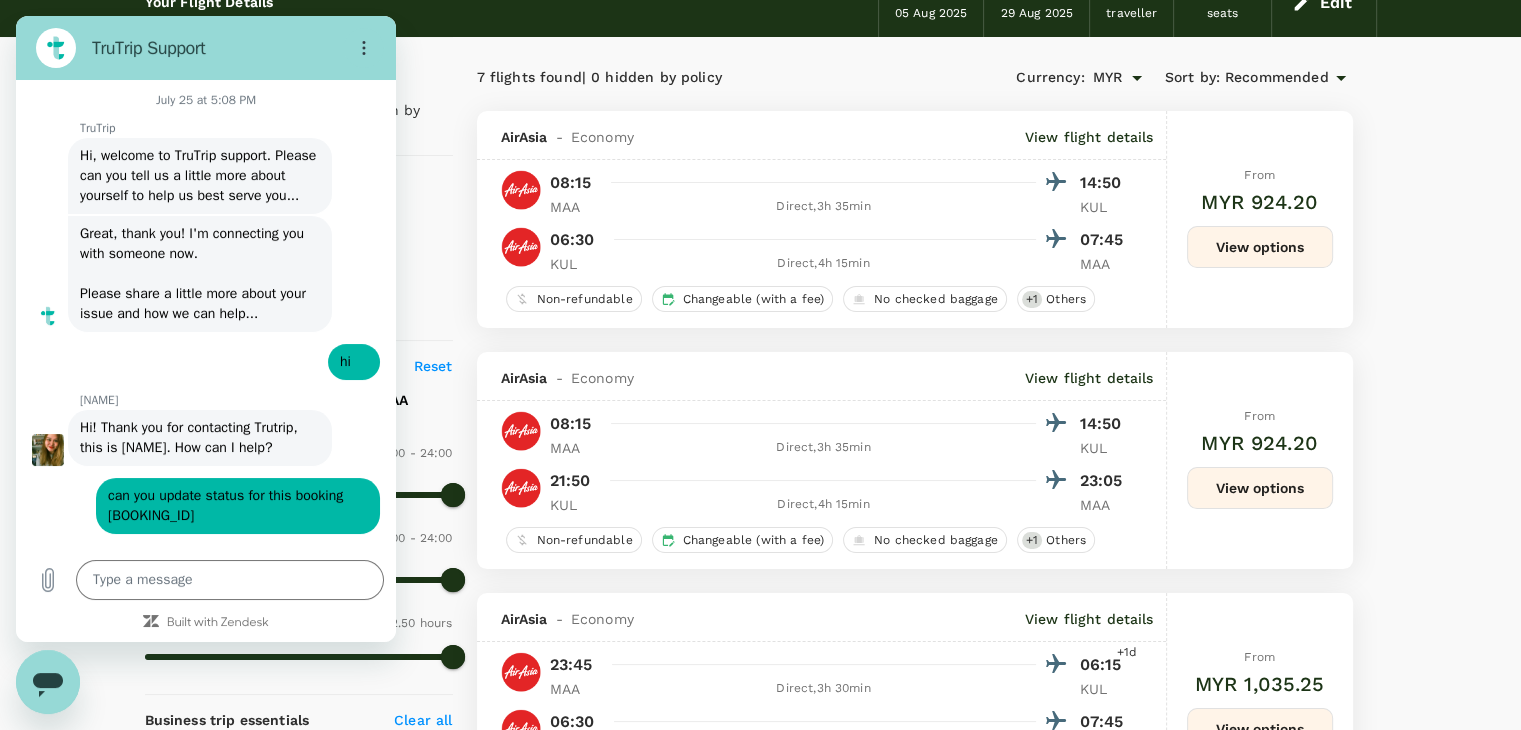 scroll, scrollTop: 0, scrollLeft: 0, axis: both 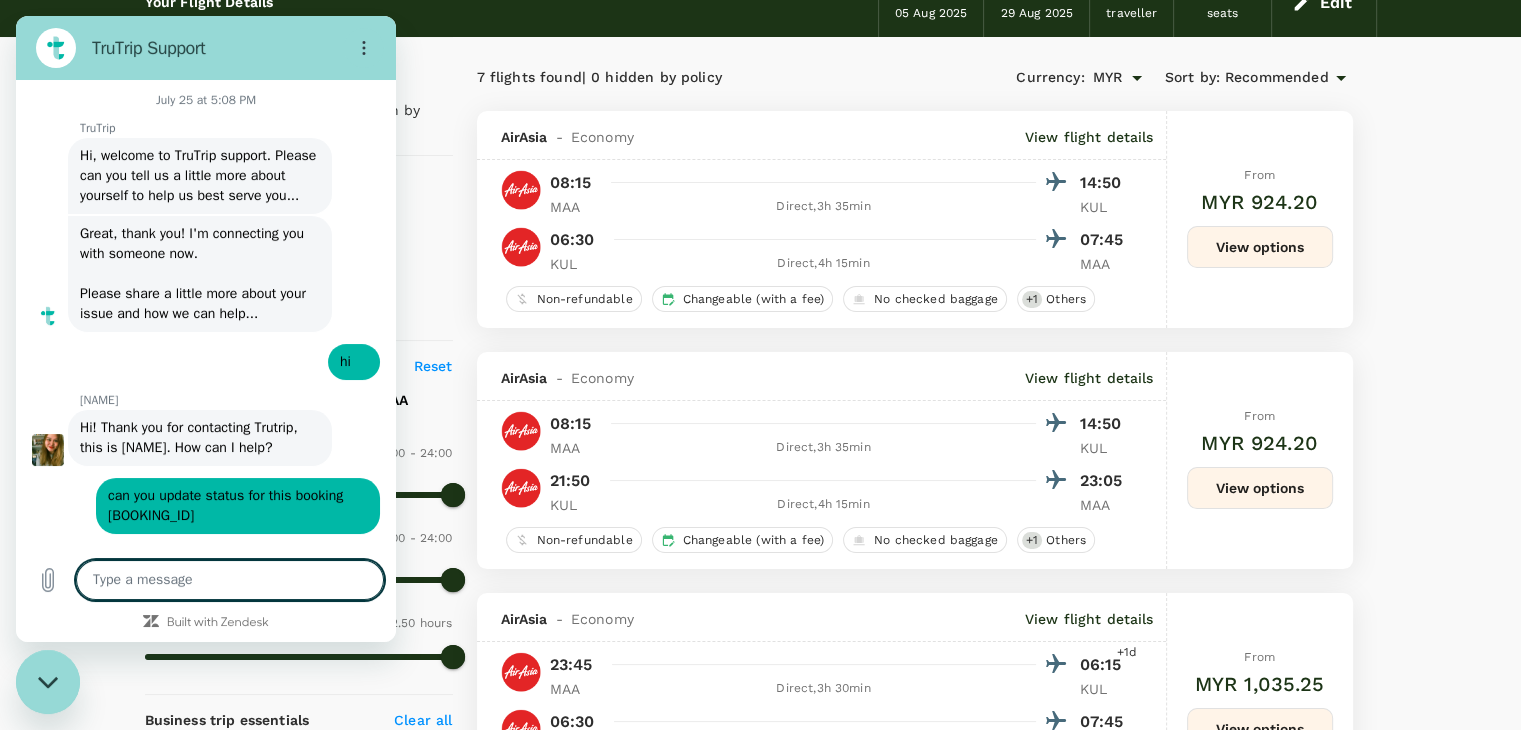 click at bounding box center [230, 580] 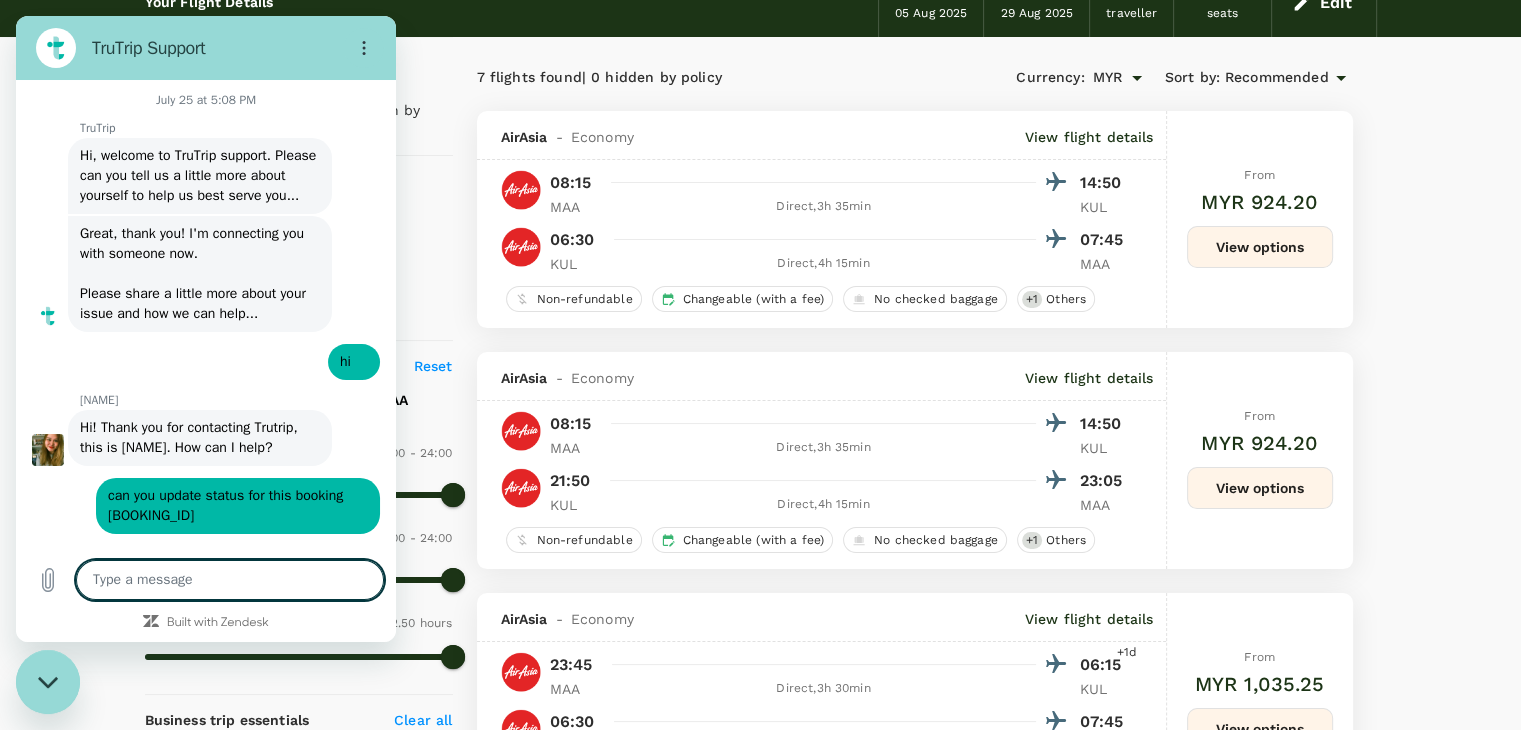 type on "h" 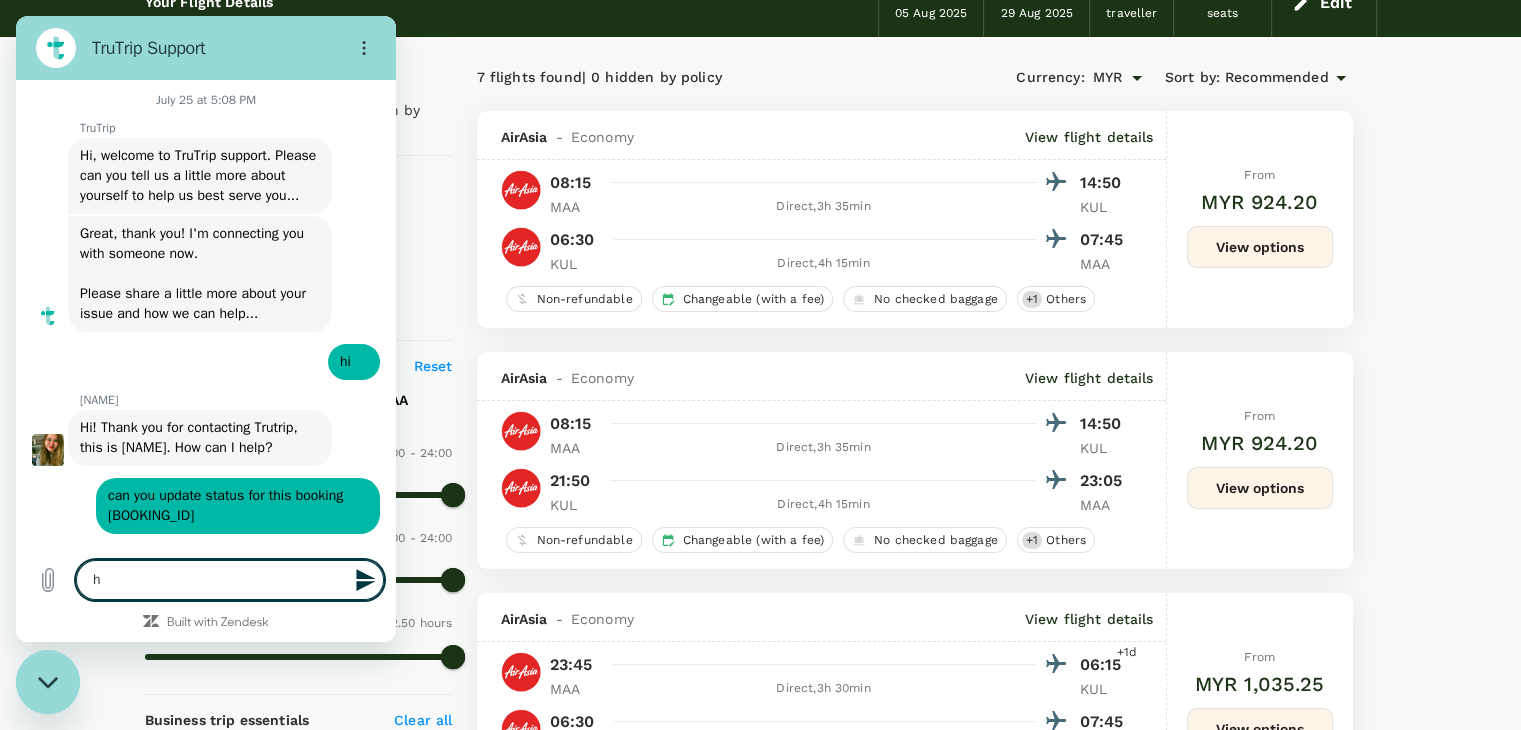 type on "hi" 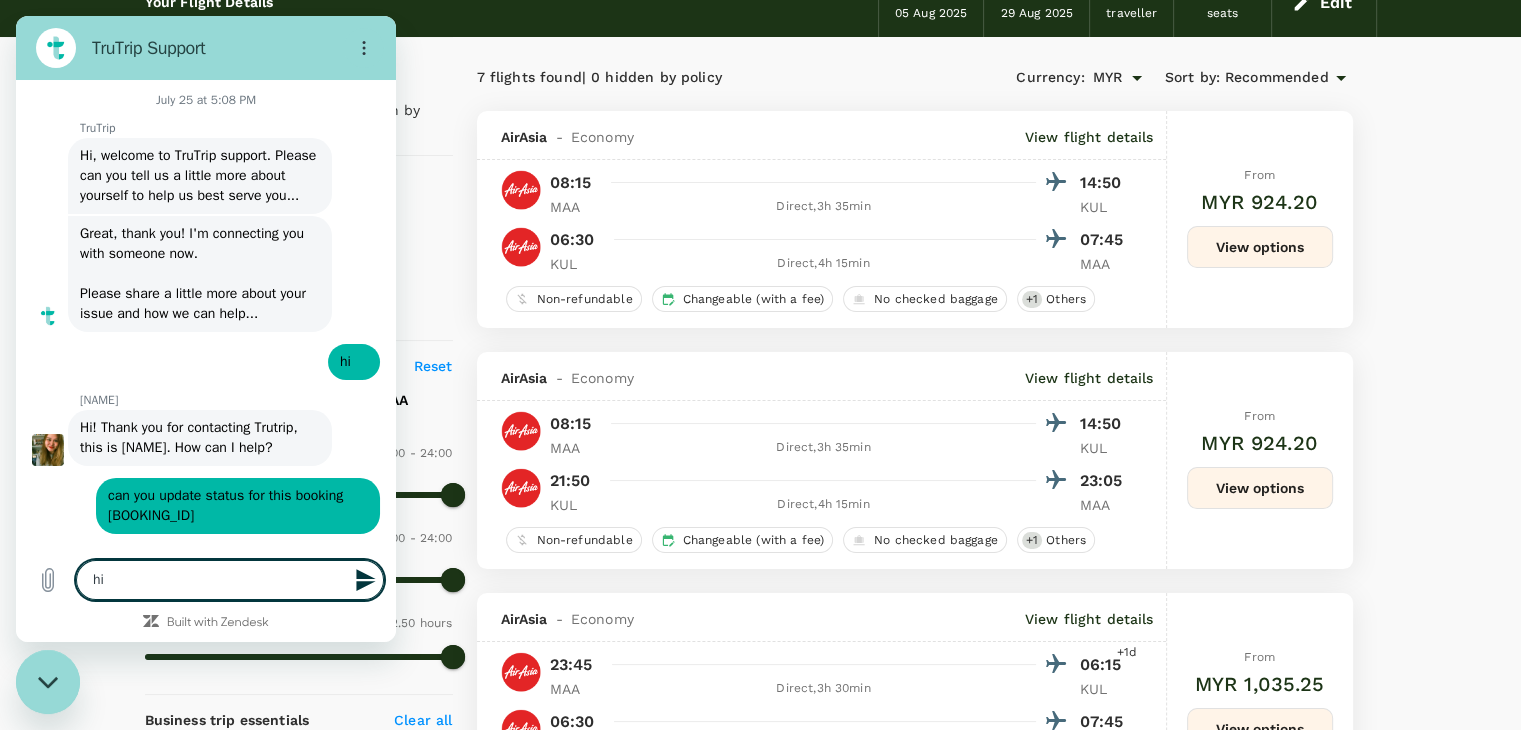 type on "hi" 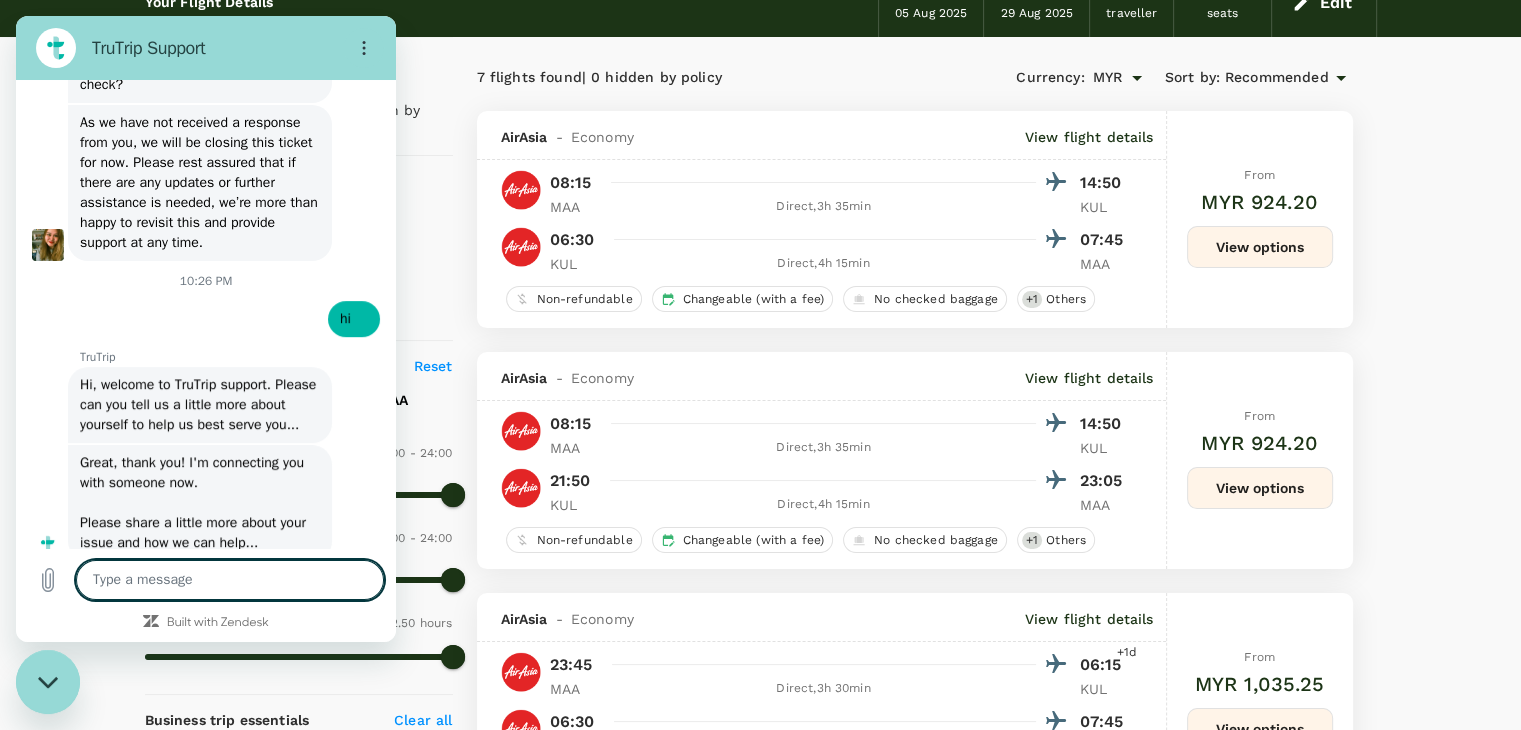 scroll, scrollTop: 1000, scrollLeft: 0, axis: vertical 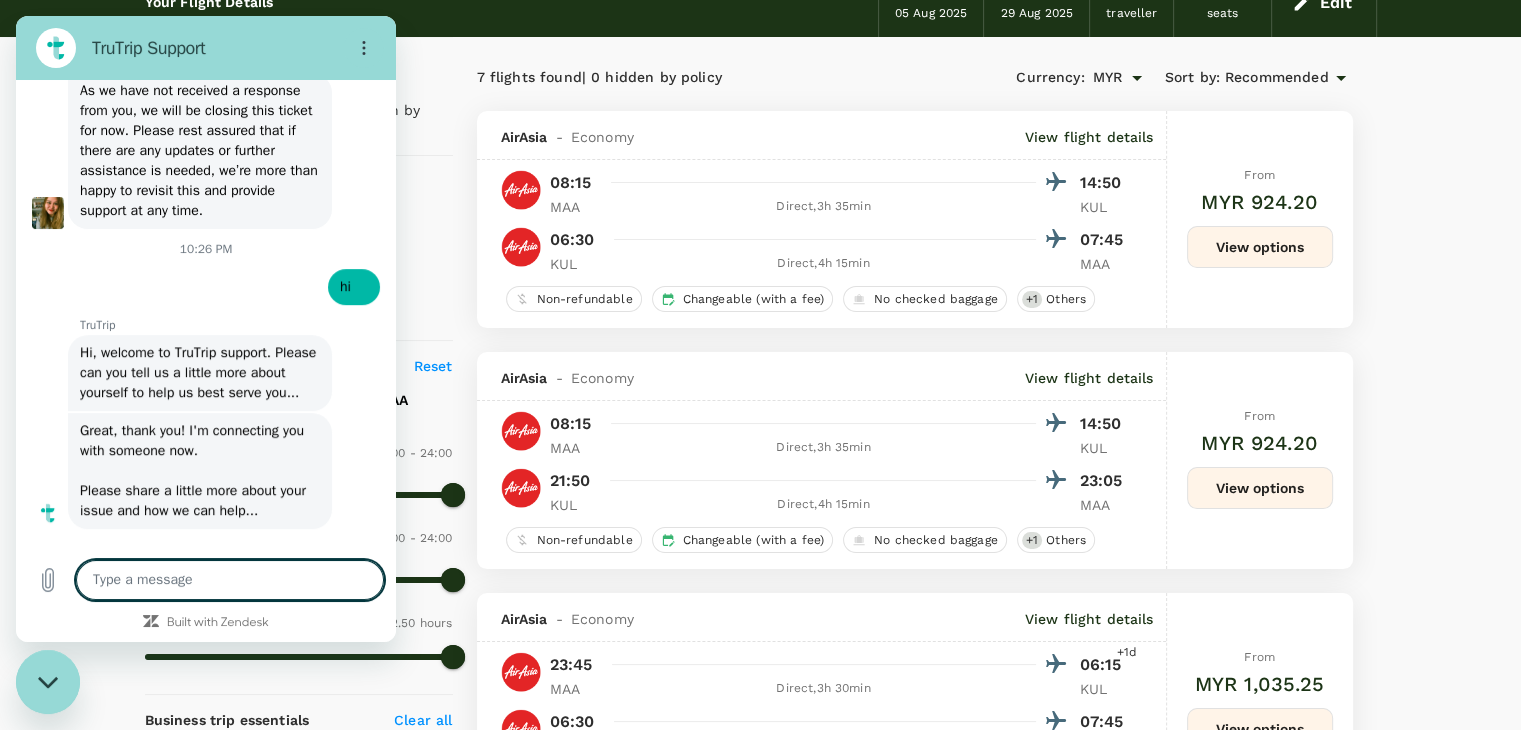 type on "x" 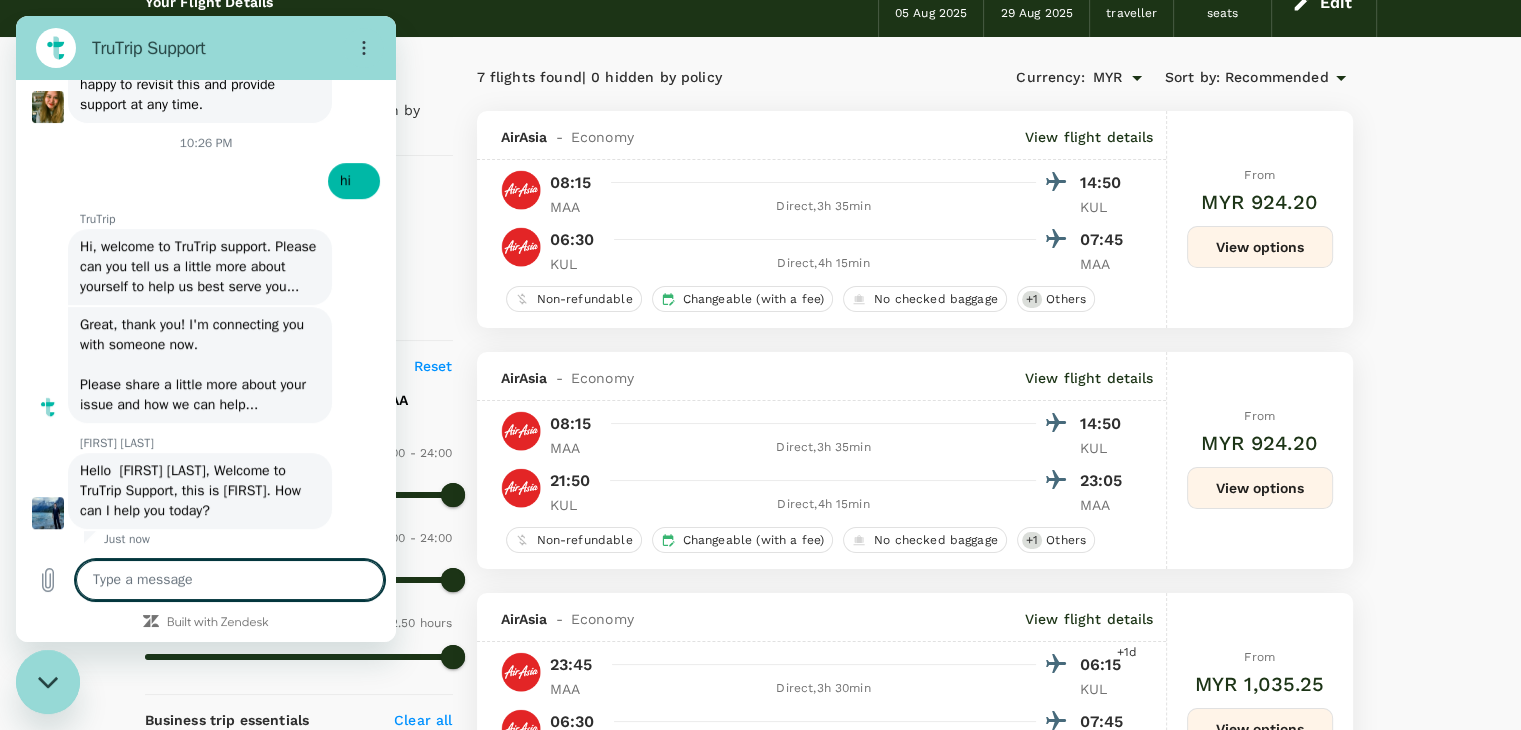 scroll, scrollTop: 1107, scrollLeft: 0, axis: vertical 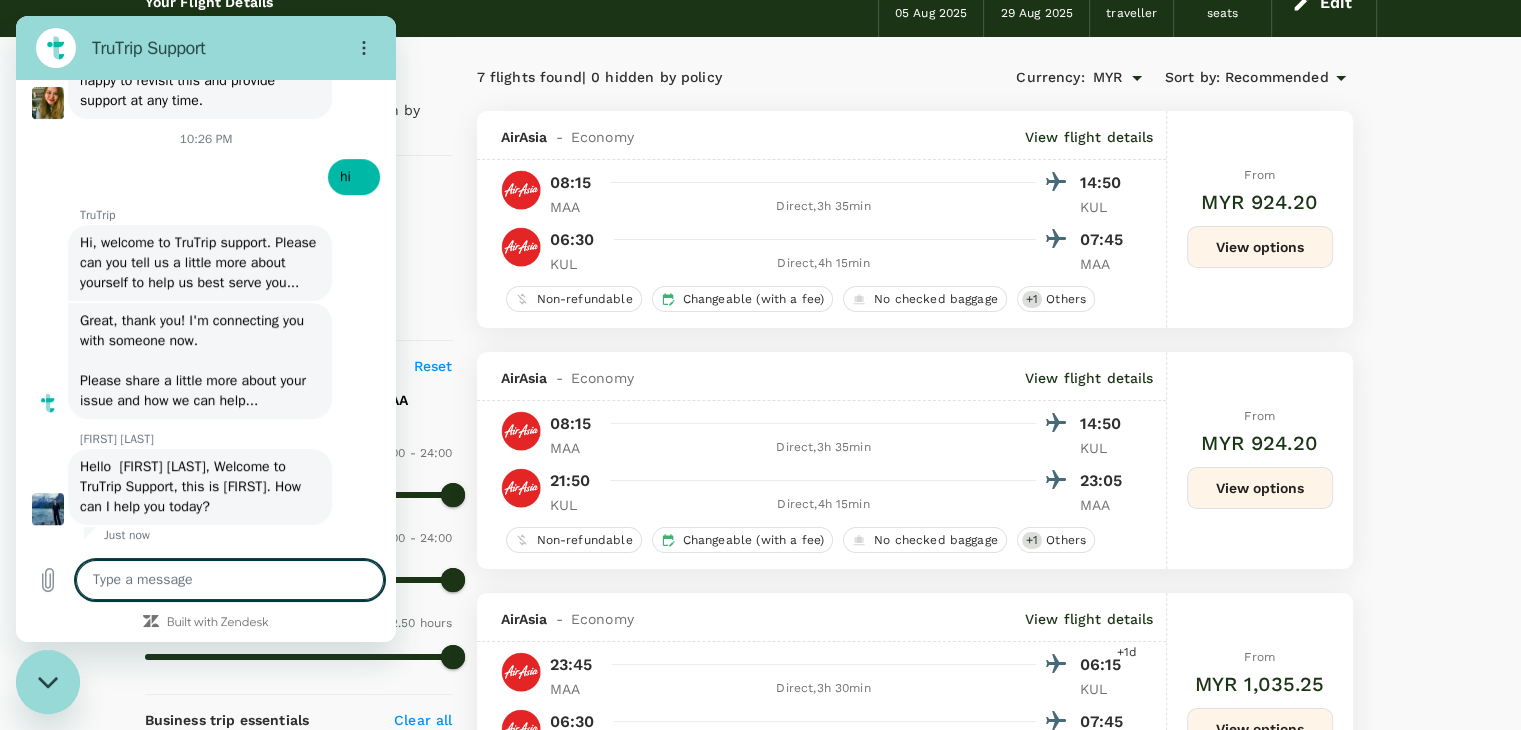 type on "r" 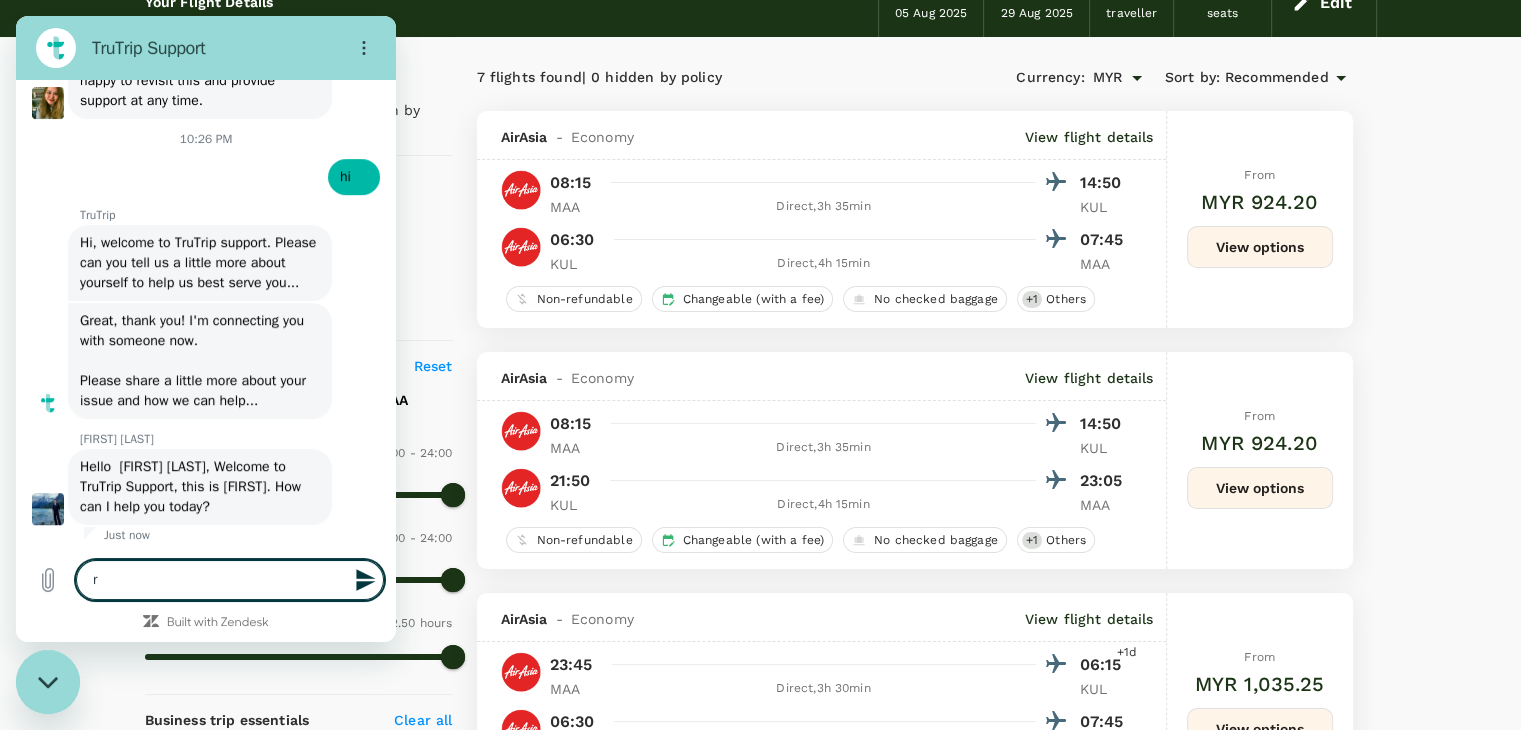 type on "re" 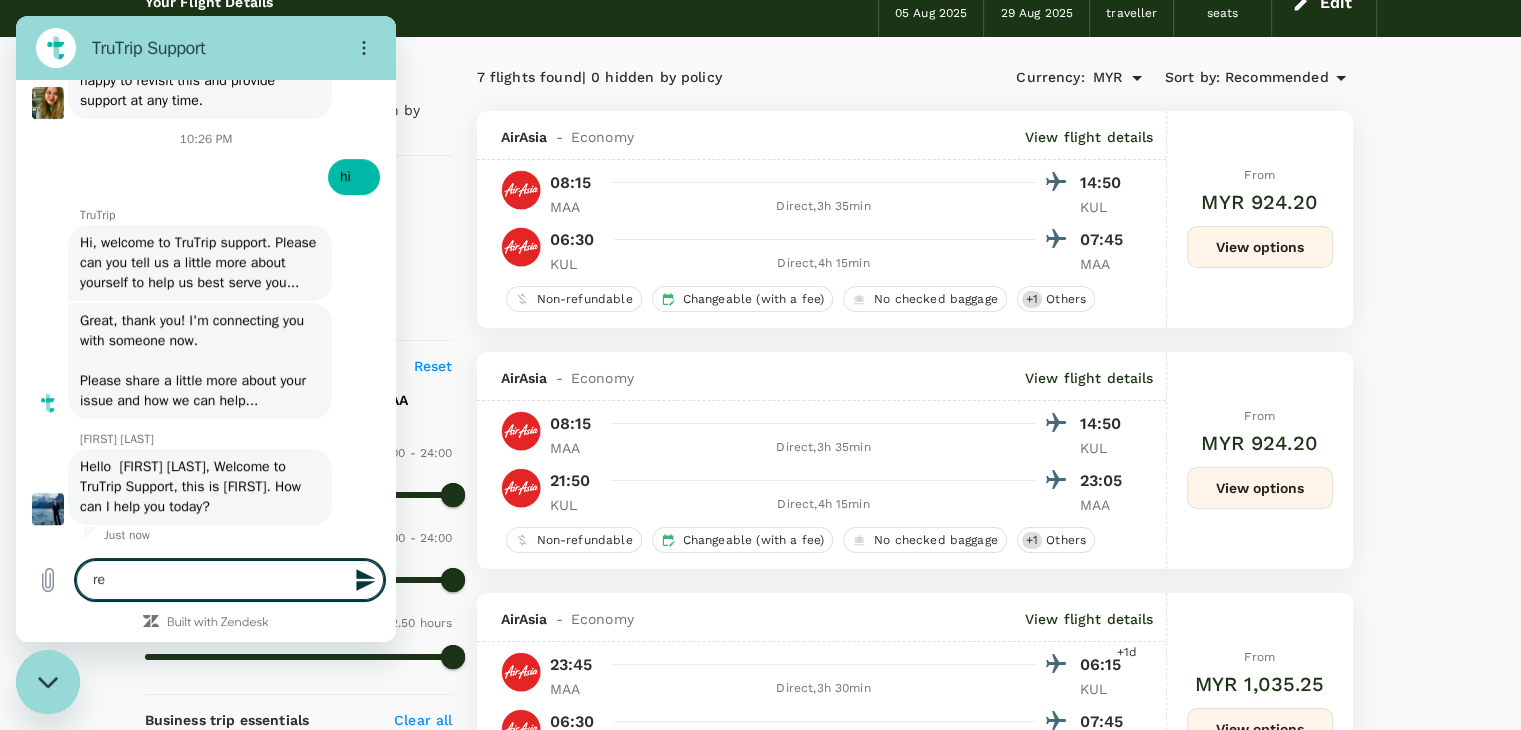 type on "rea" 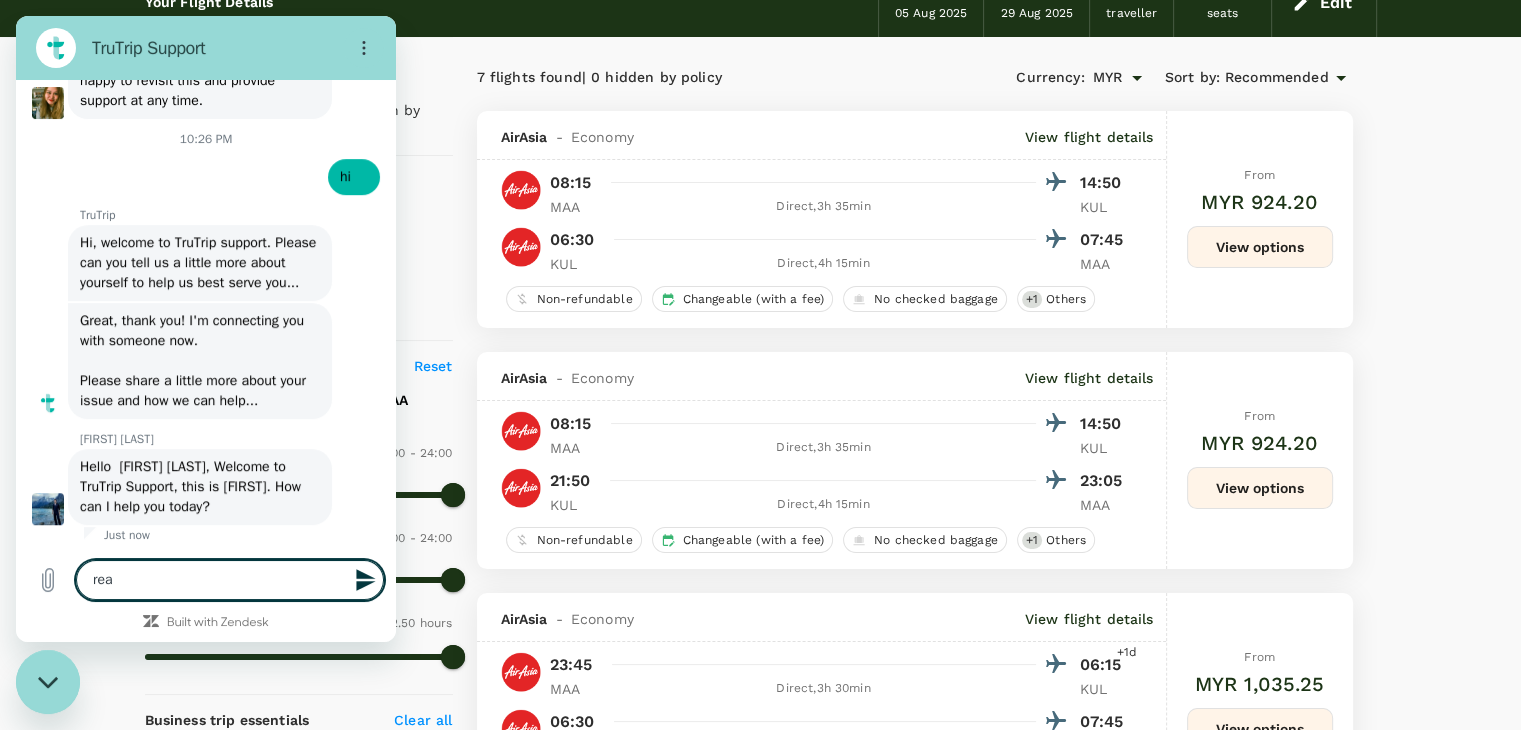 type on "real" 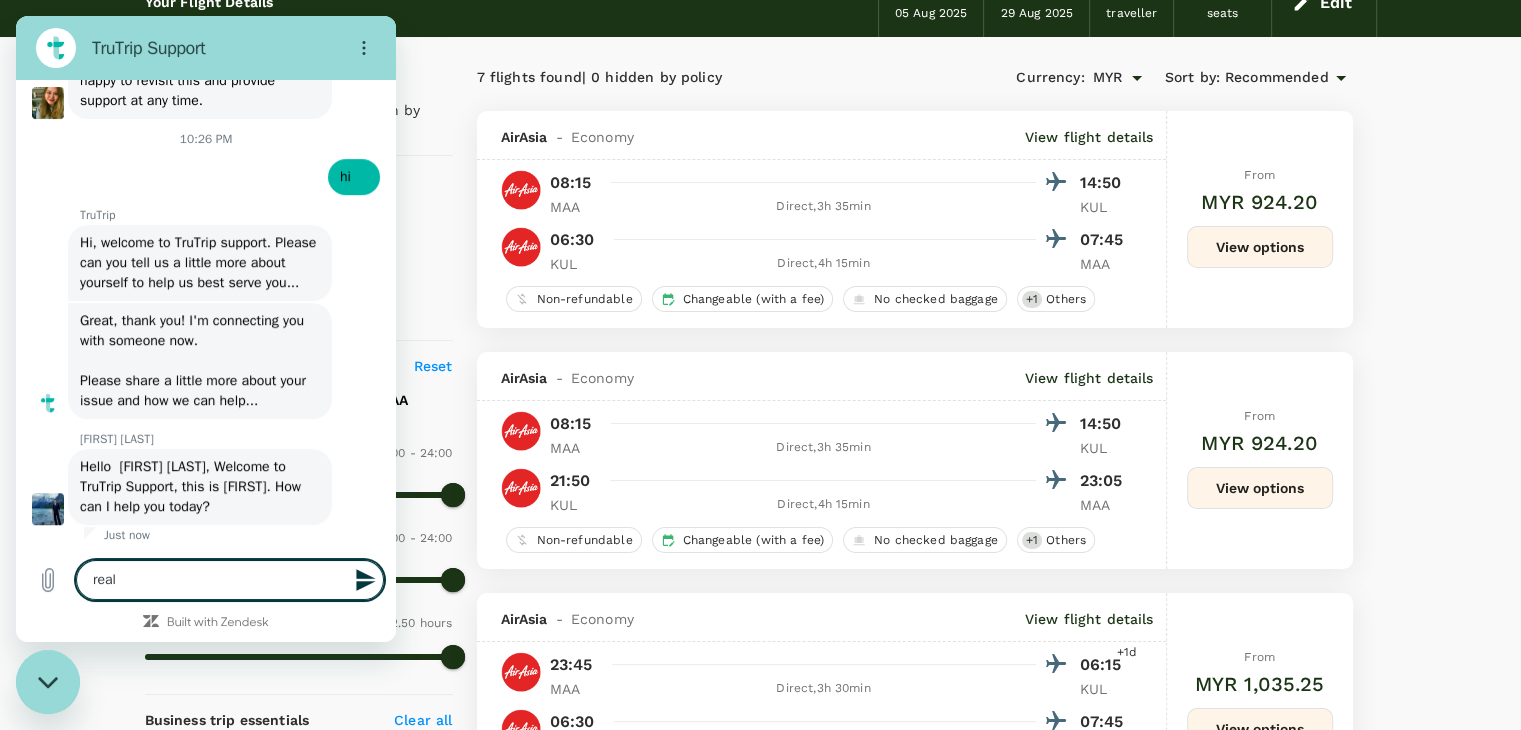 type on "reall" 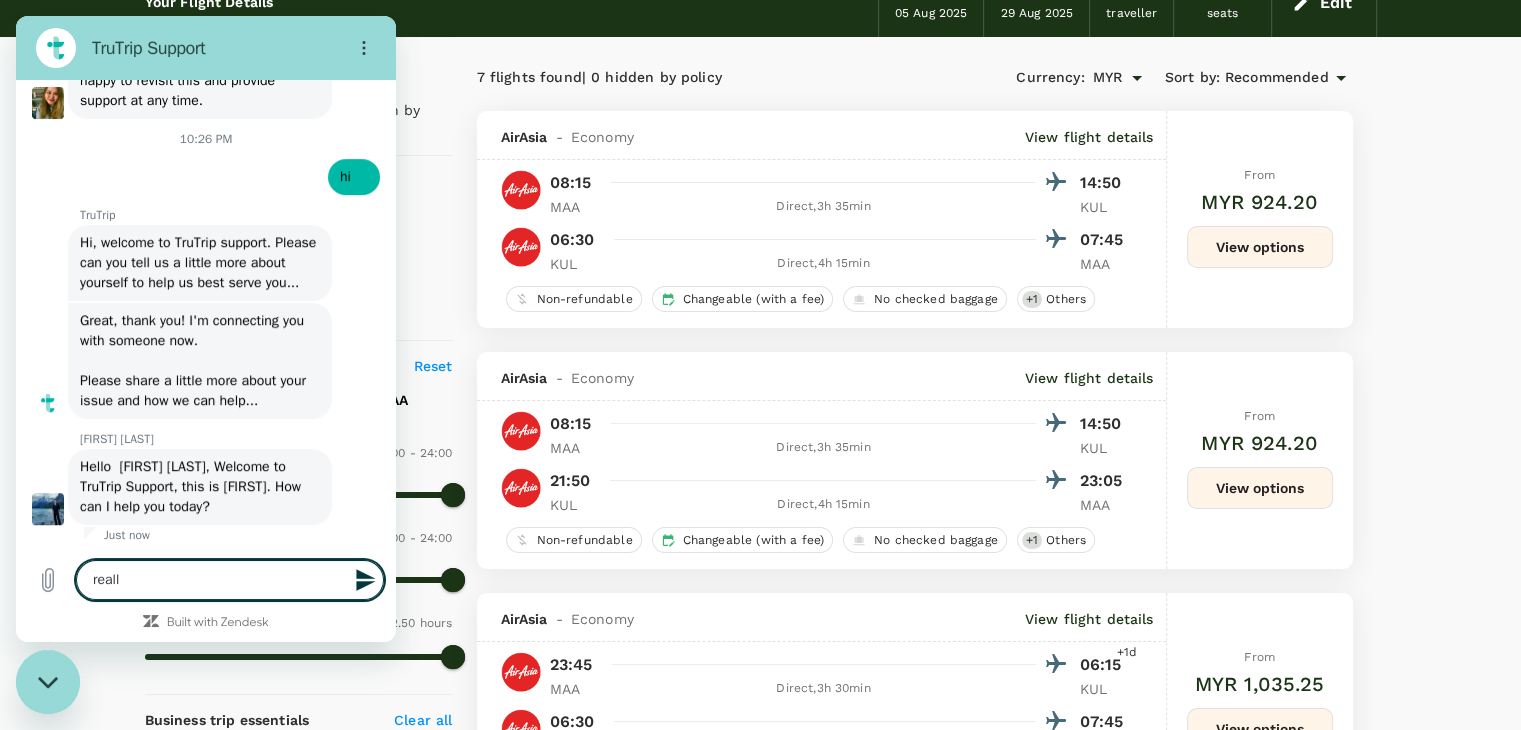 type on "really" 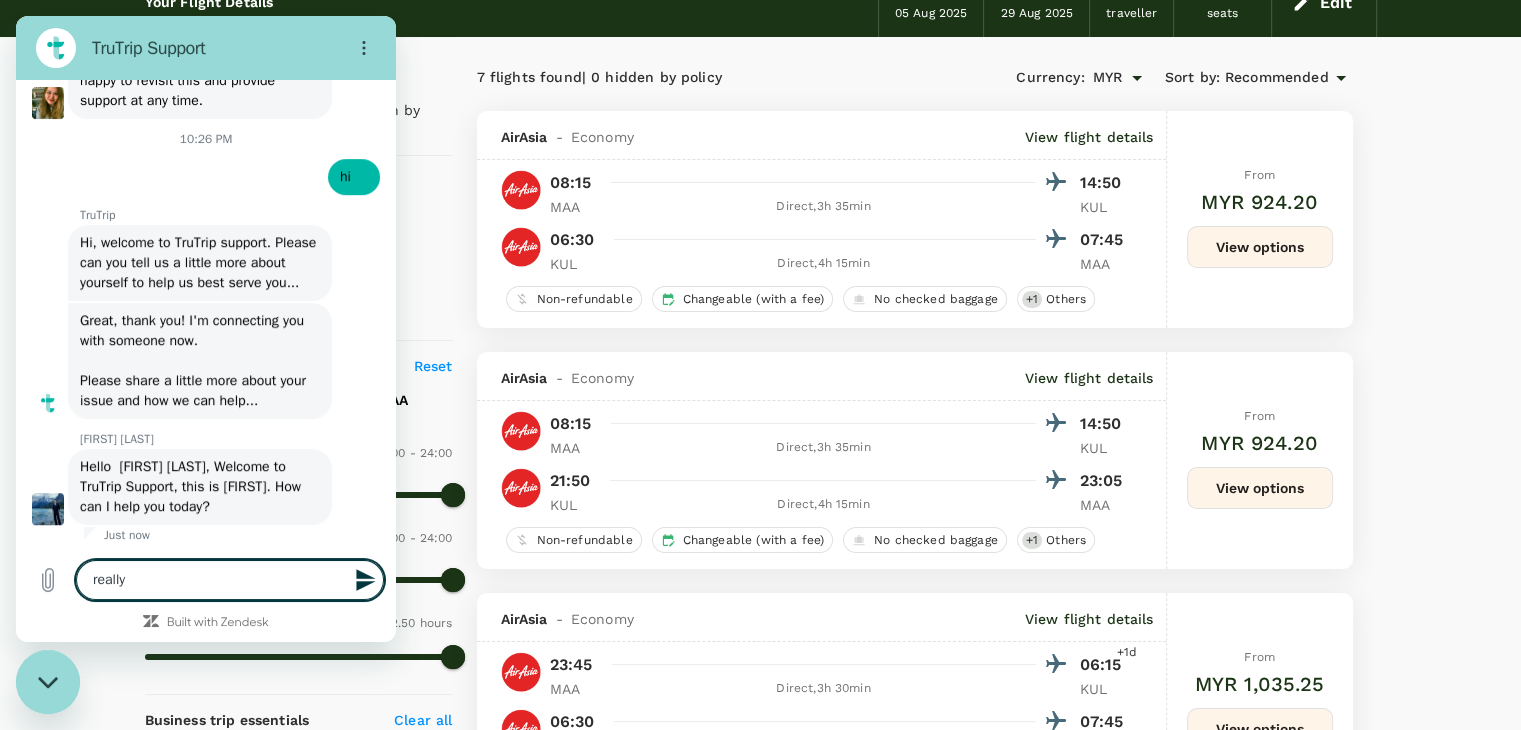 type on "really" 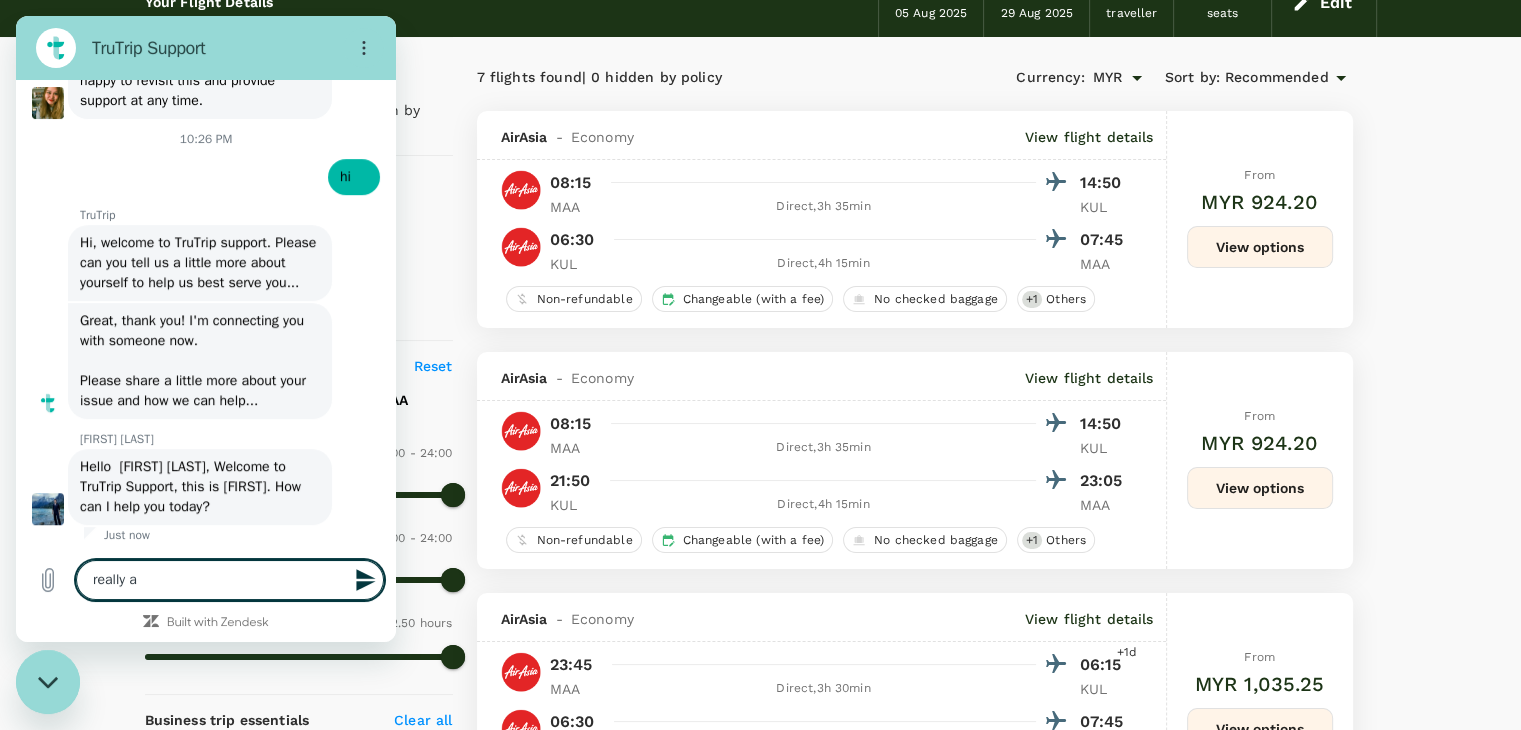 type on "really ap" 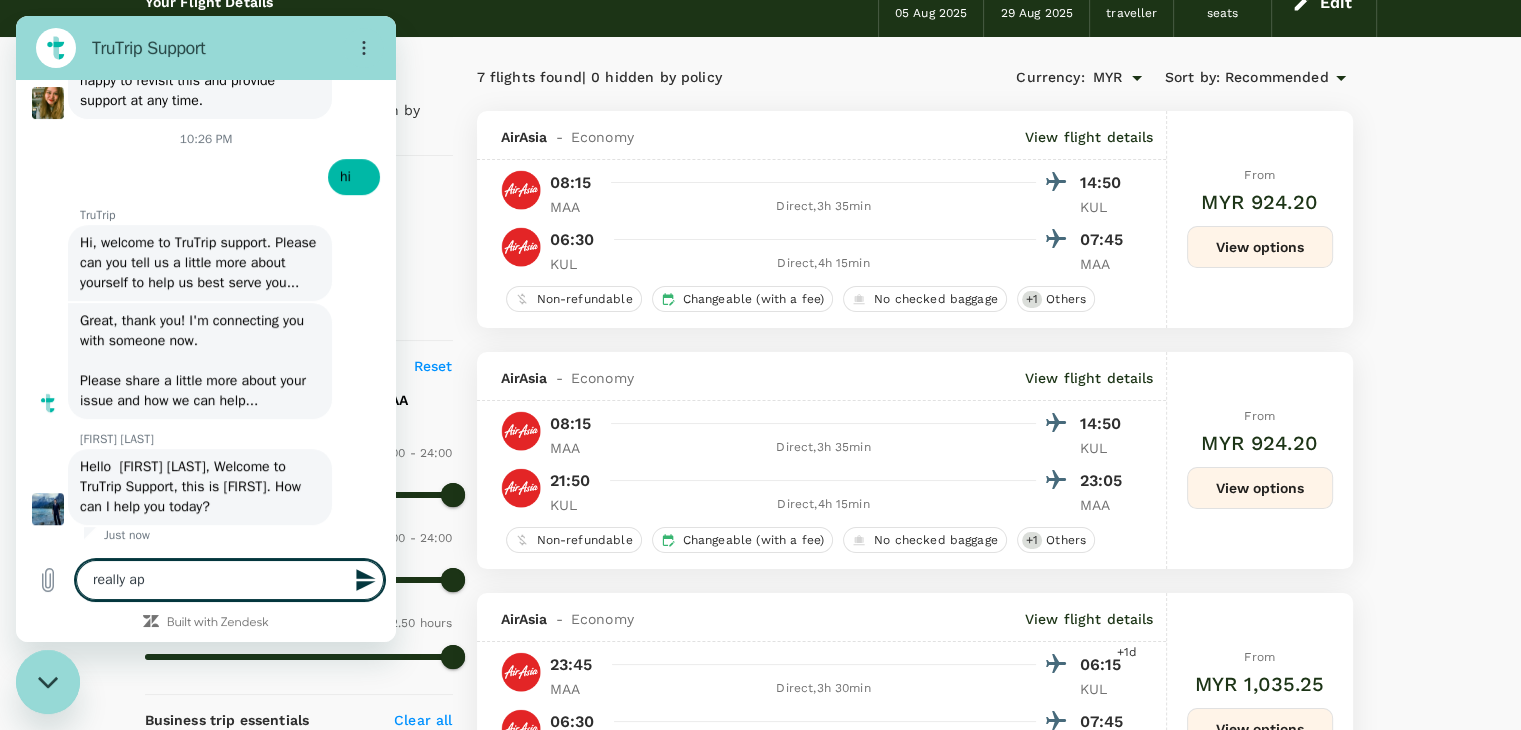 type on "x" 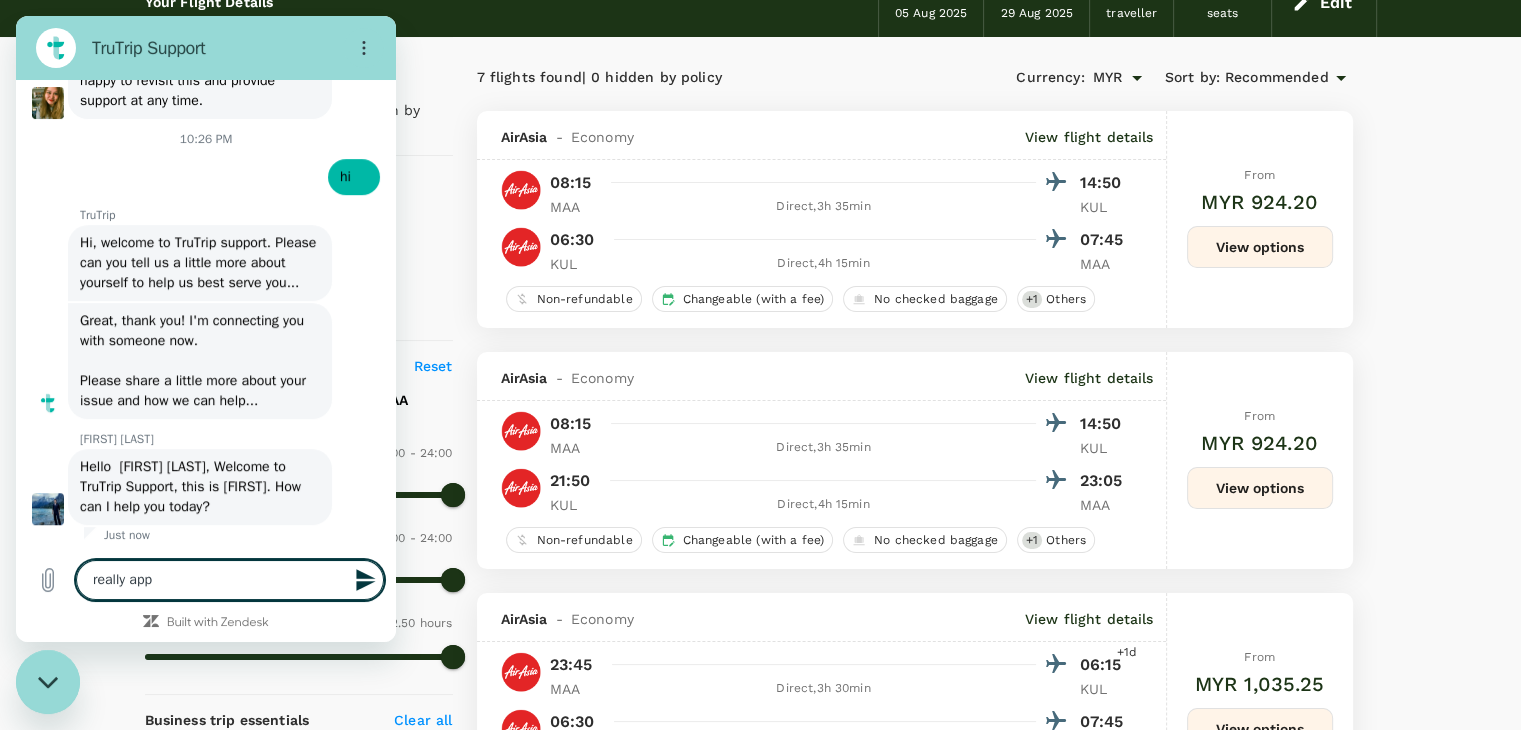 type on "really appe" 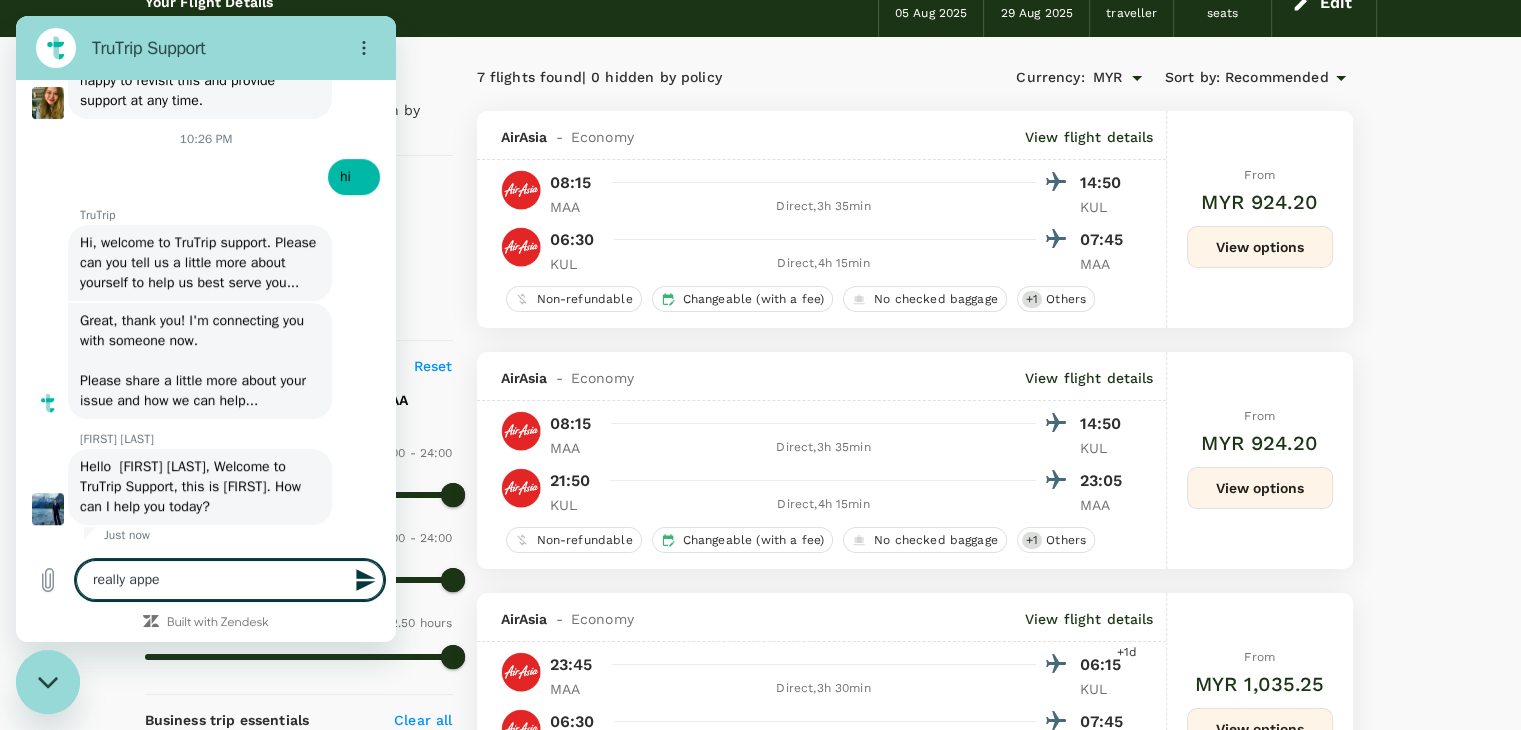 type on "really apper" 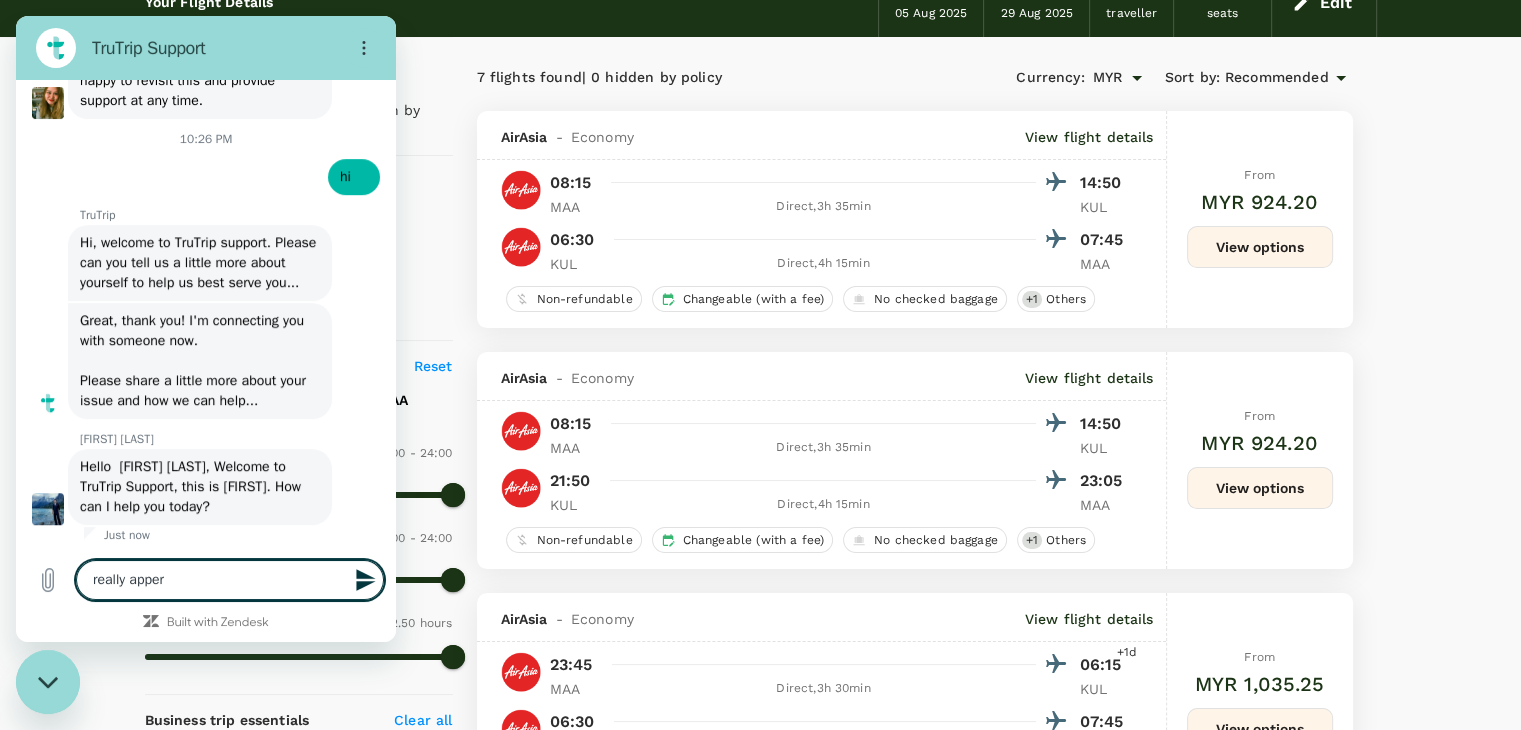 type on "really apperi" 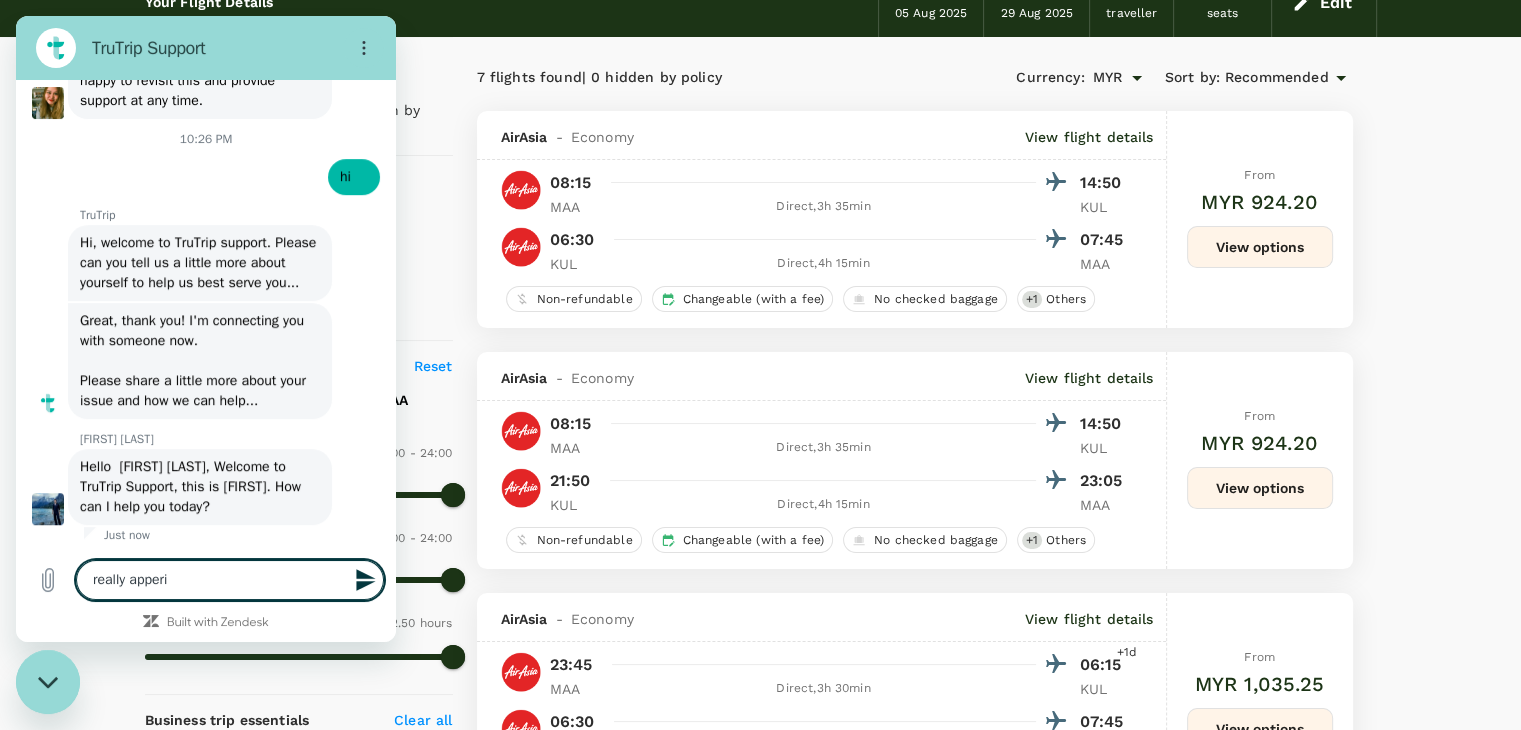 type on "really apperic" 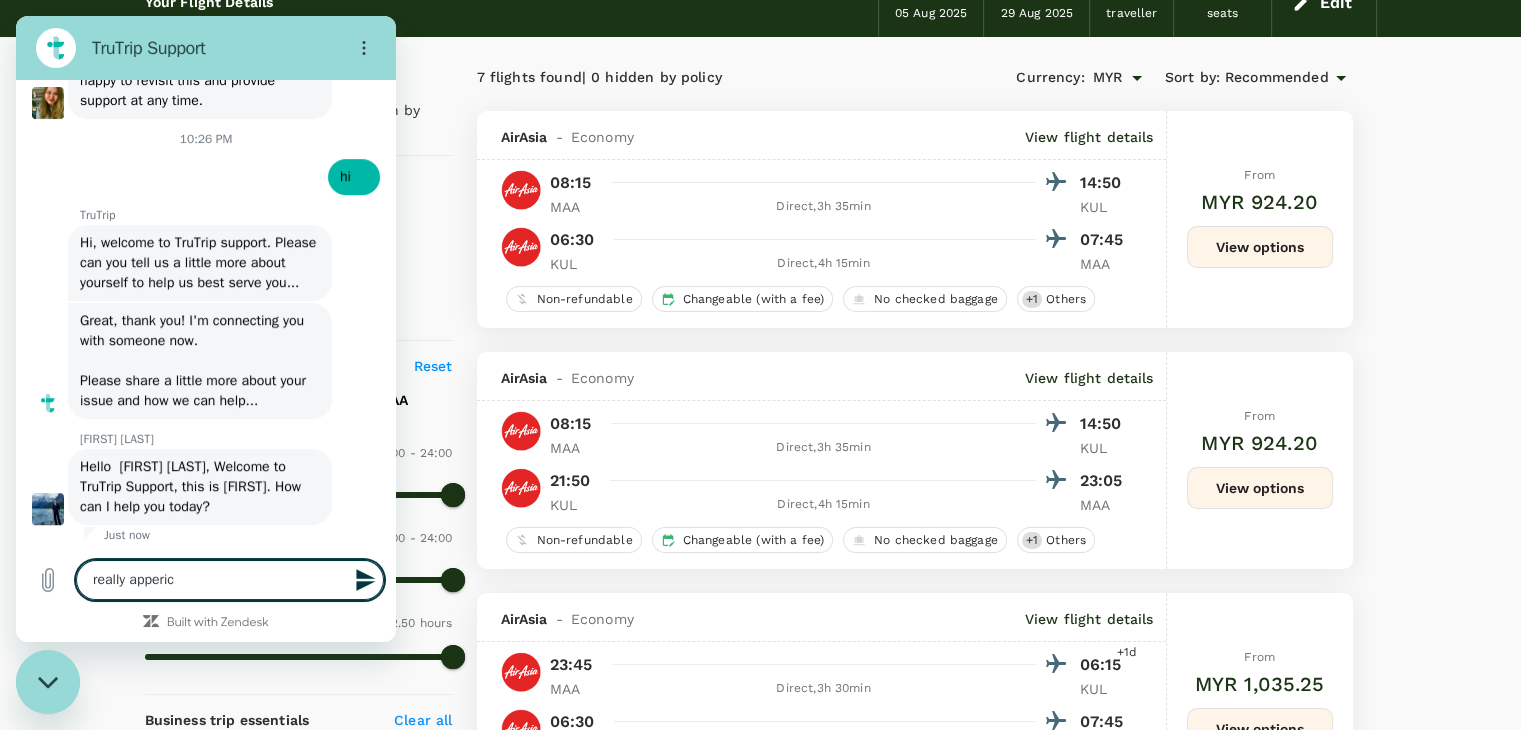 type on "really apperica" 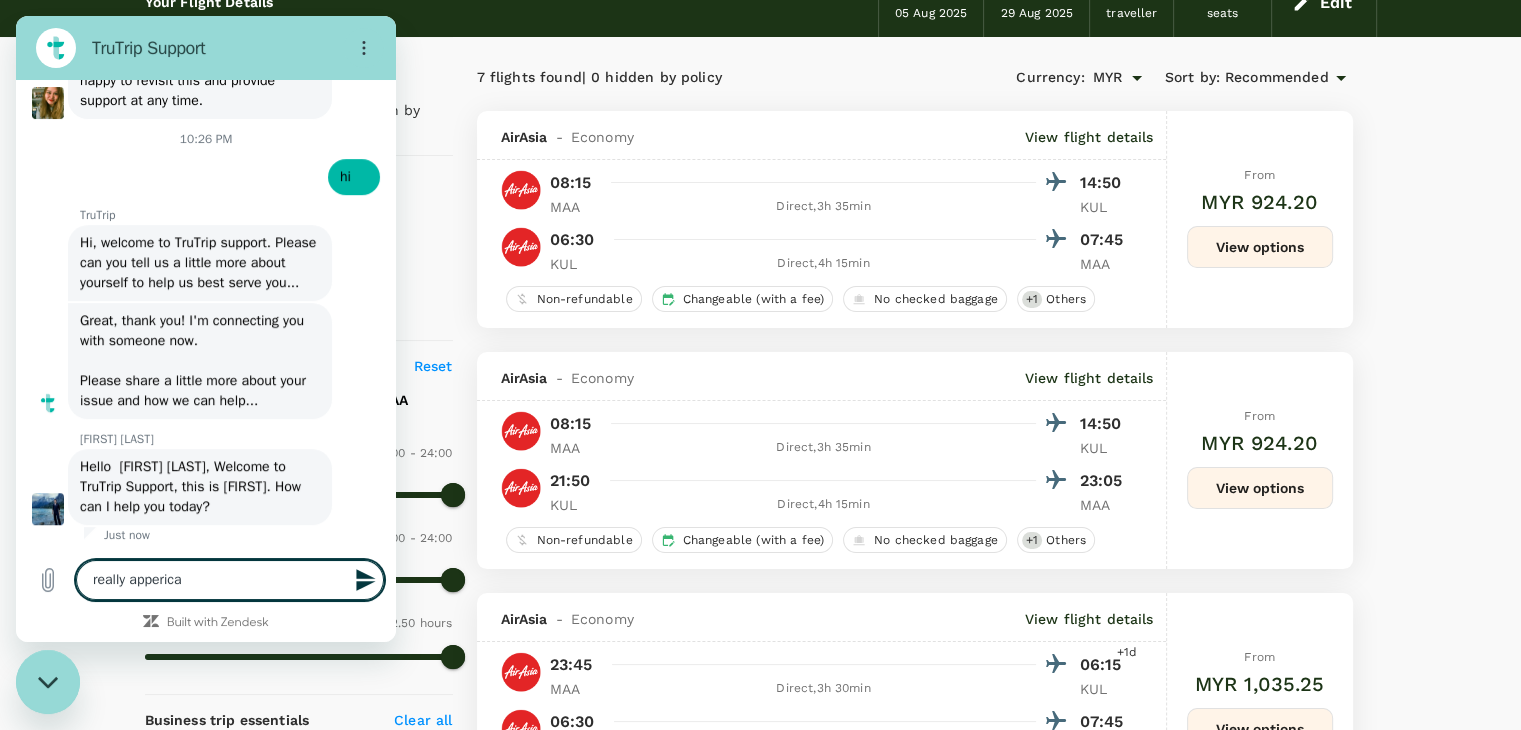 type on "really appericat" 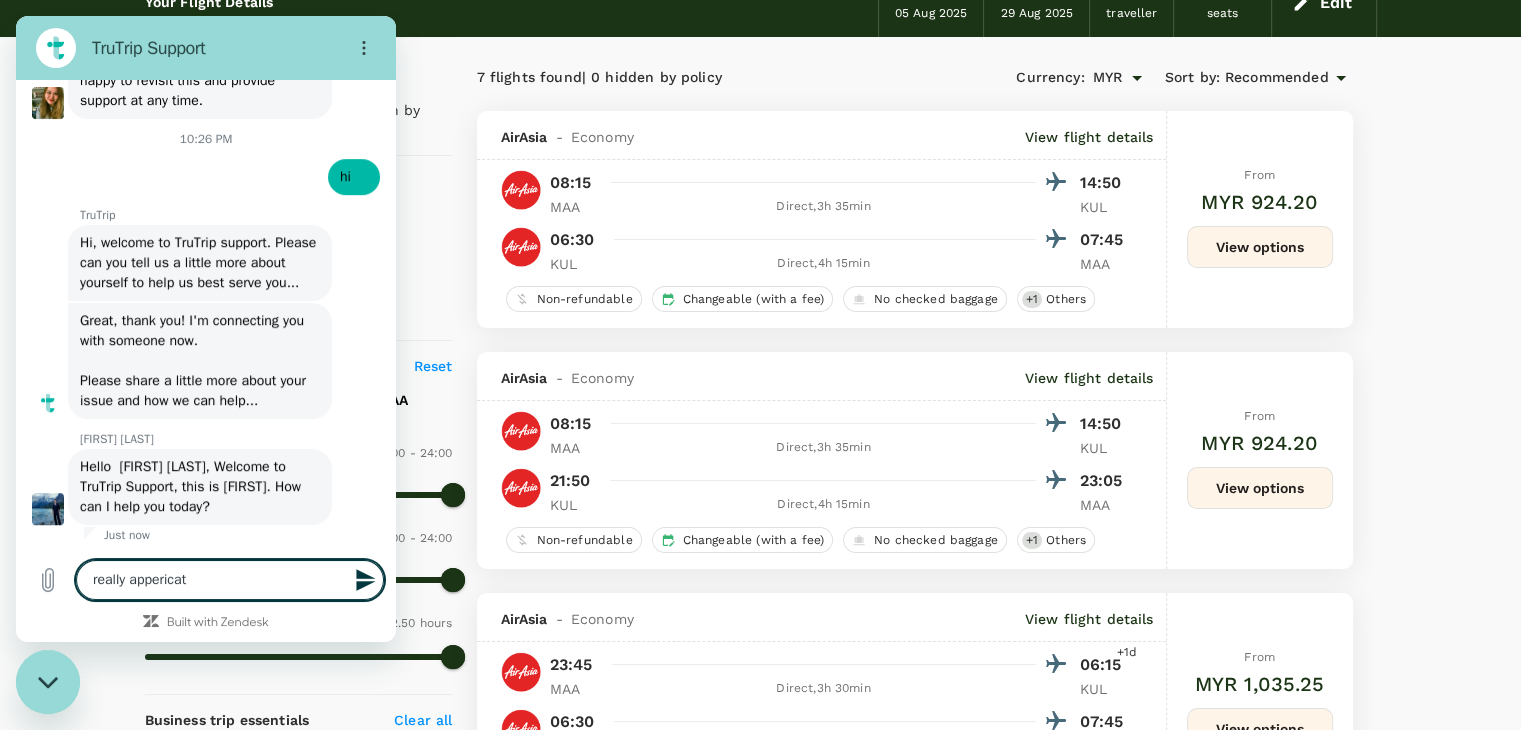 type on "really appericate" 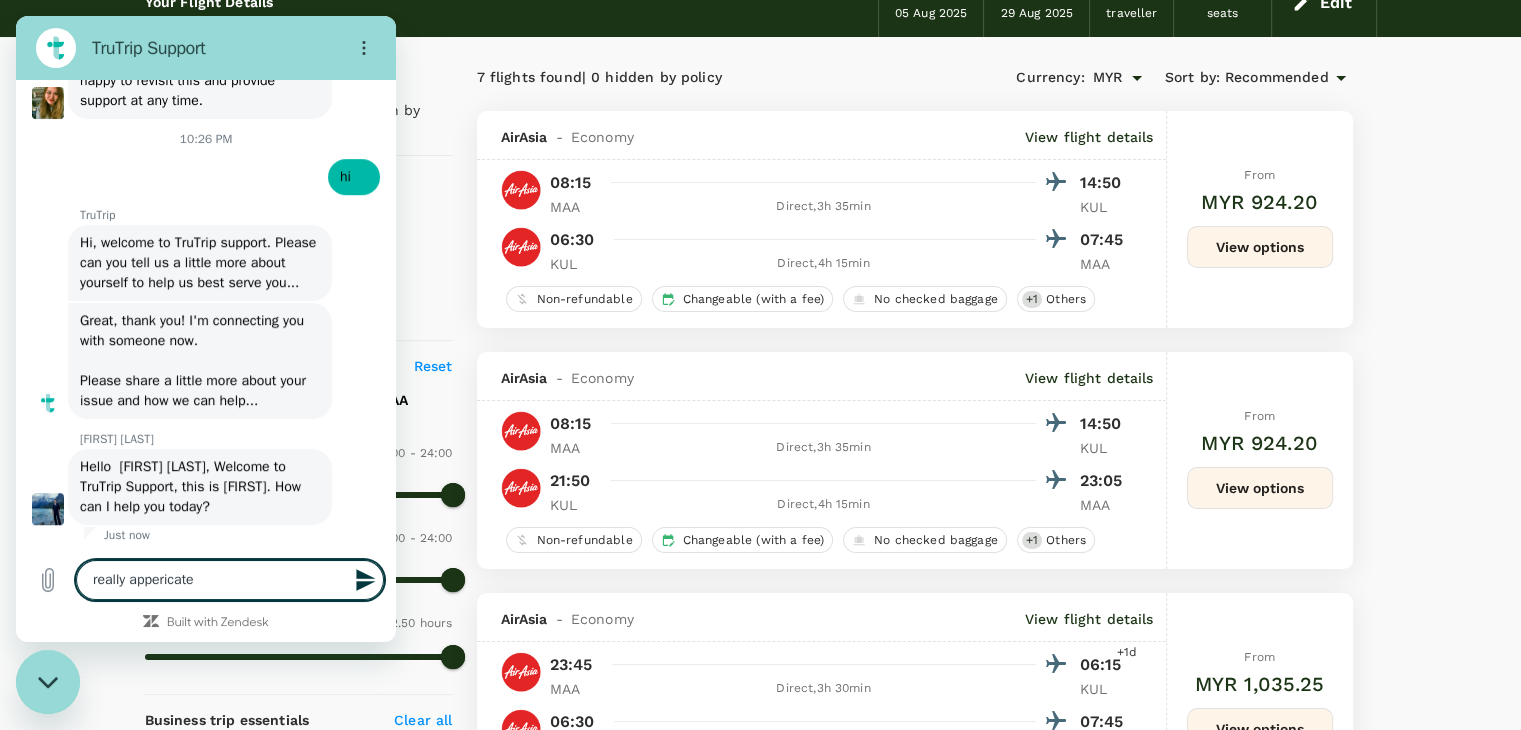 type on "really appericate" 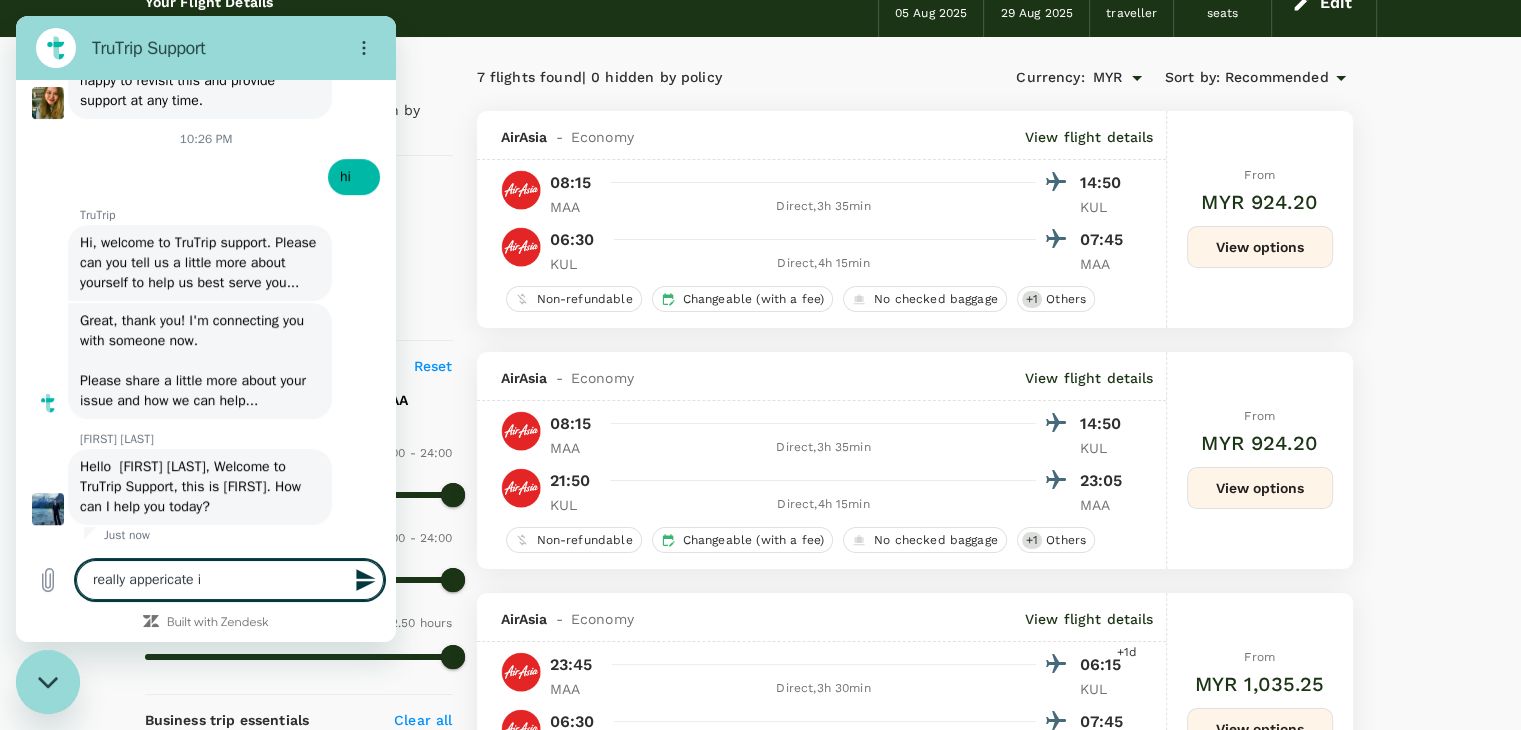 type on "really appericate if" 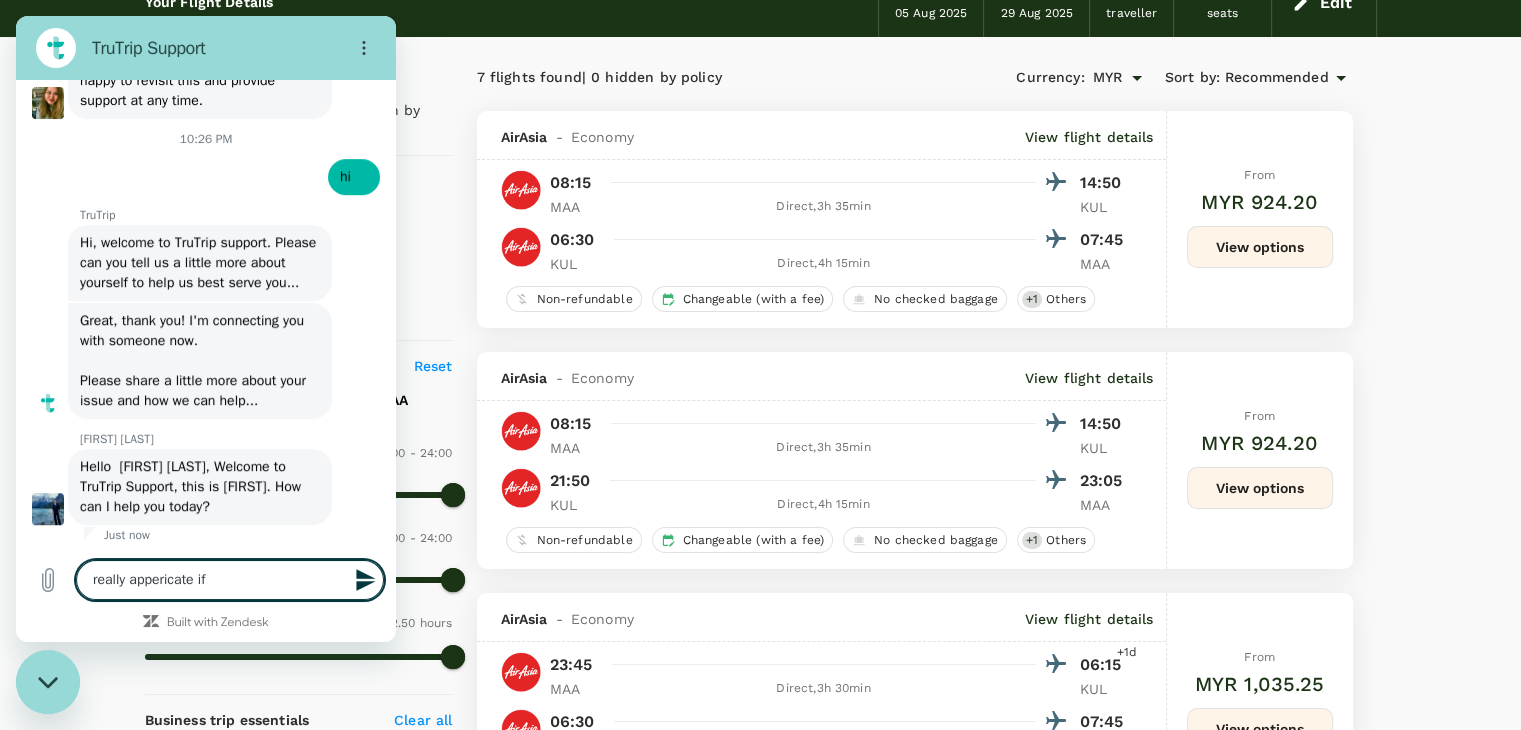 type on "really appericate if" 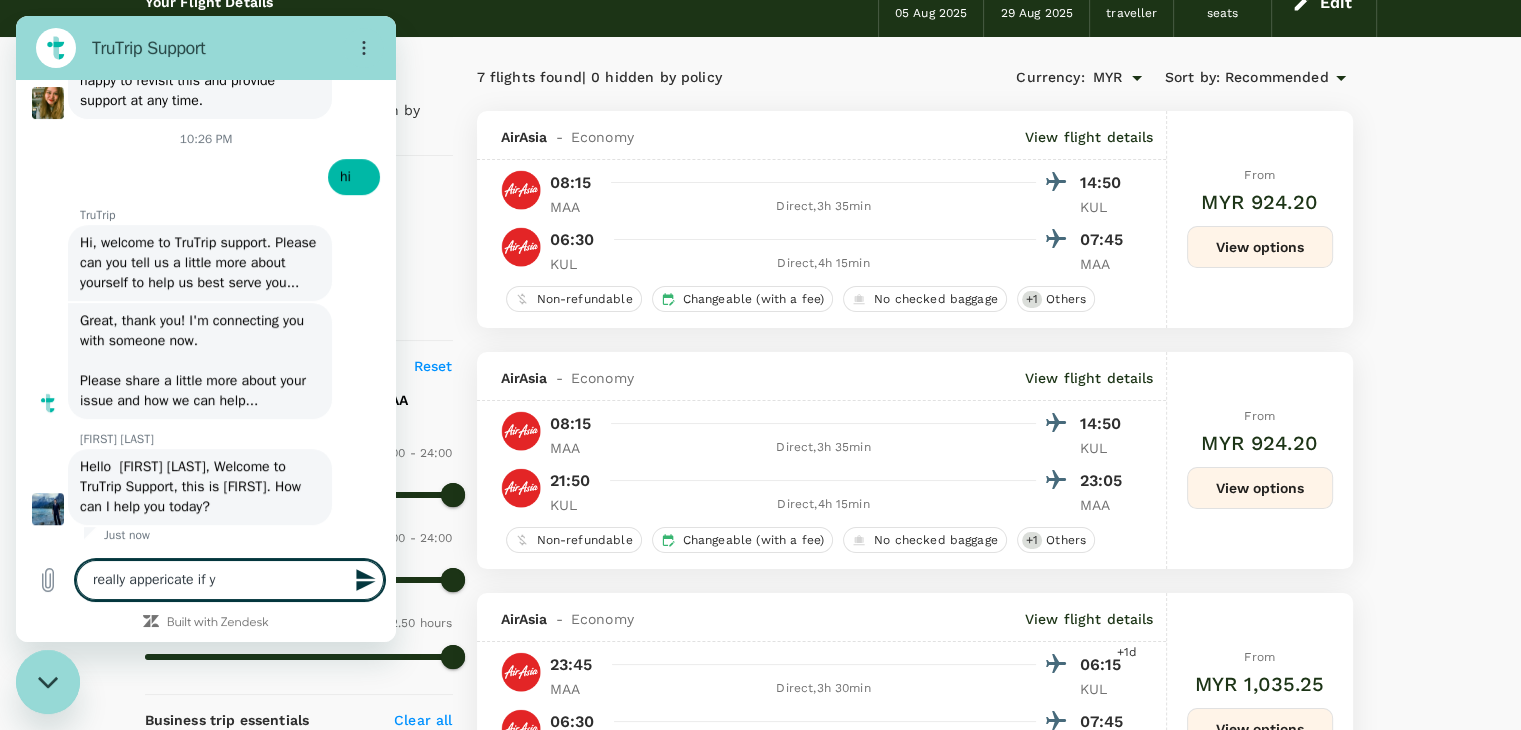 type on "really appericate if yo" 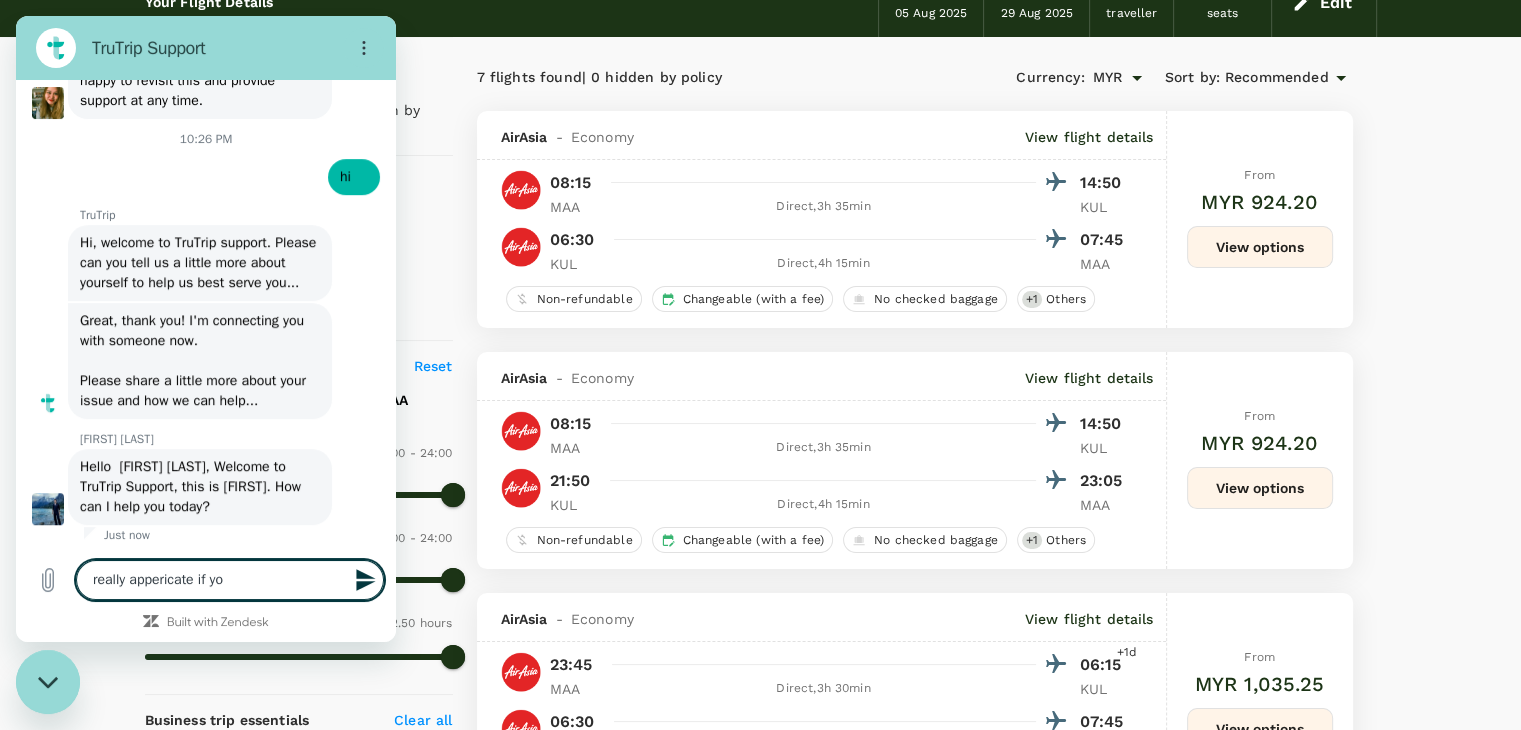type on "really appericate if you" 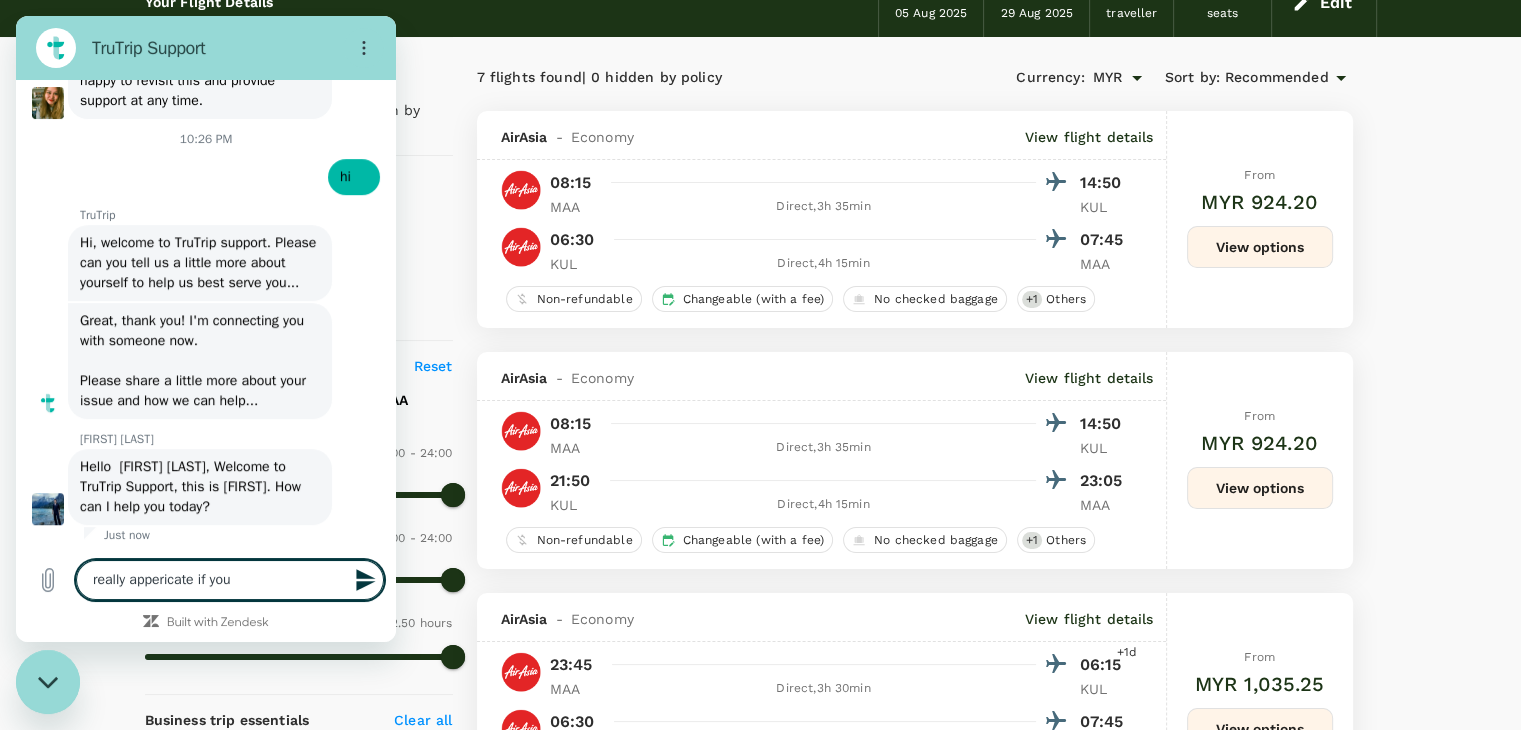 type on "really appericate if you" 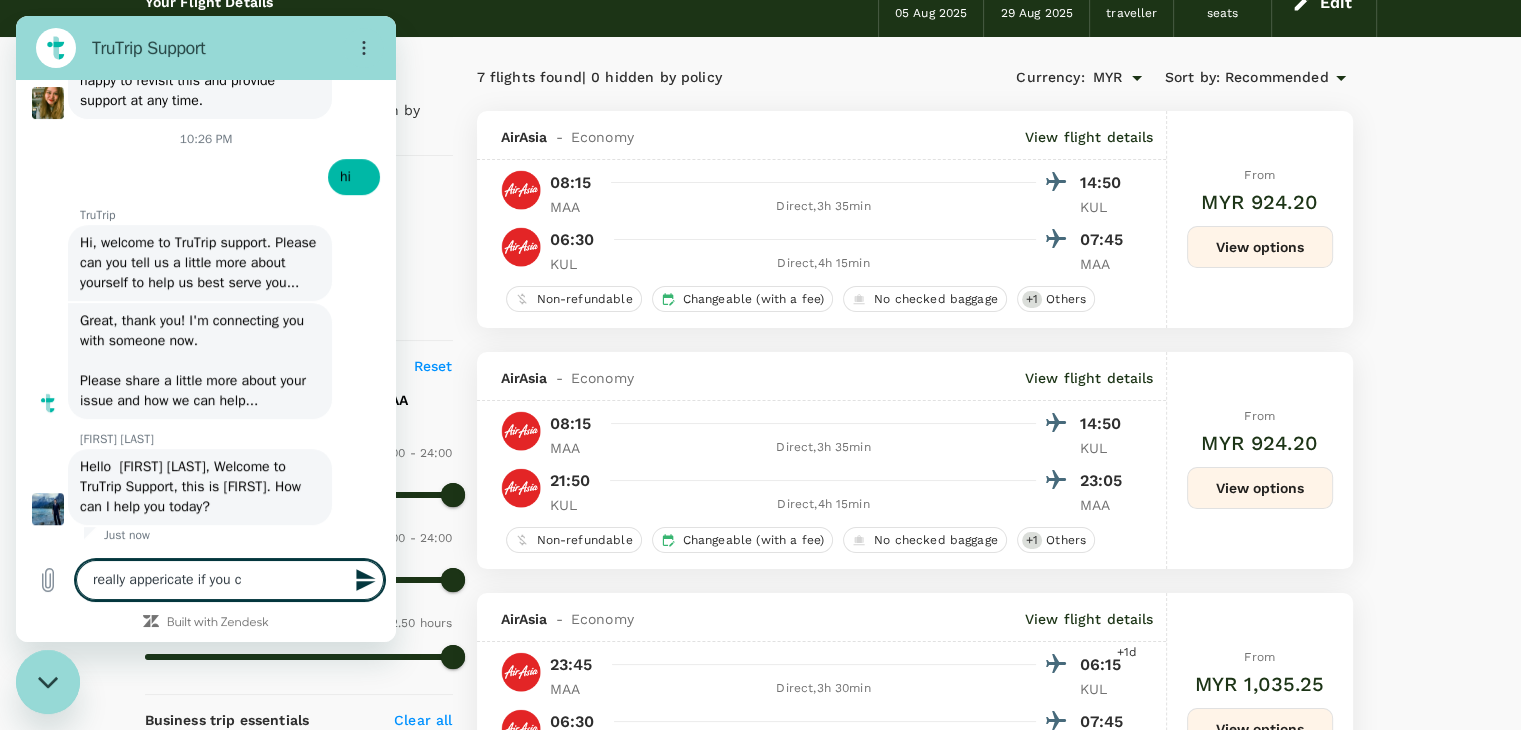 type on "really appericate if you co" 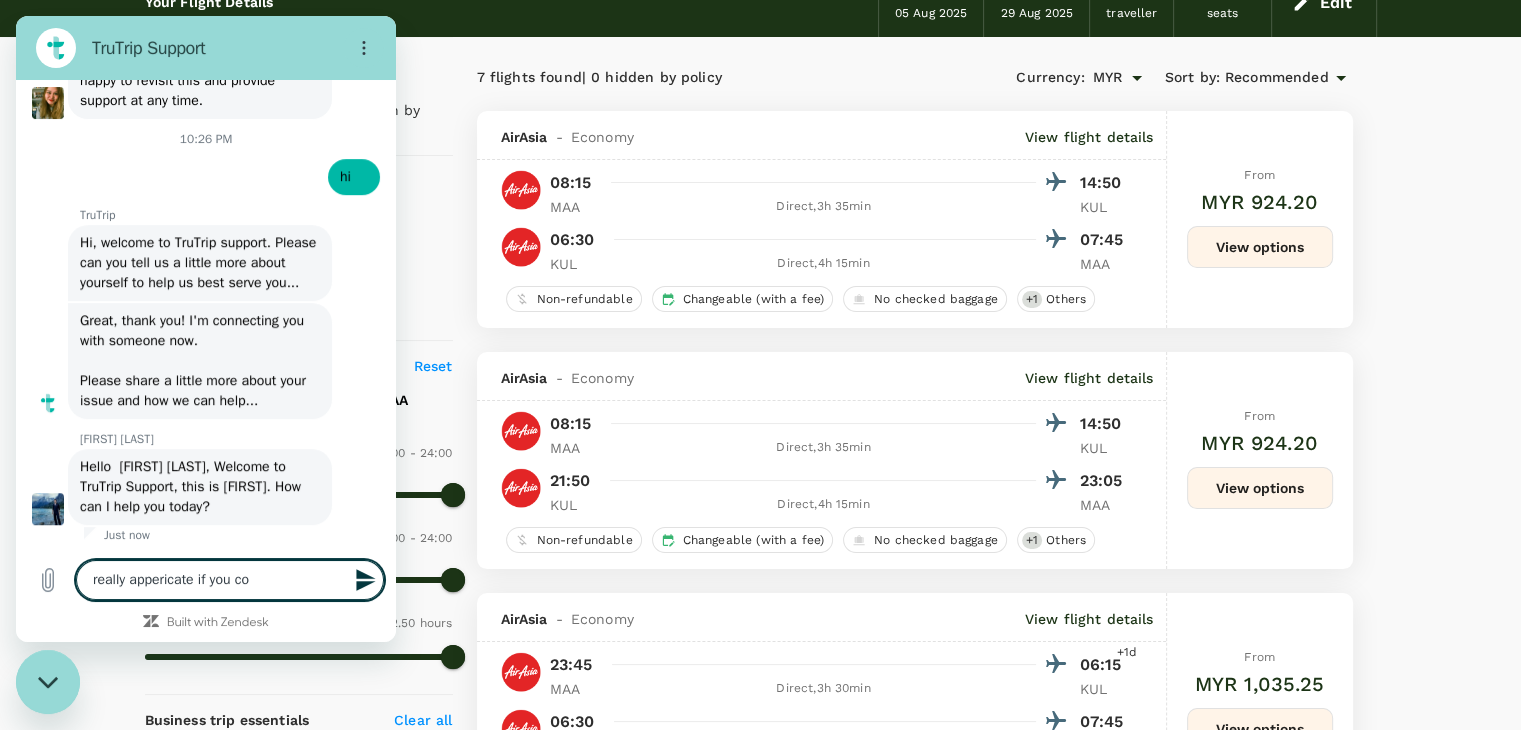 type on "really appericate if you cou" 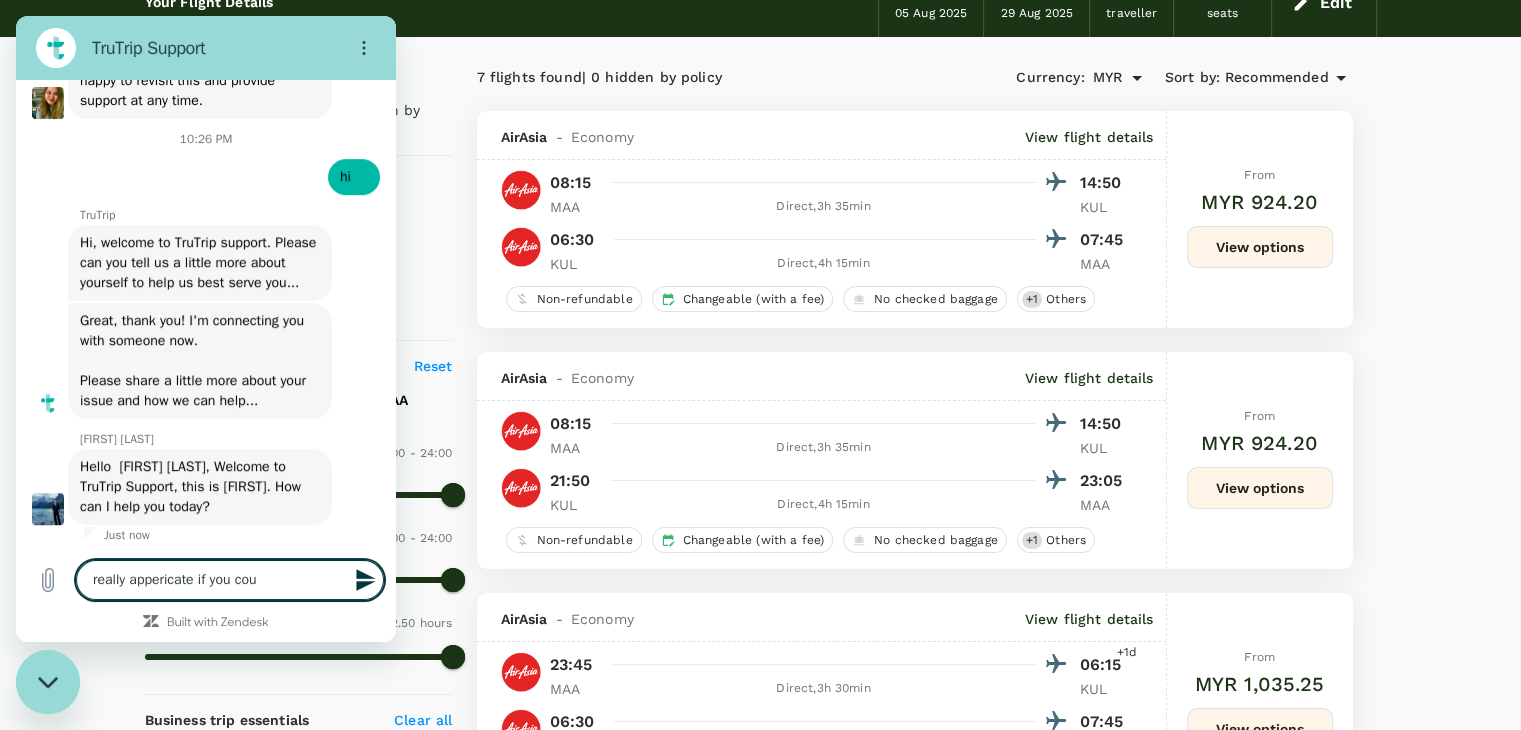 type on "really appericate if you coul" 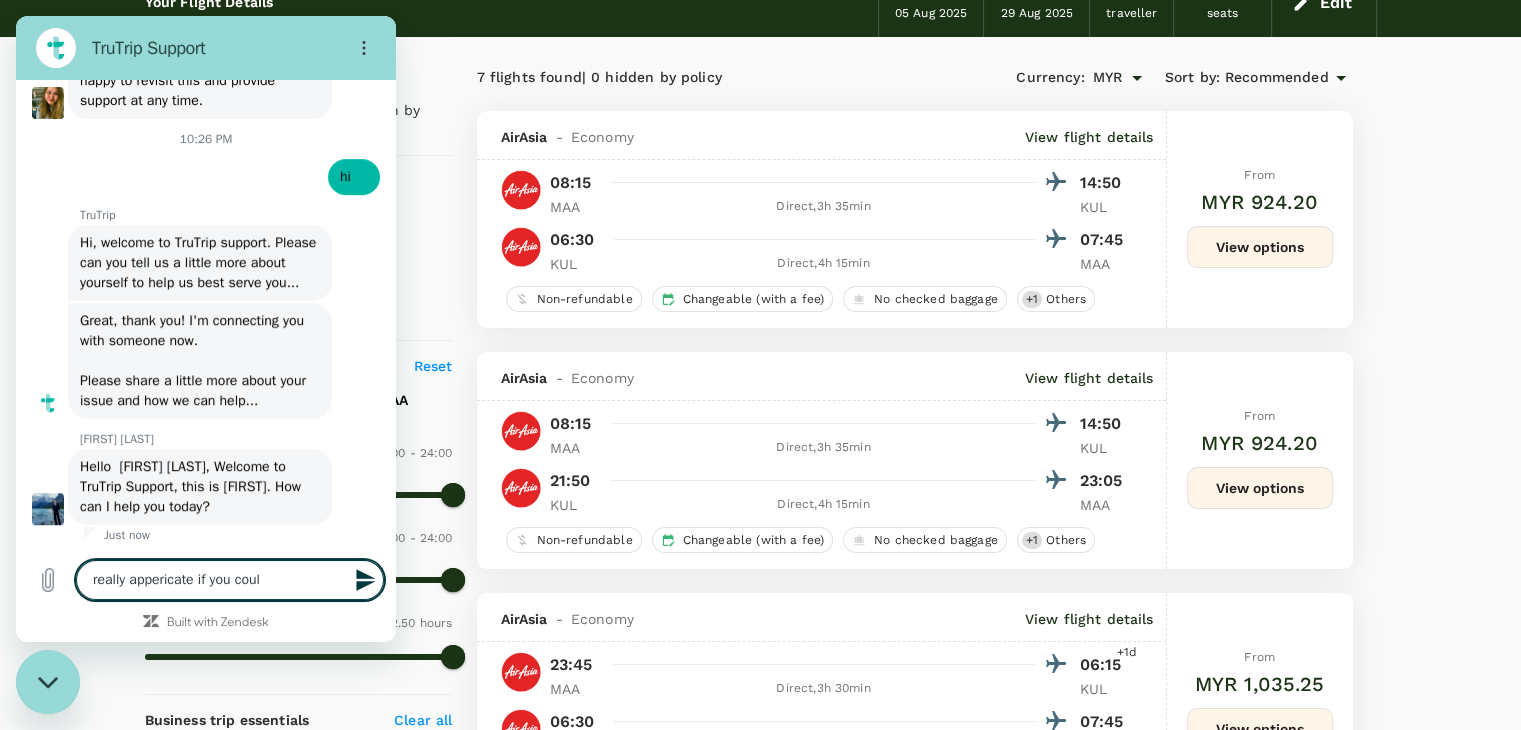 type on "really appericate if you could" 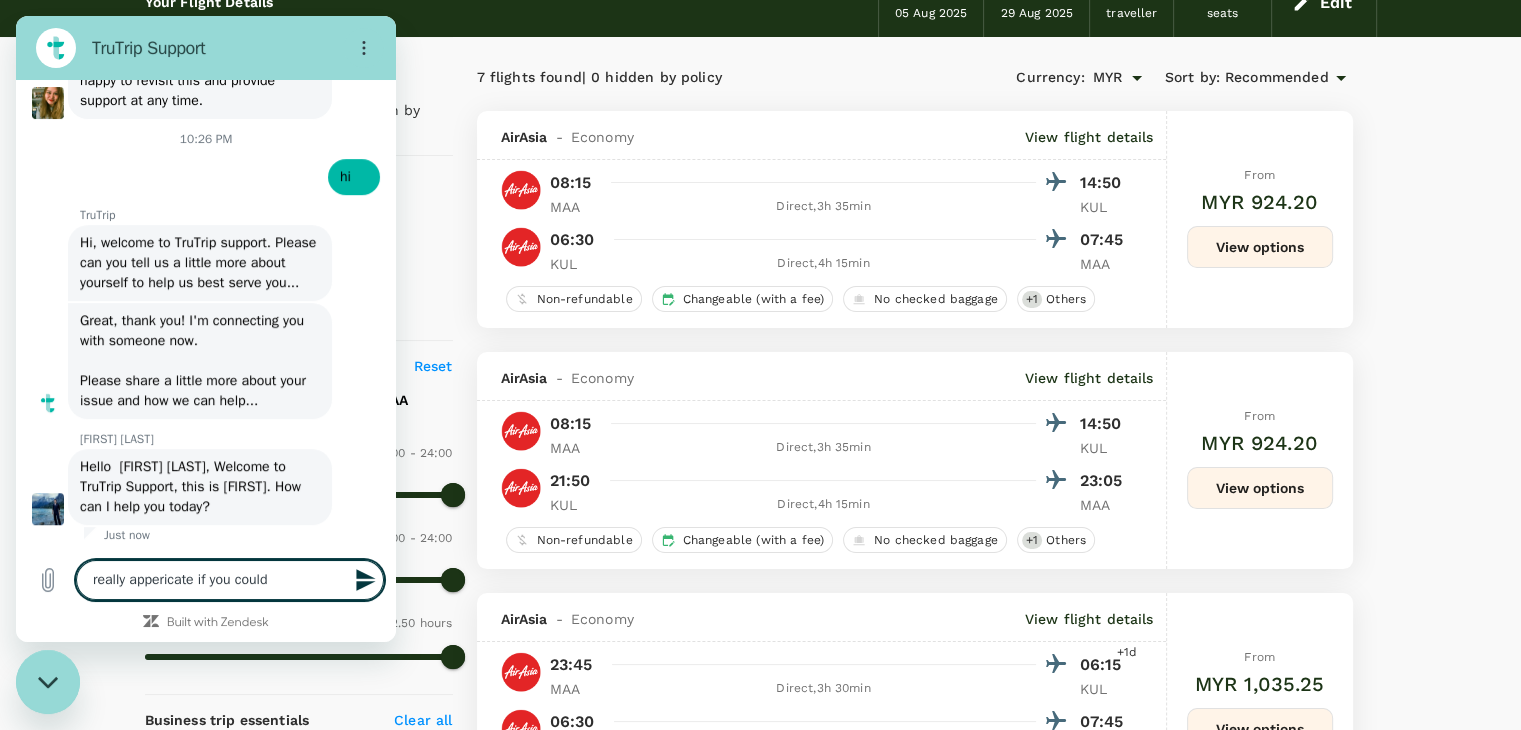 type on "really appericate if you could" 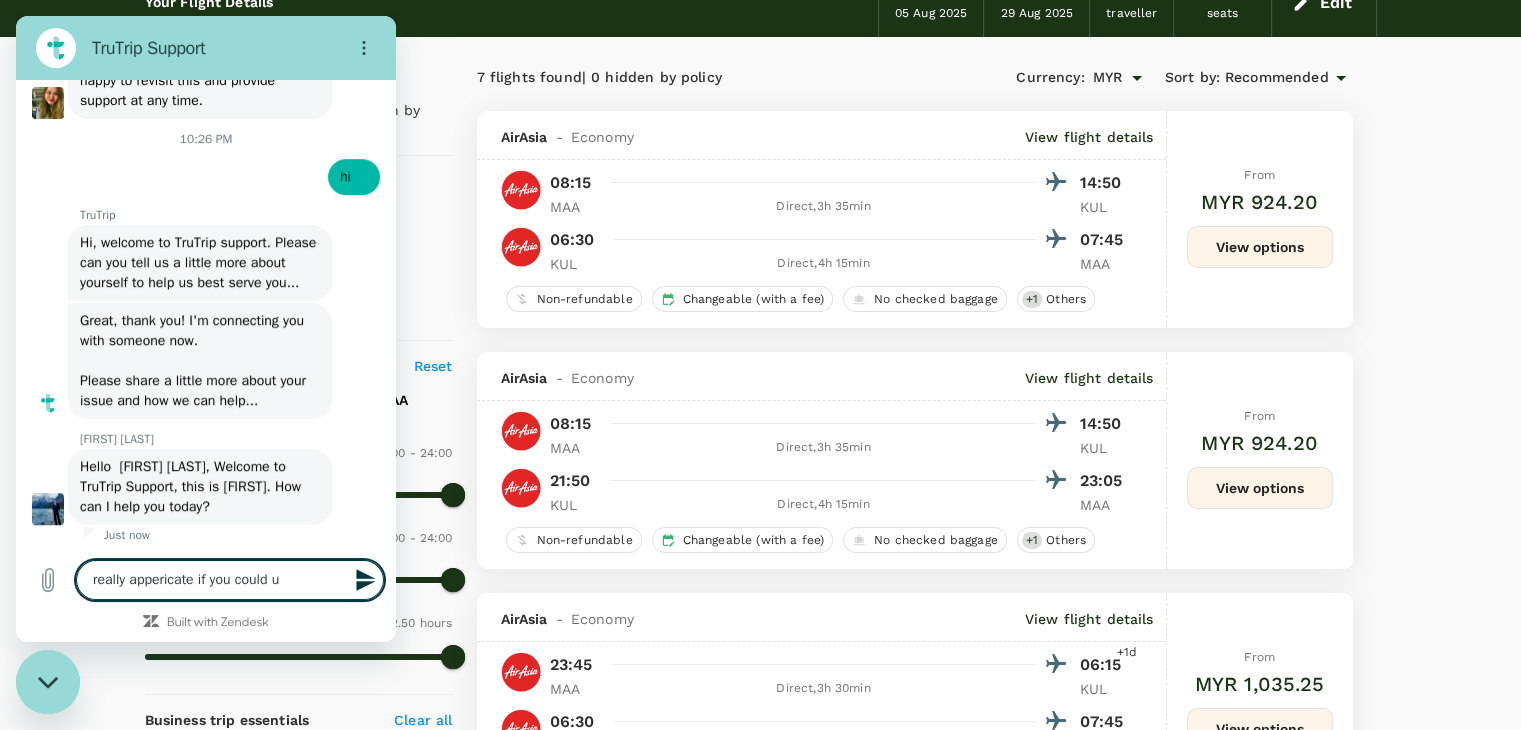 type on "really appericate if you could up" 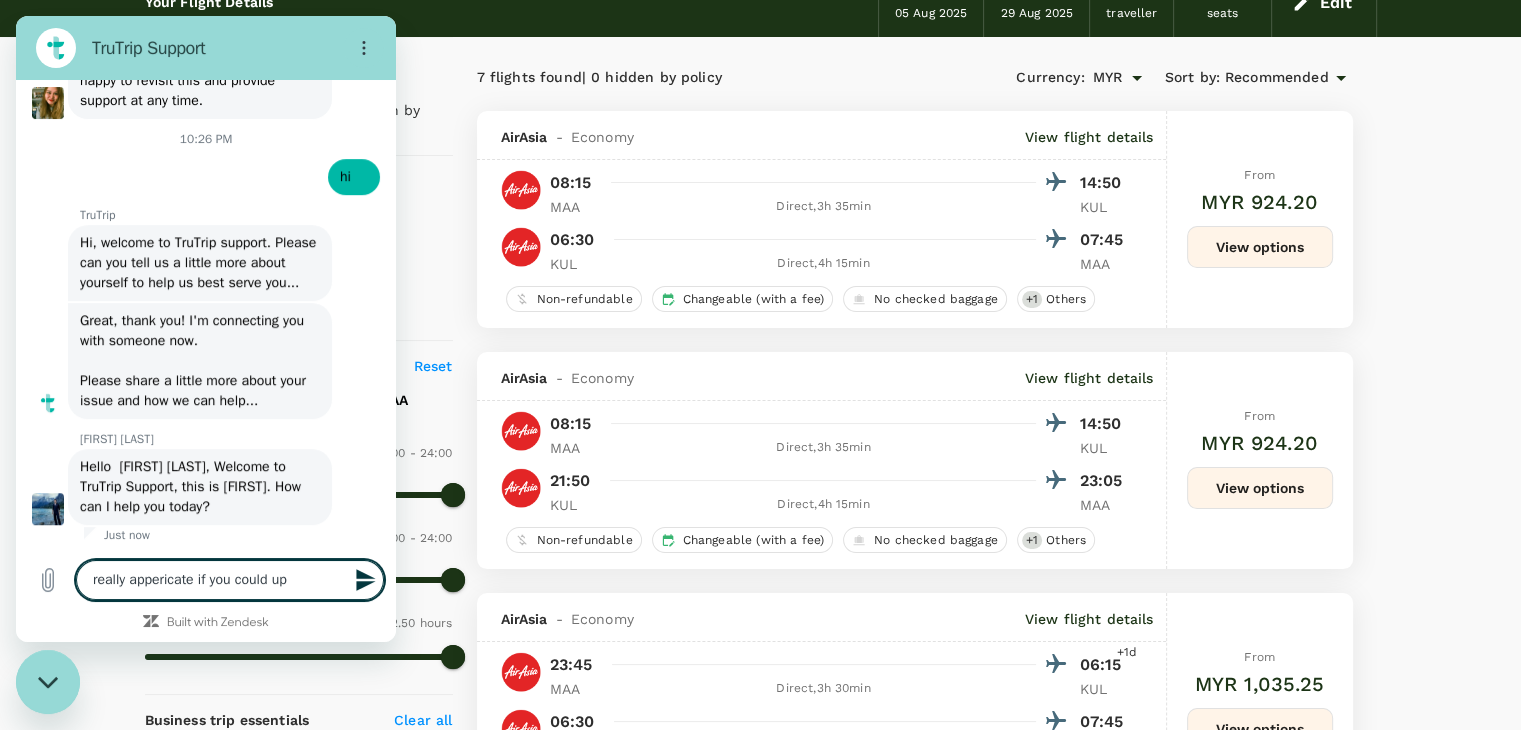 type on "really appericate if you could upd" 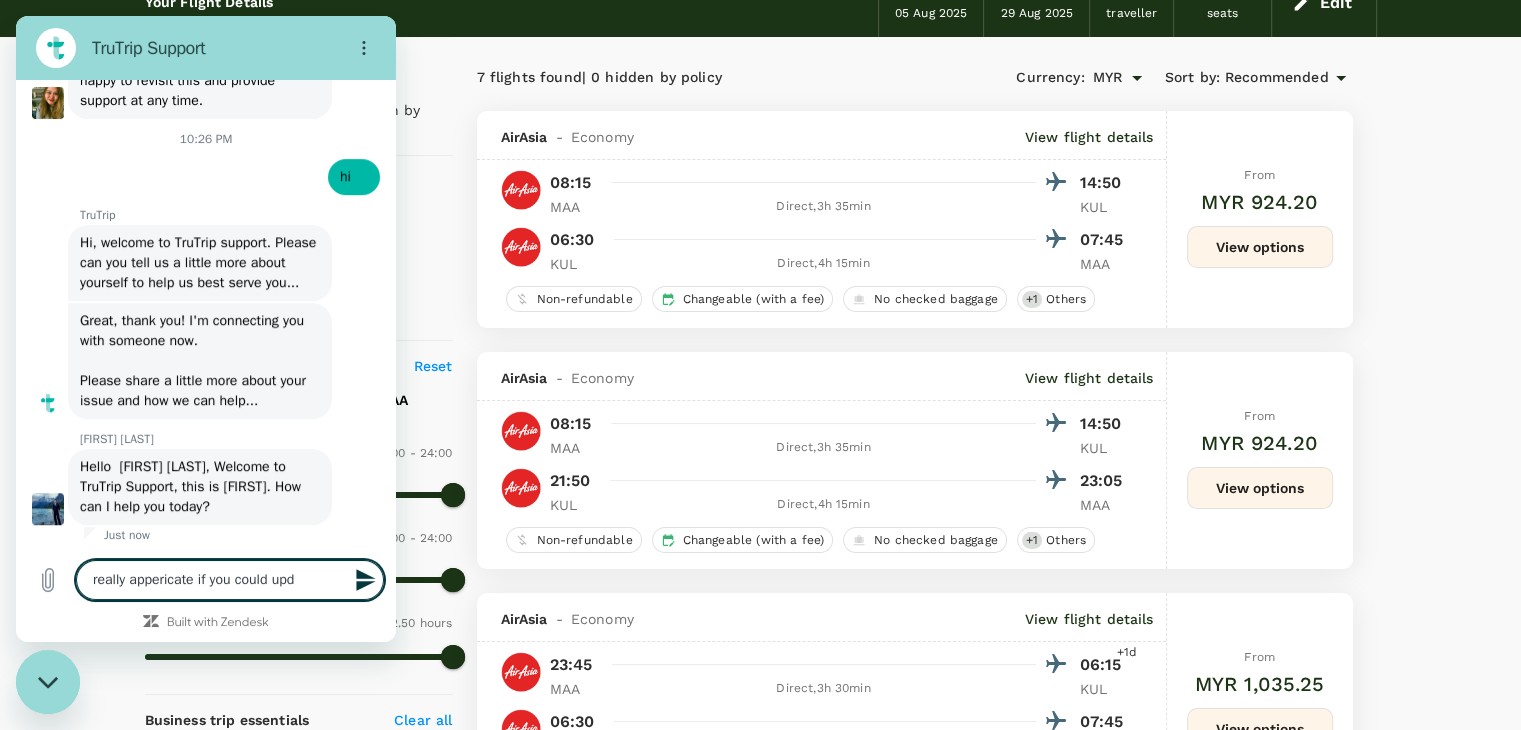type on "really appericate if you could upda" 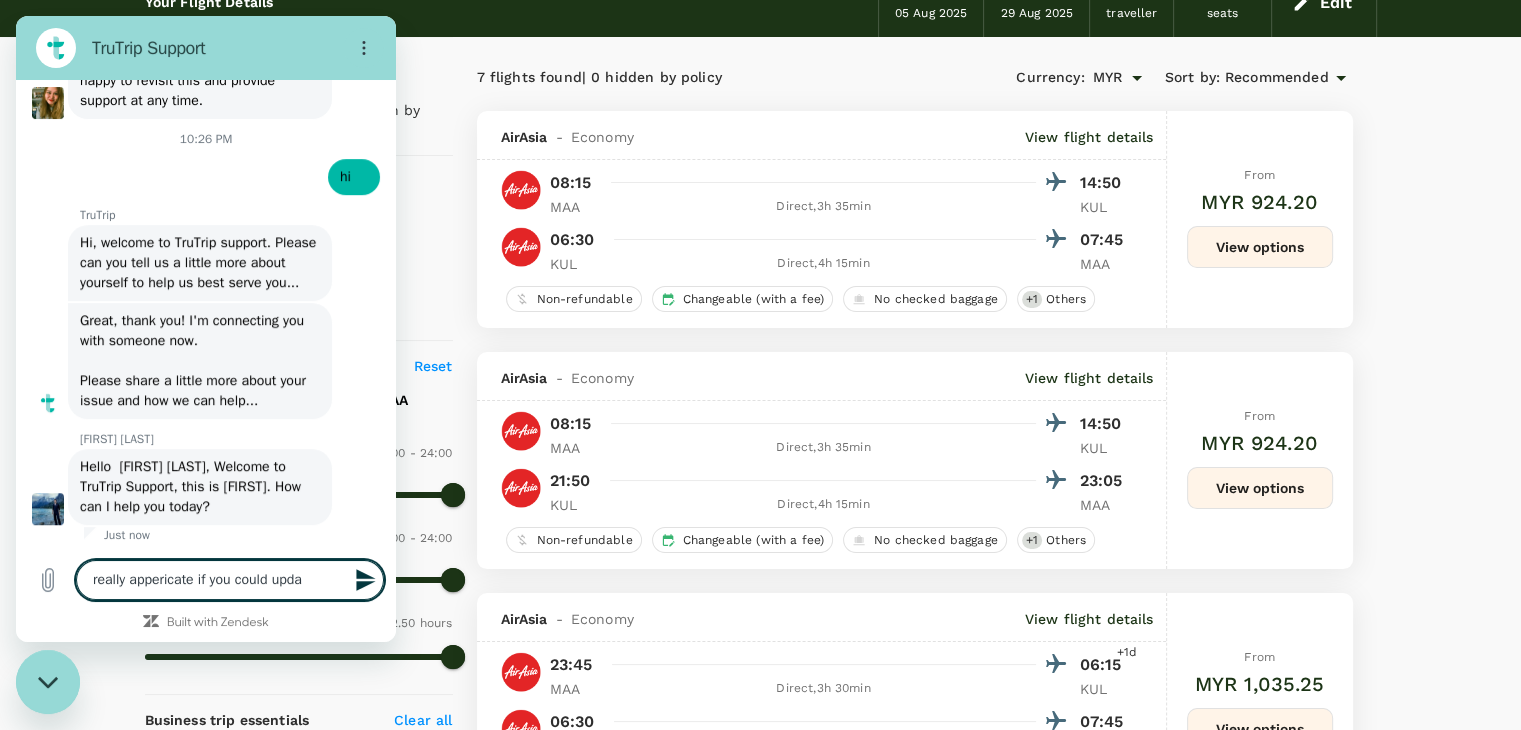 type on "really appericate if you could updat" 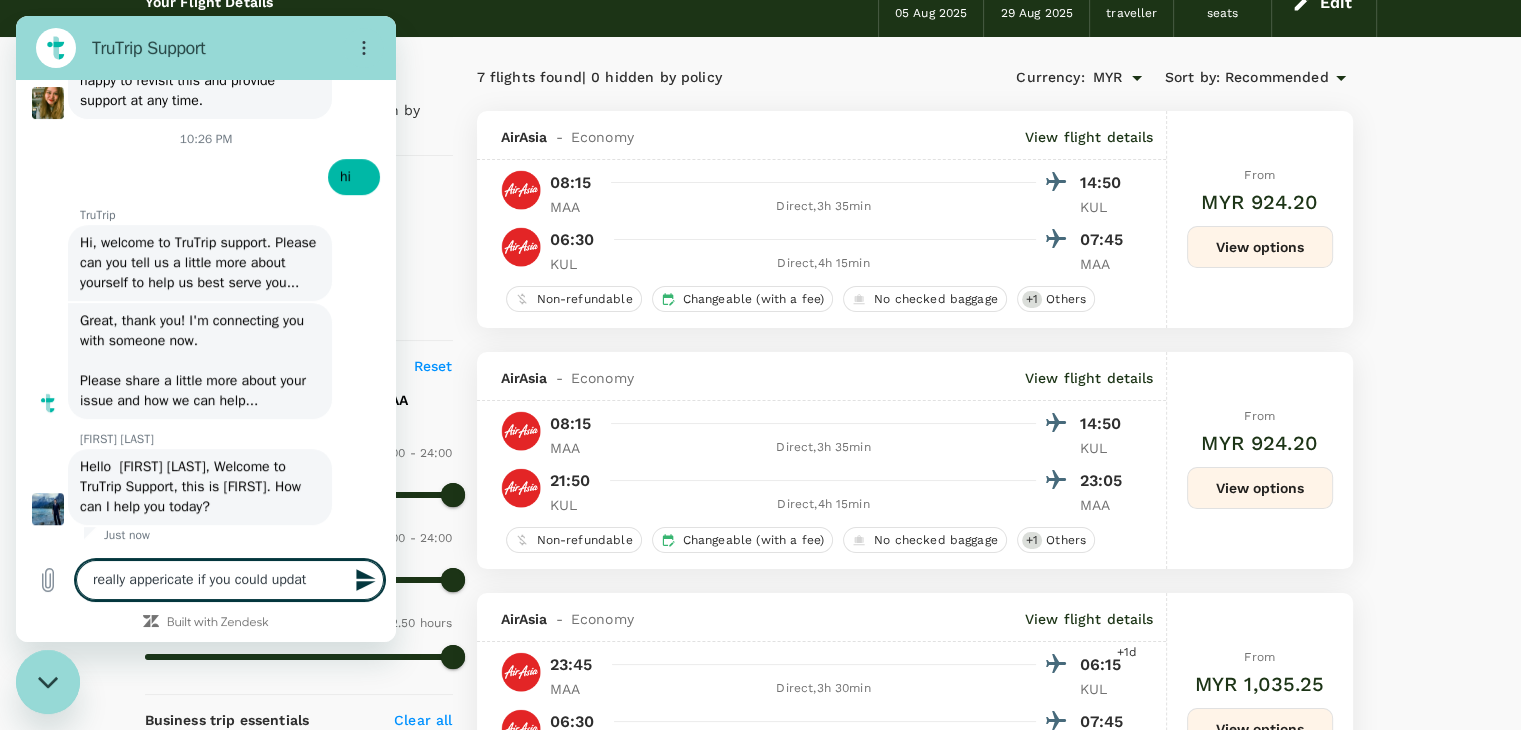 type on "really appericate if you could update" 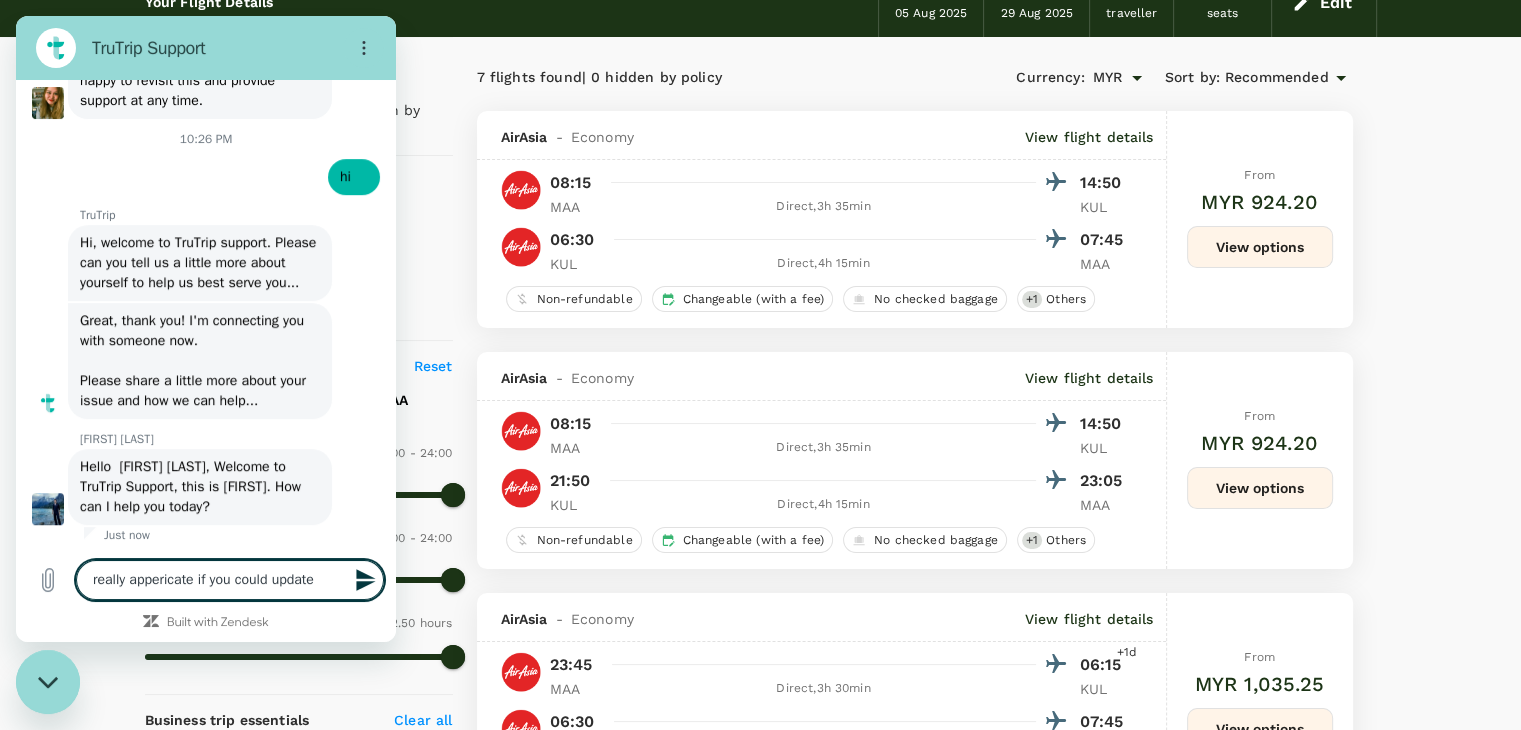 type on "really appericate if you could update" 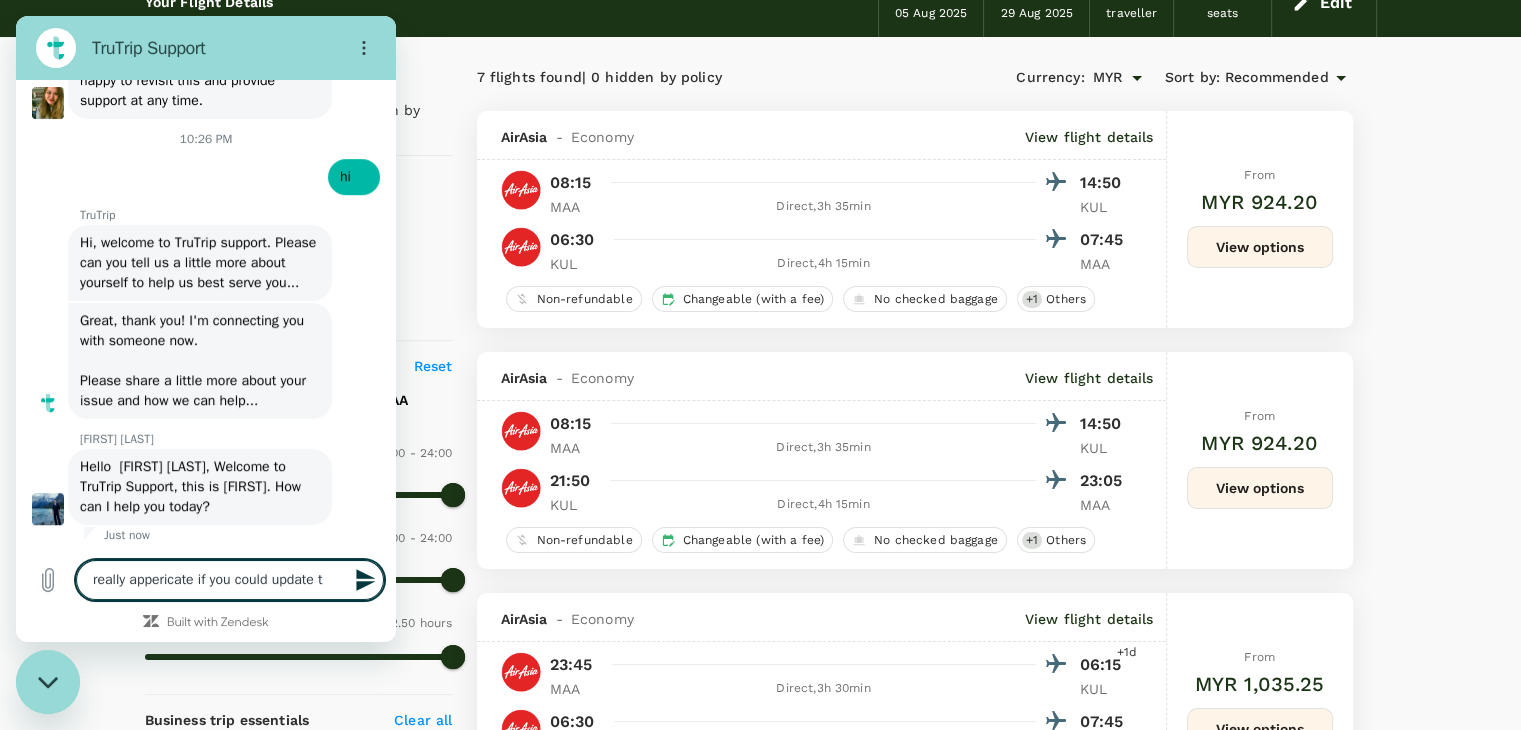 type on "really appericate if you could update th" 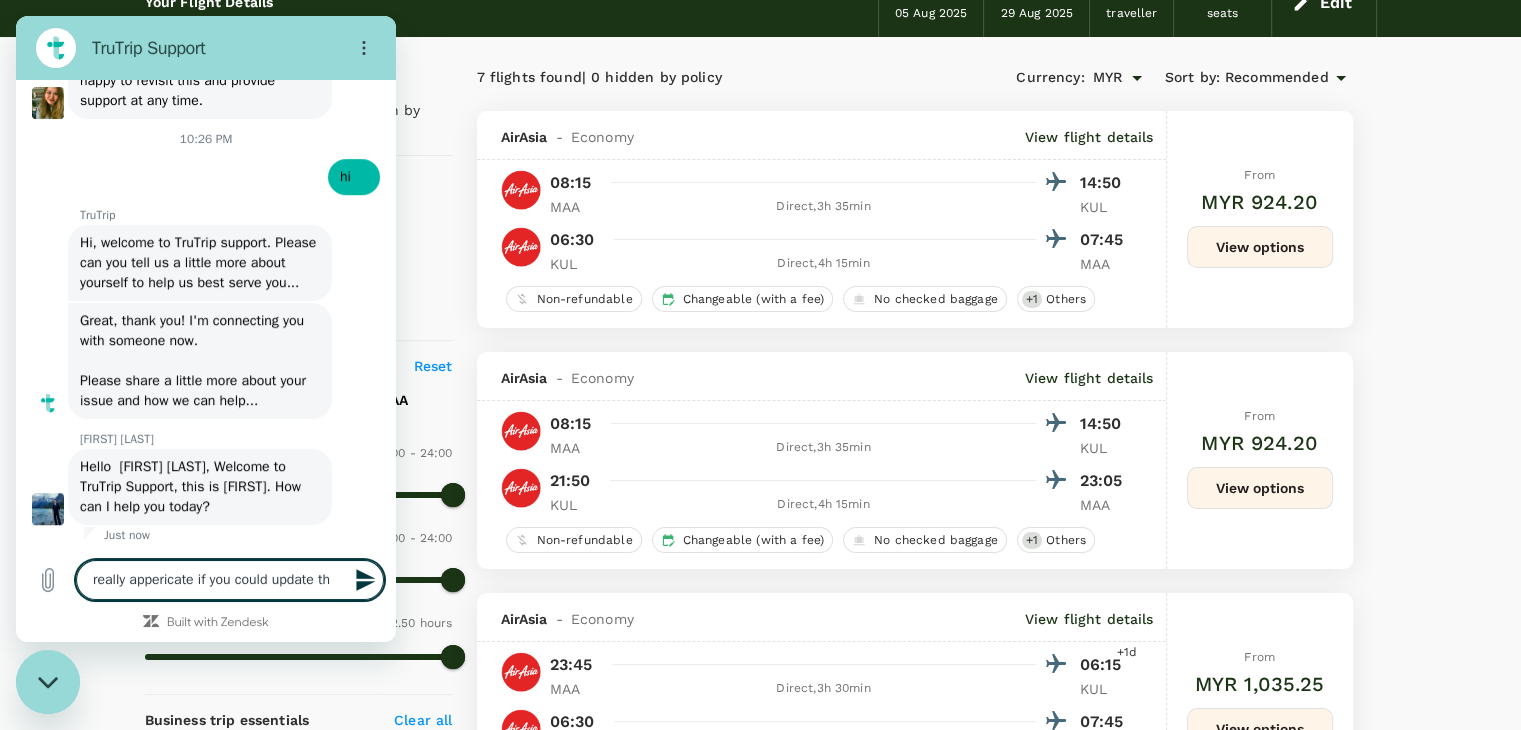 type on "really appericate if you could update thi" 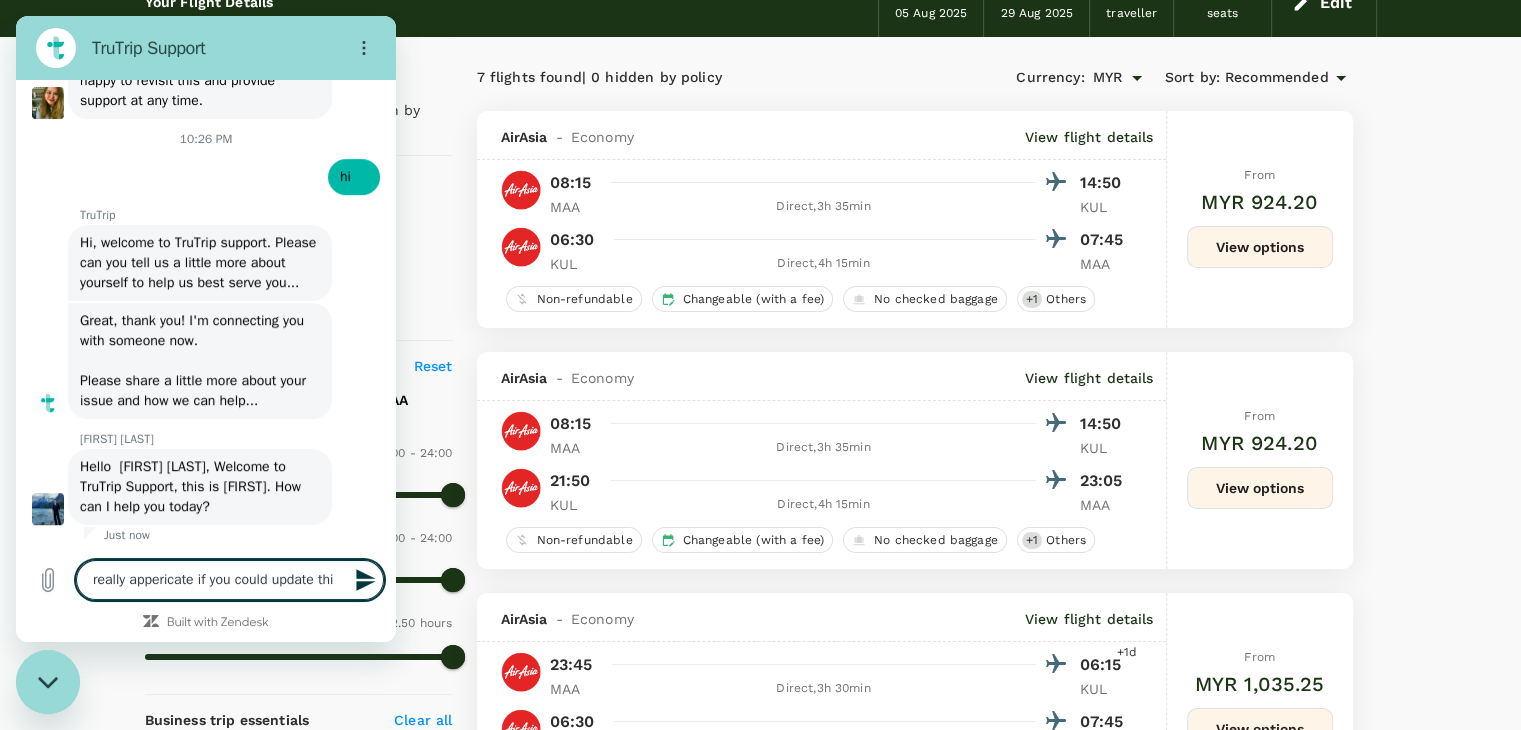 type on "really appericate if you could update this" 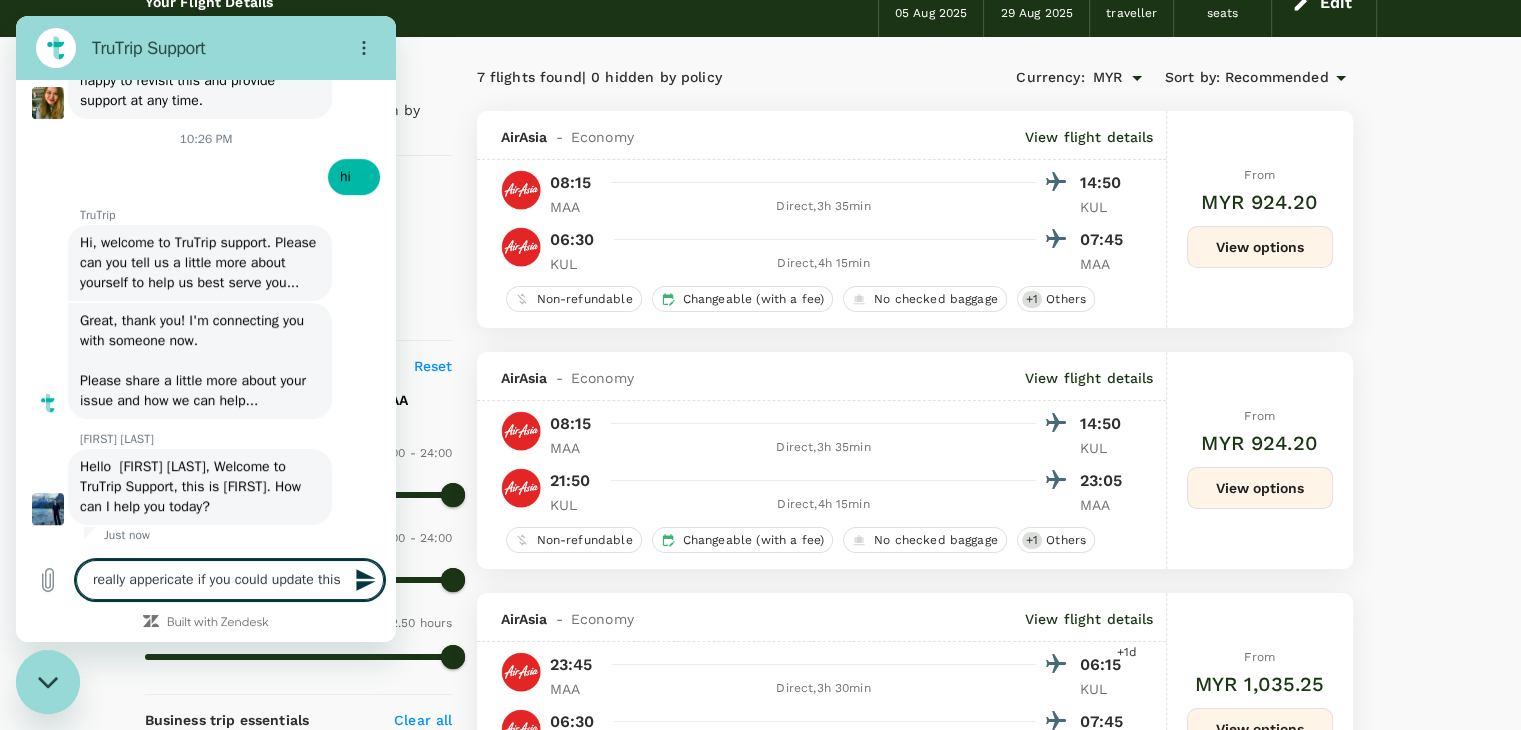 type on "really appericate if you could update this" 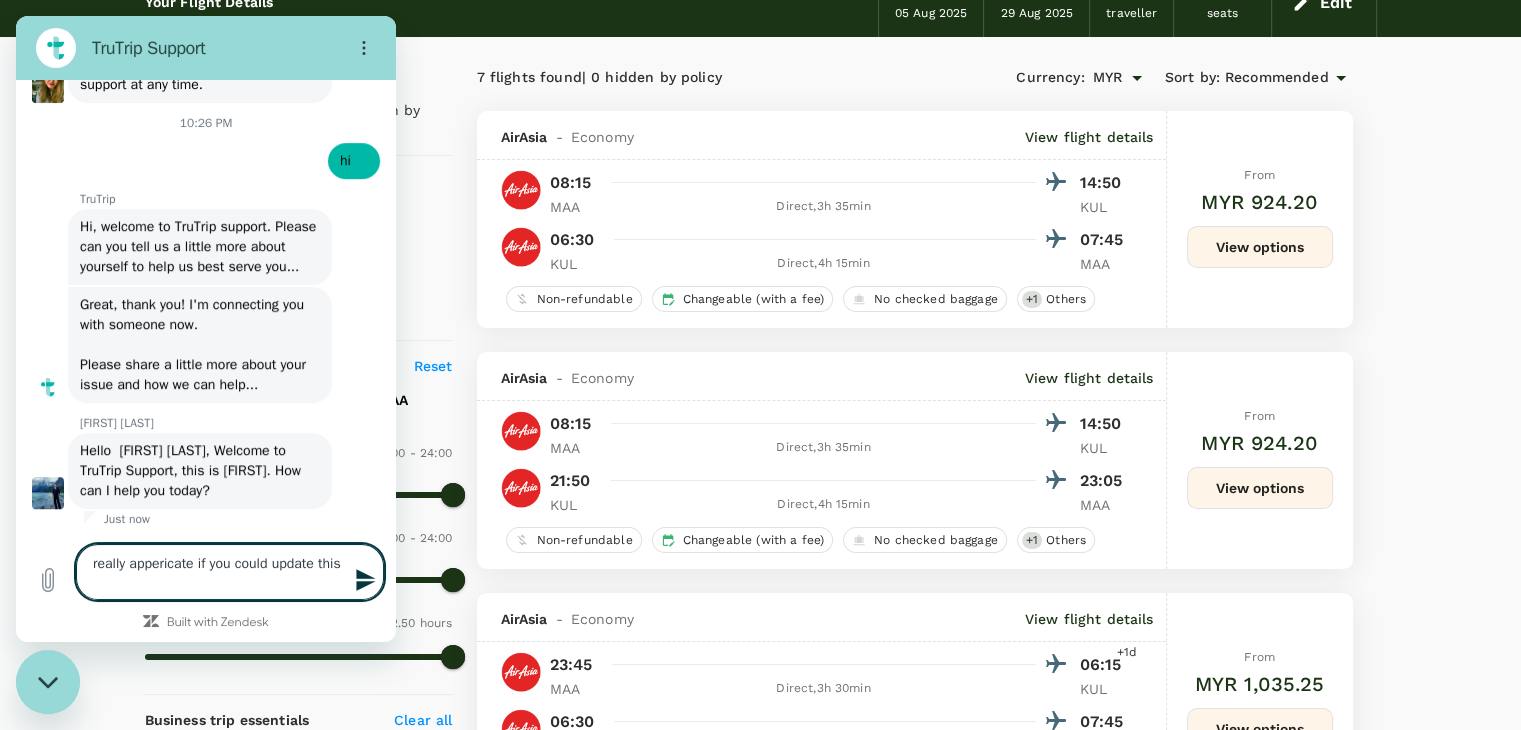 type on "really appericate if you could update this c" 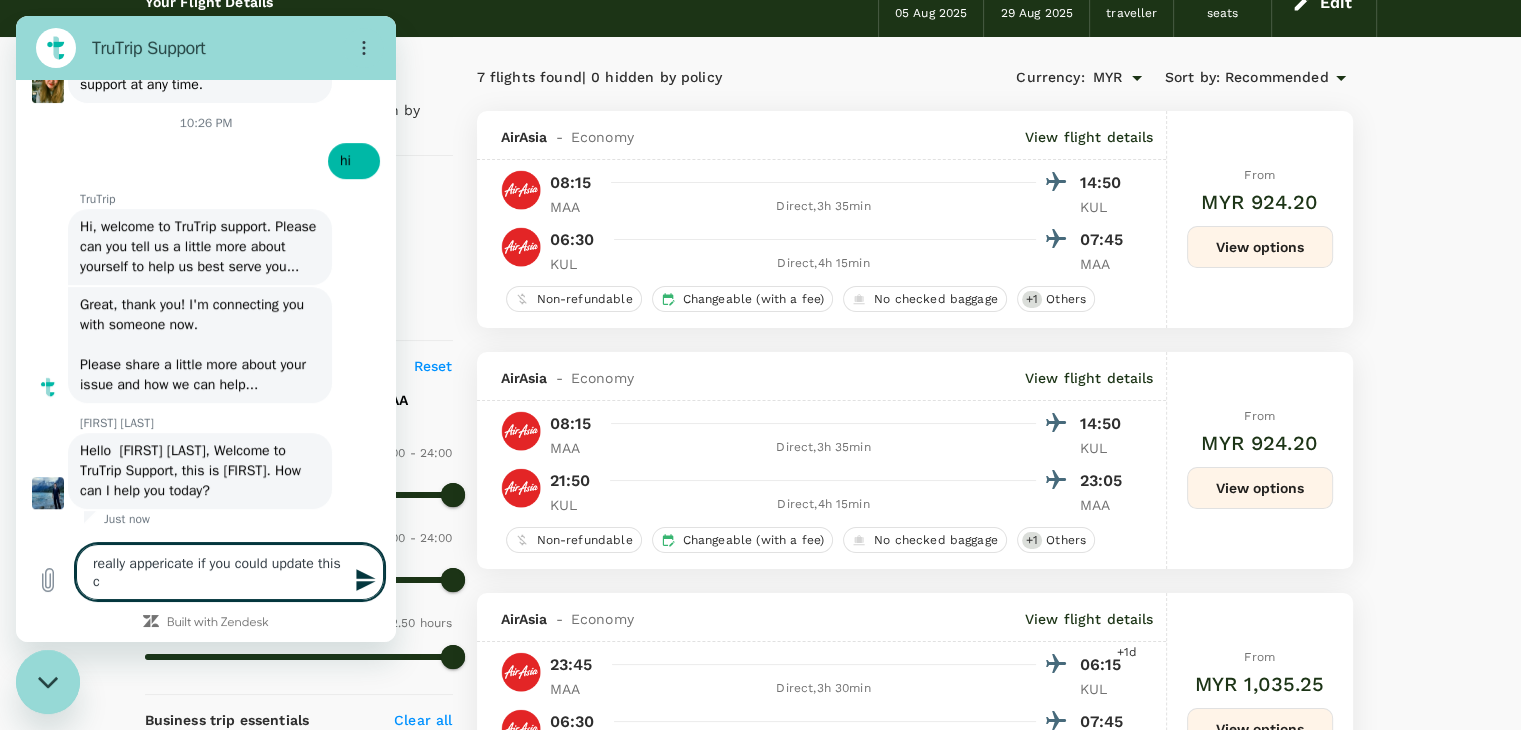type on "x" 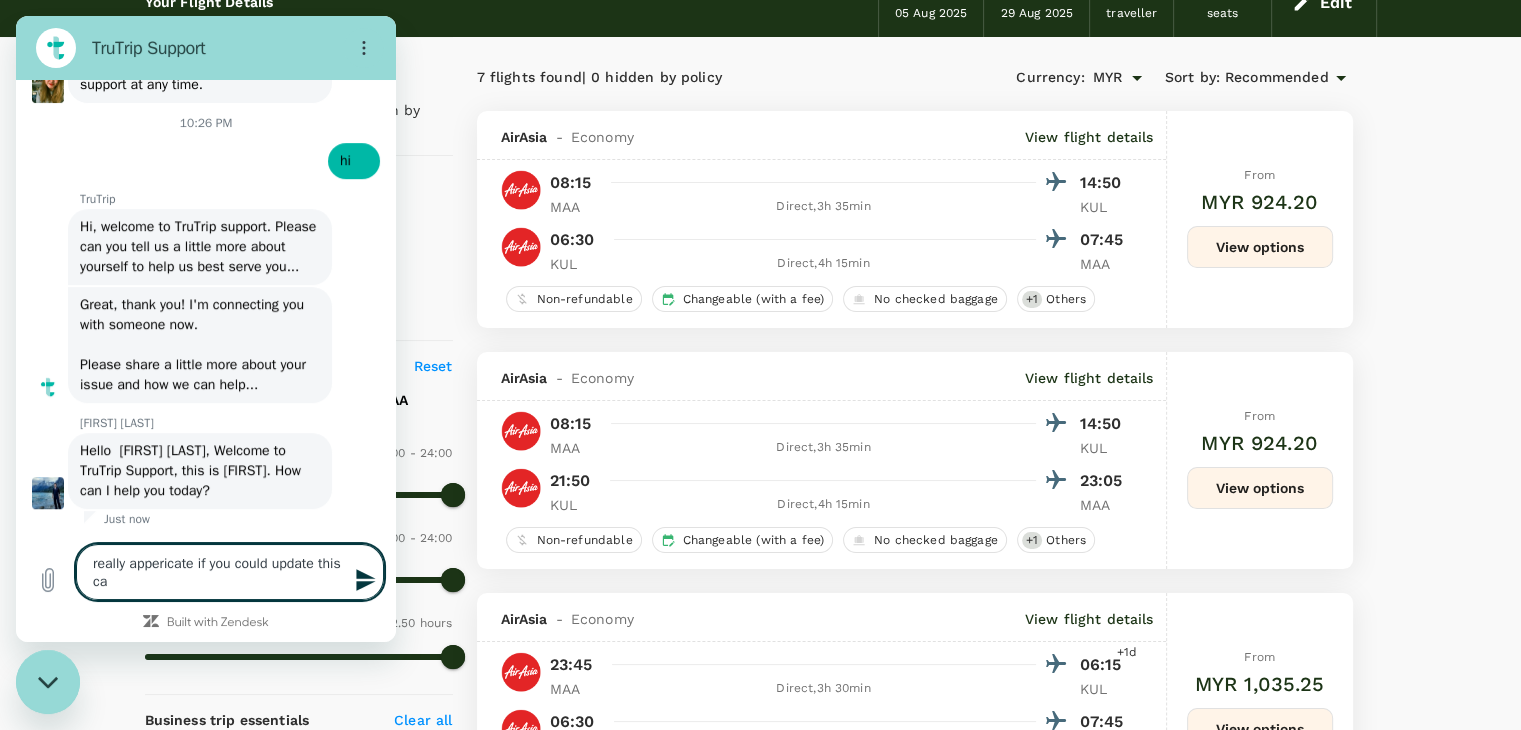 type on "really appericate if you could update this cas" 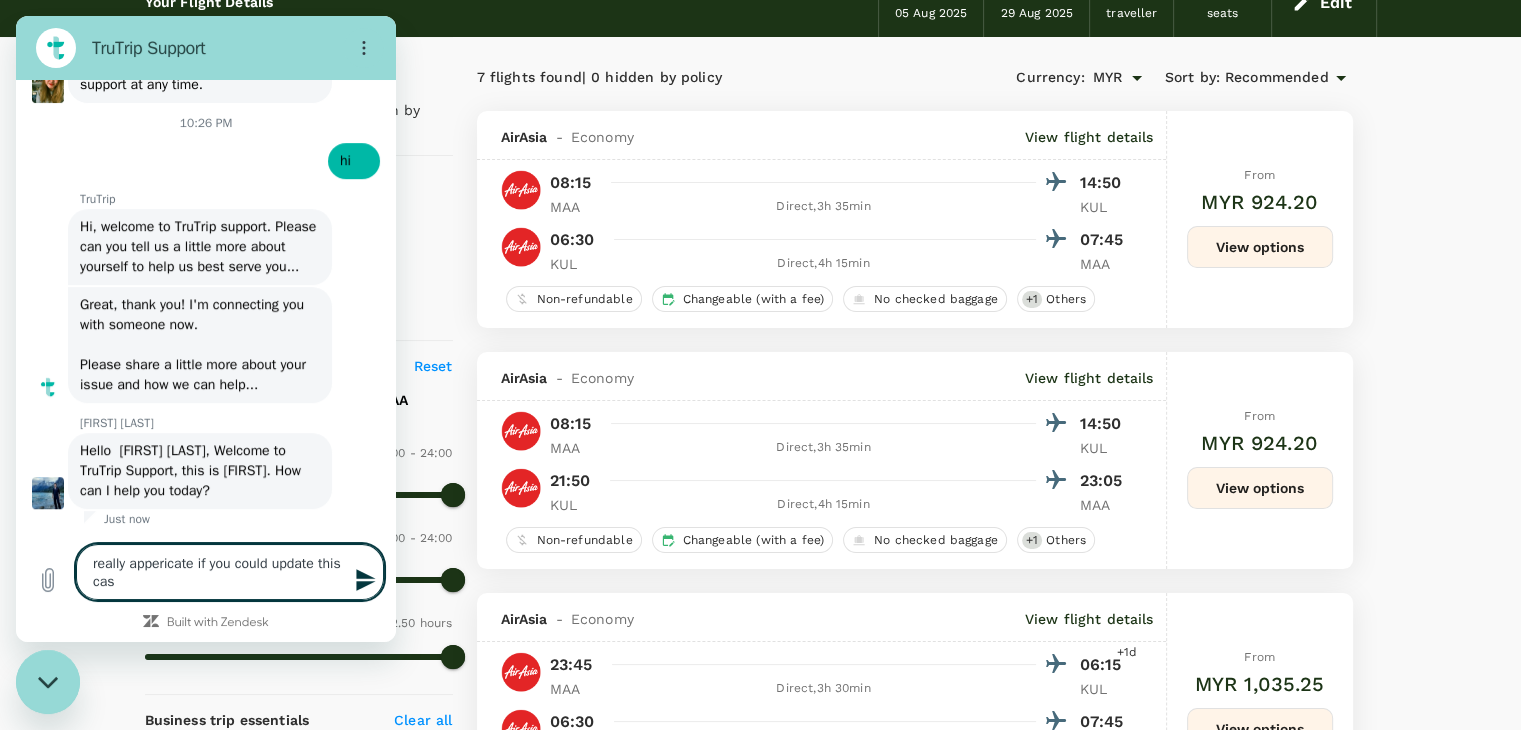 type on "really appericate if you could update this case" 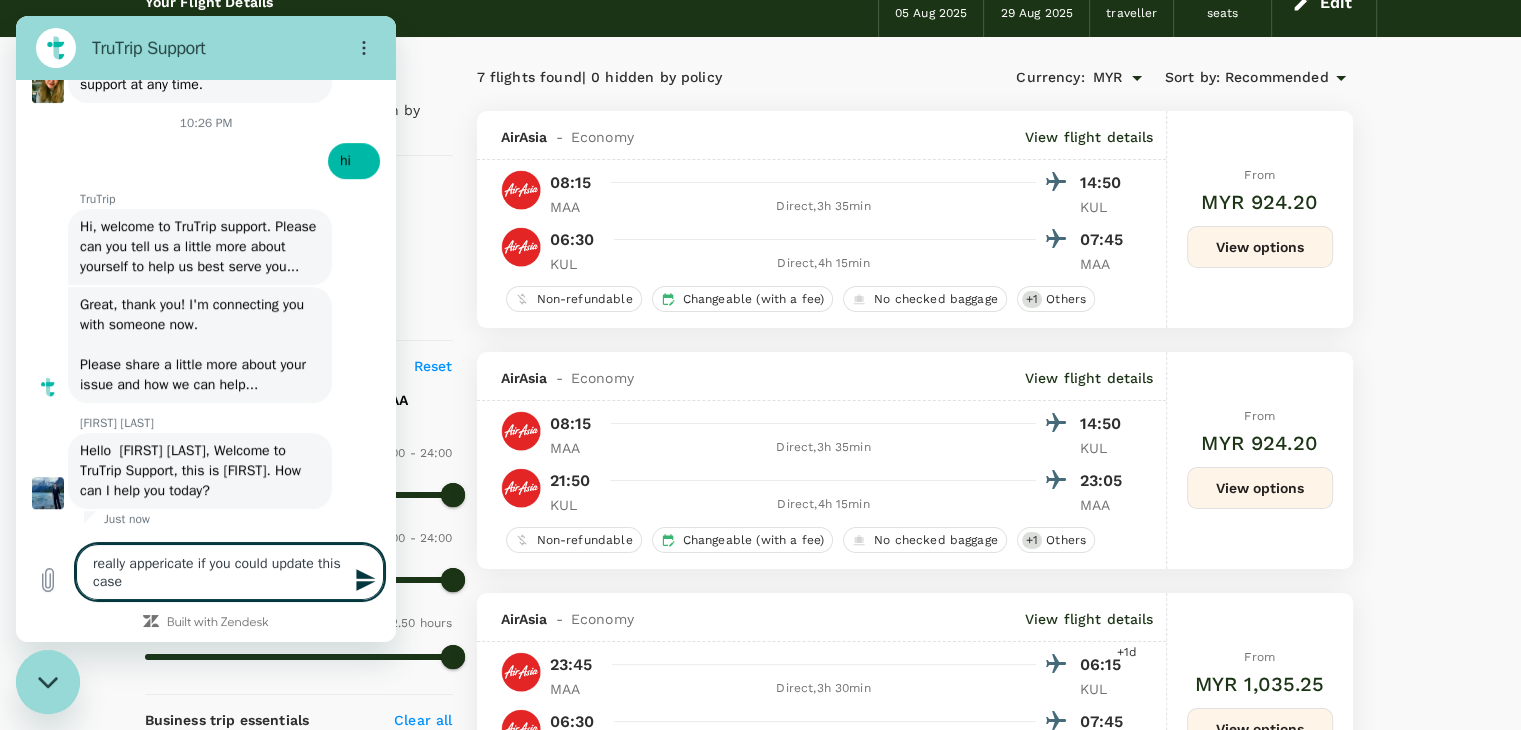 type on "really appericate if you could update this case" 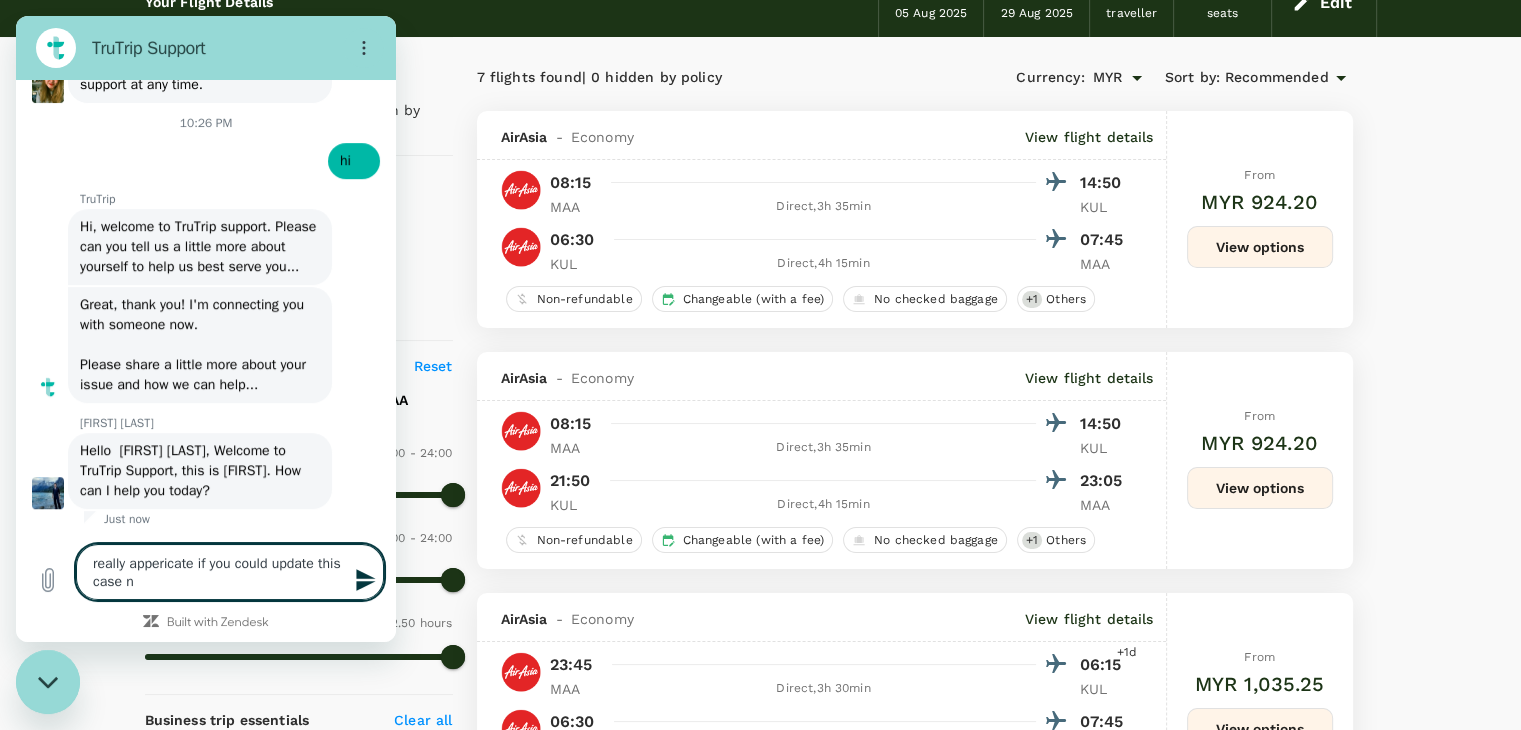 type on "really appericate if you could update this case nu" 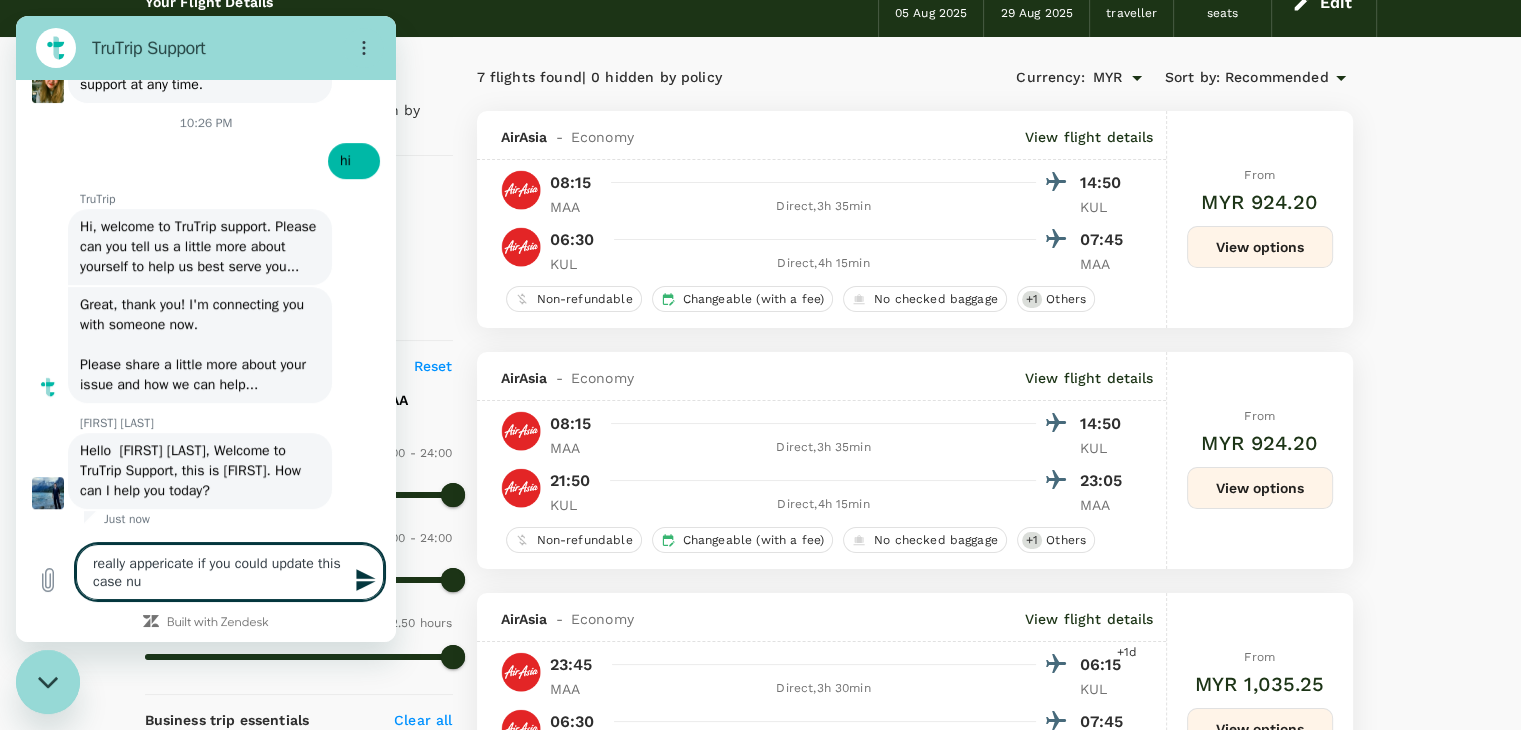 type on "really appericate if you could update this case num" 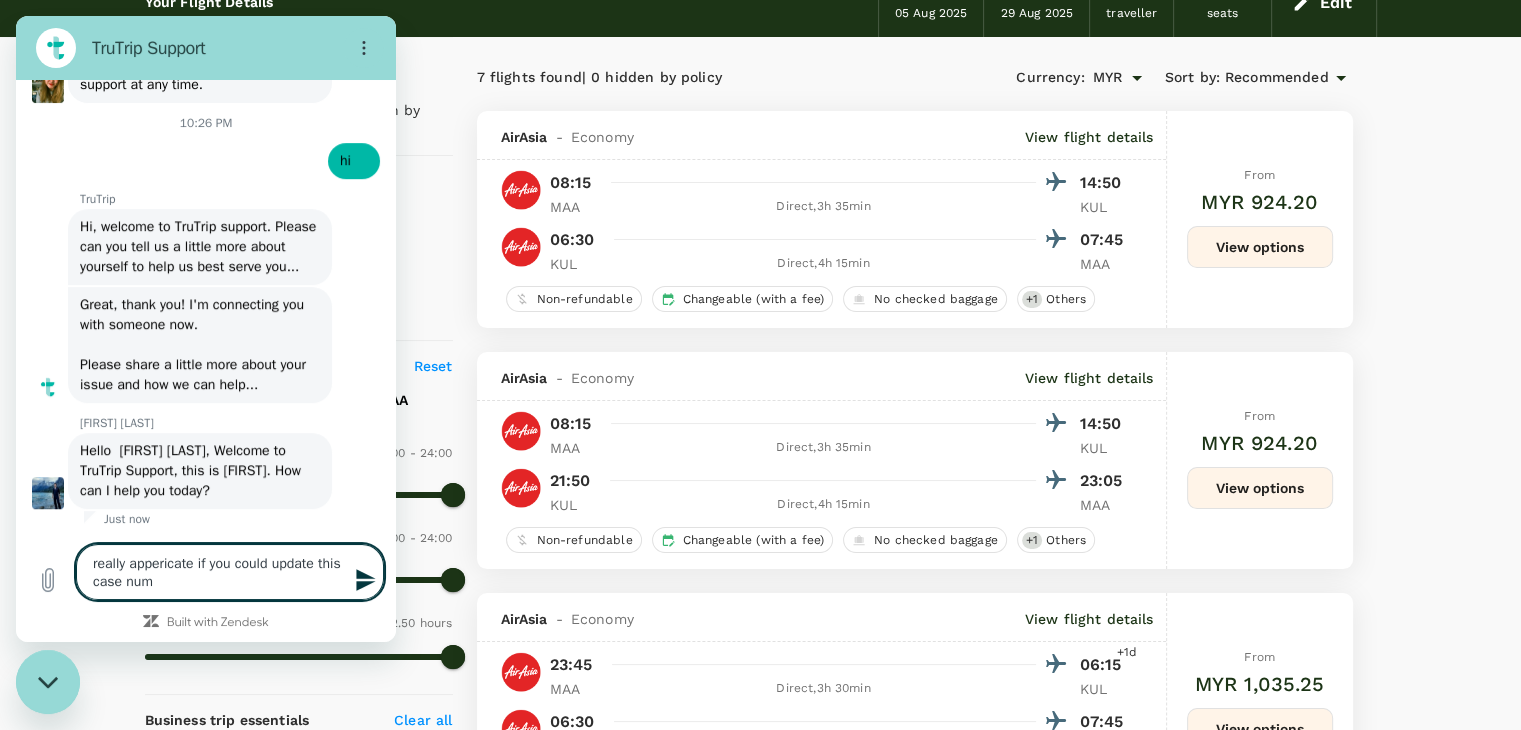 type on "really appericate if you could update this case numb" 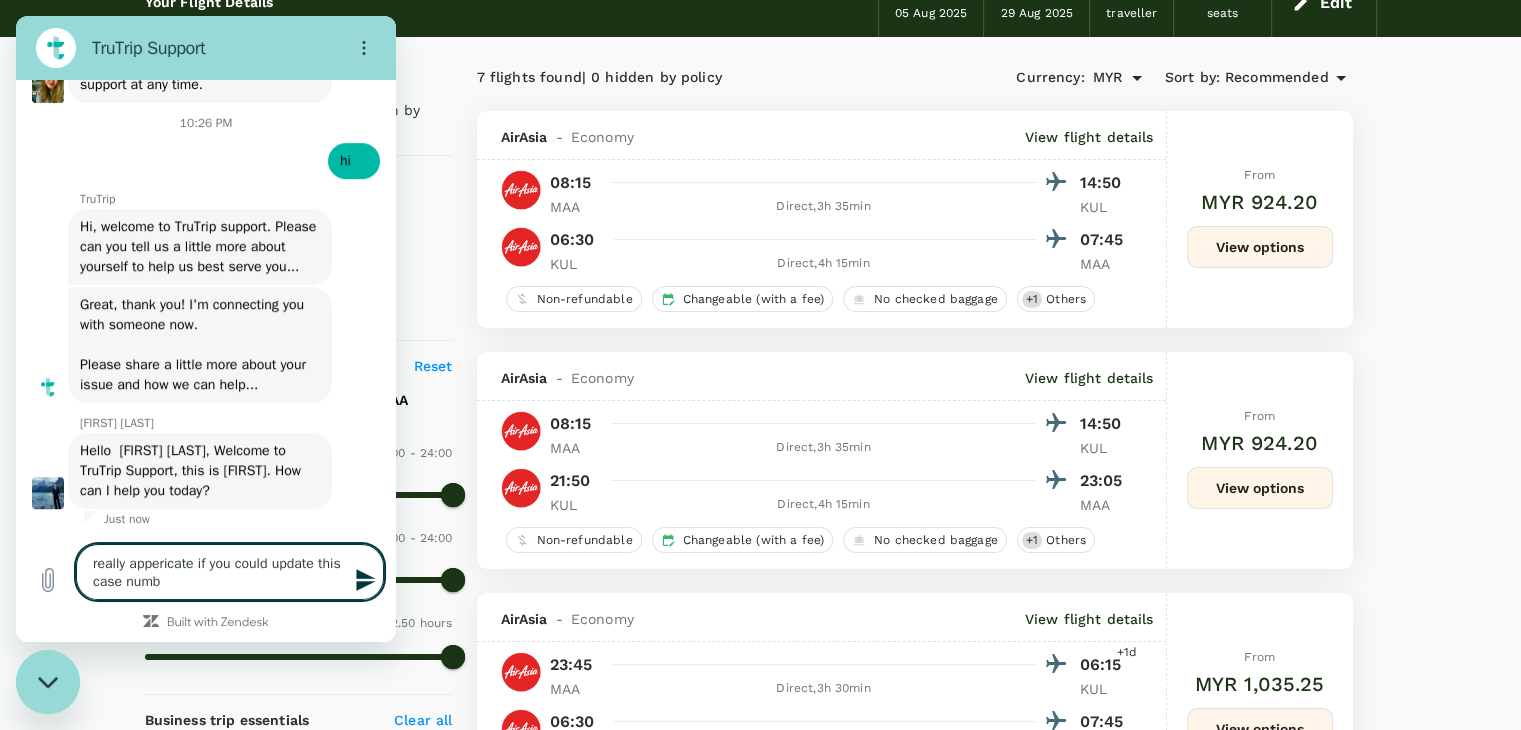 type on "really appericate if you could update this case numbe" 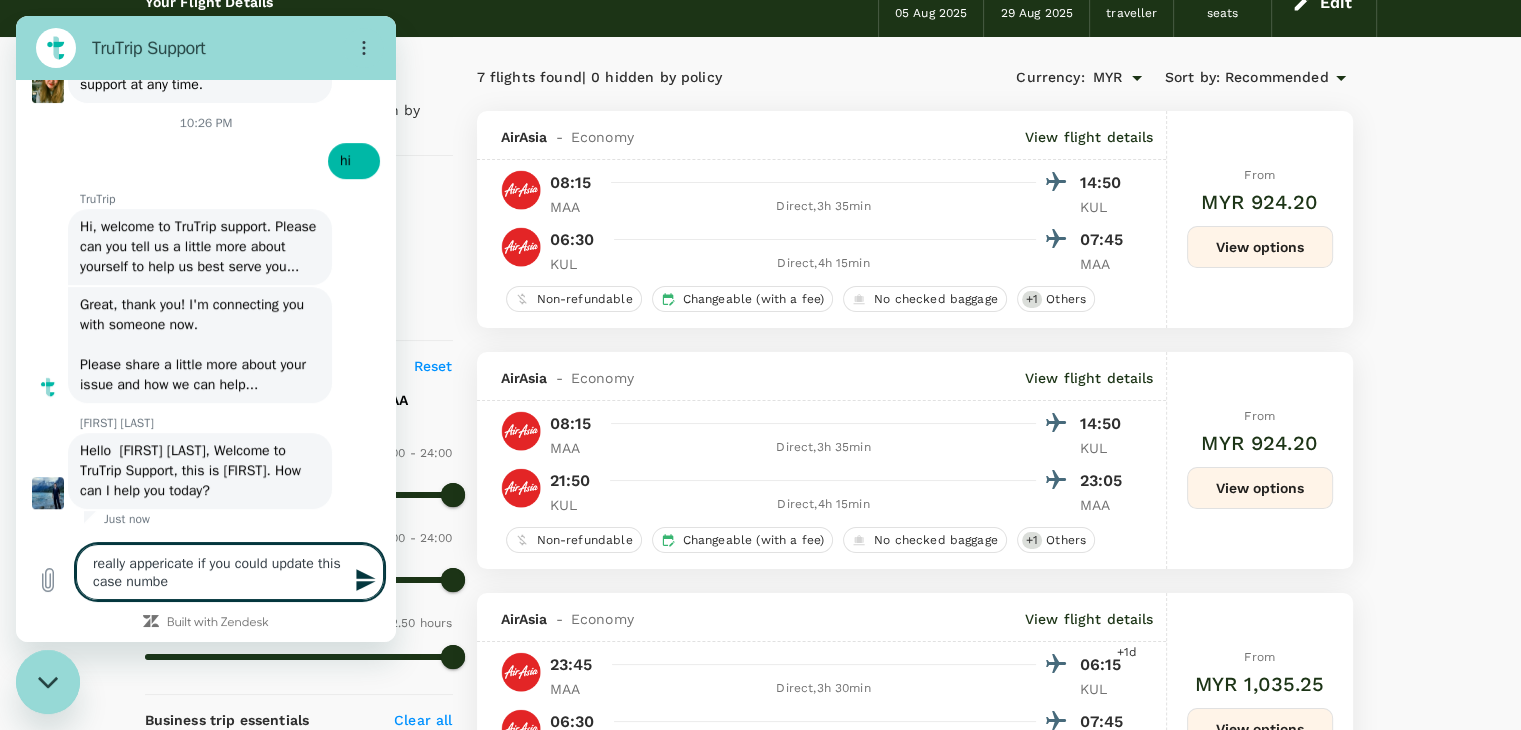 type on "really appericate if you could update this case number" 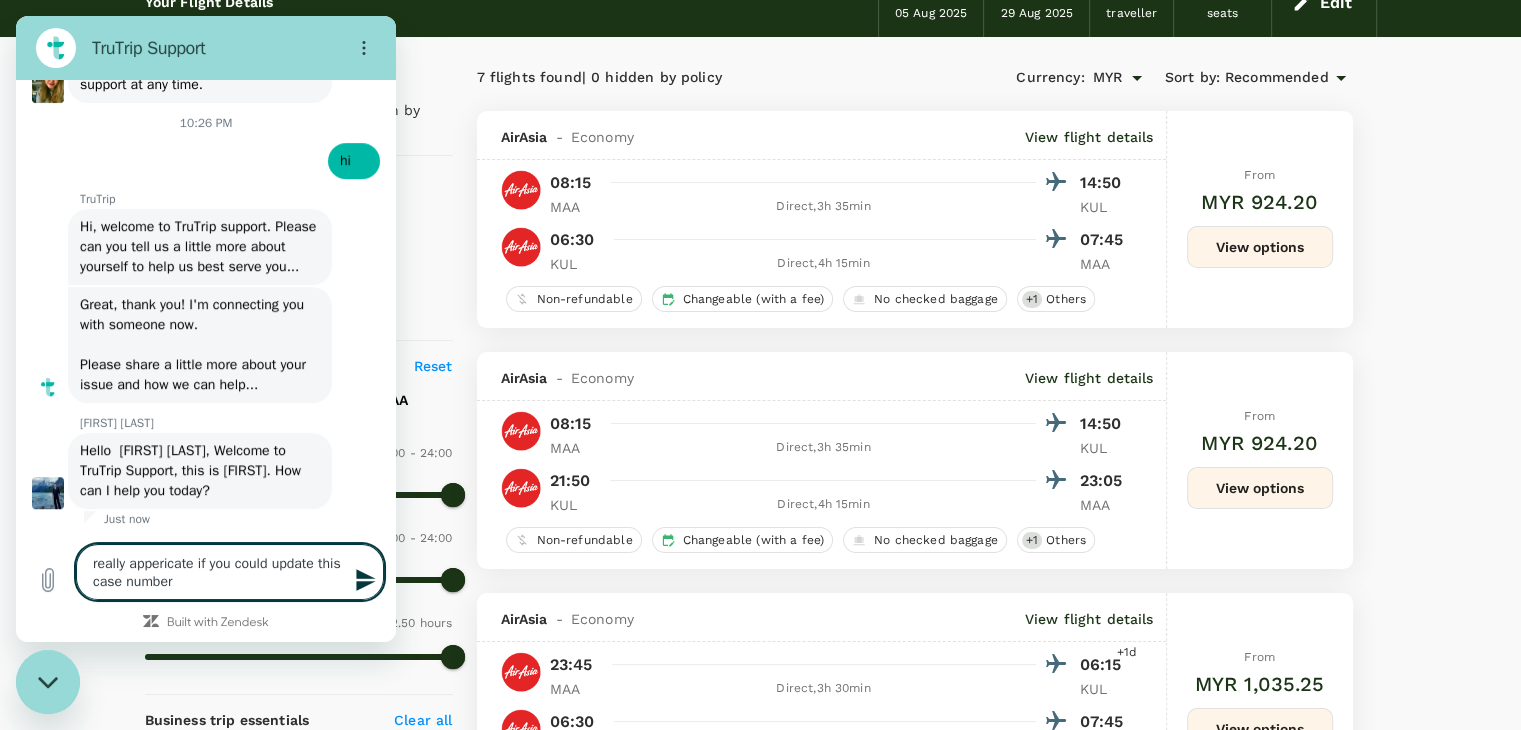 type on "really appericate if you could update this case number" 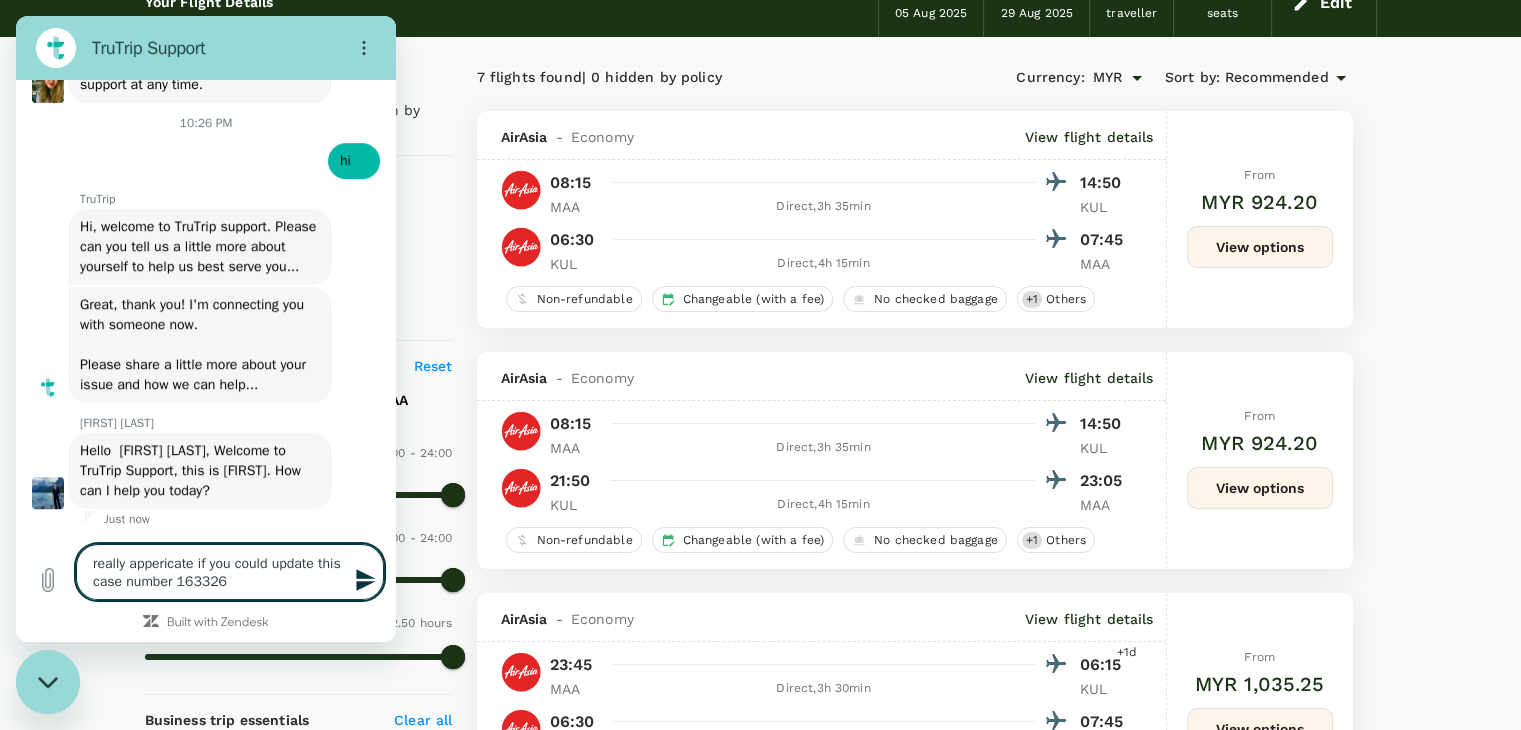 type on "really appreciate if you could update this case number 163326" 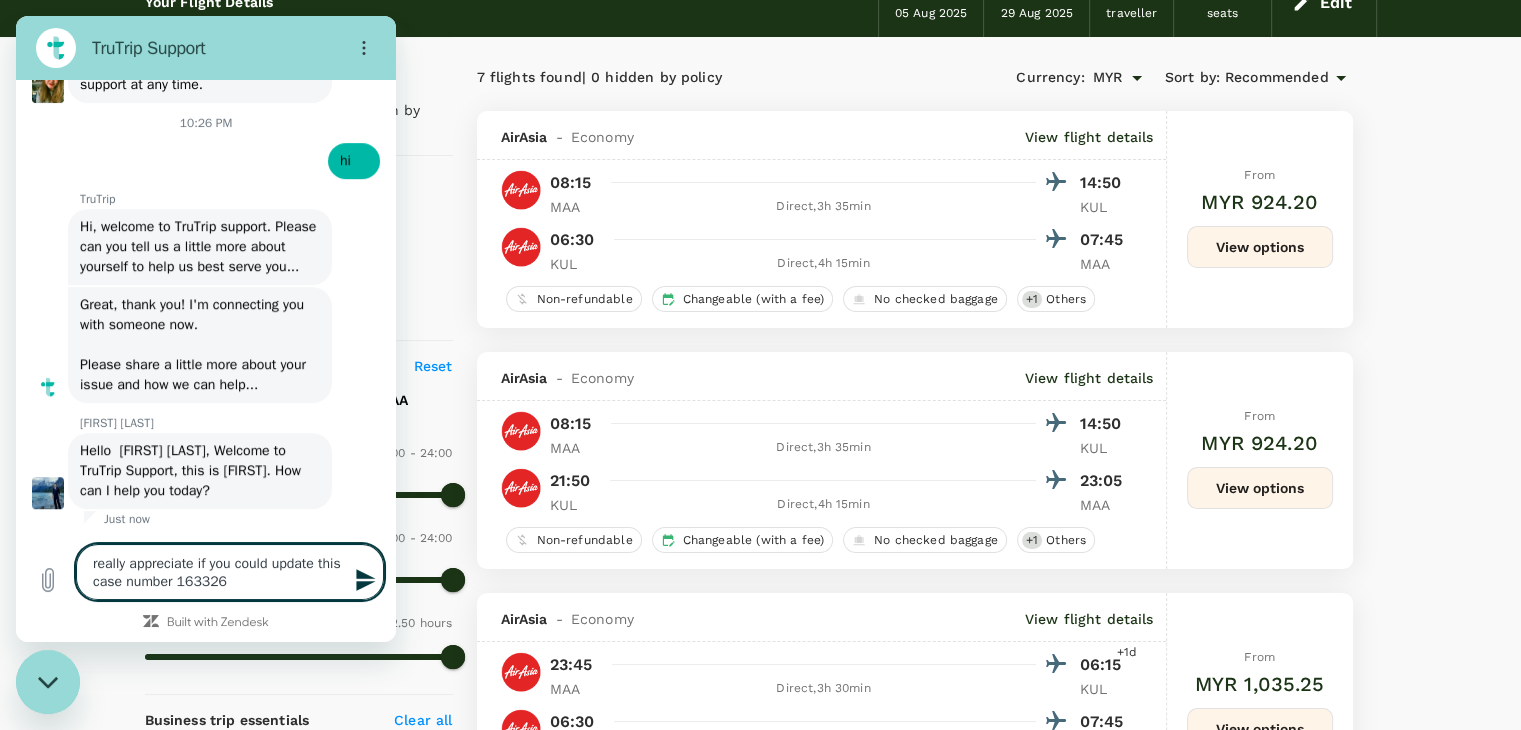 click on "really appreciate if you could update this case number 163326" at bounding box center (230, 572) 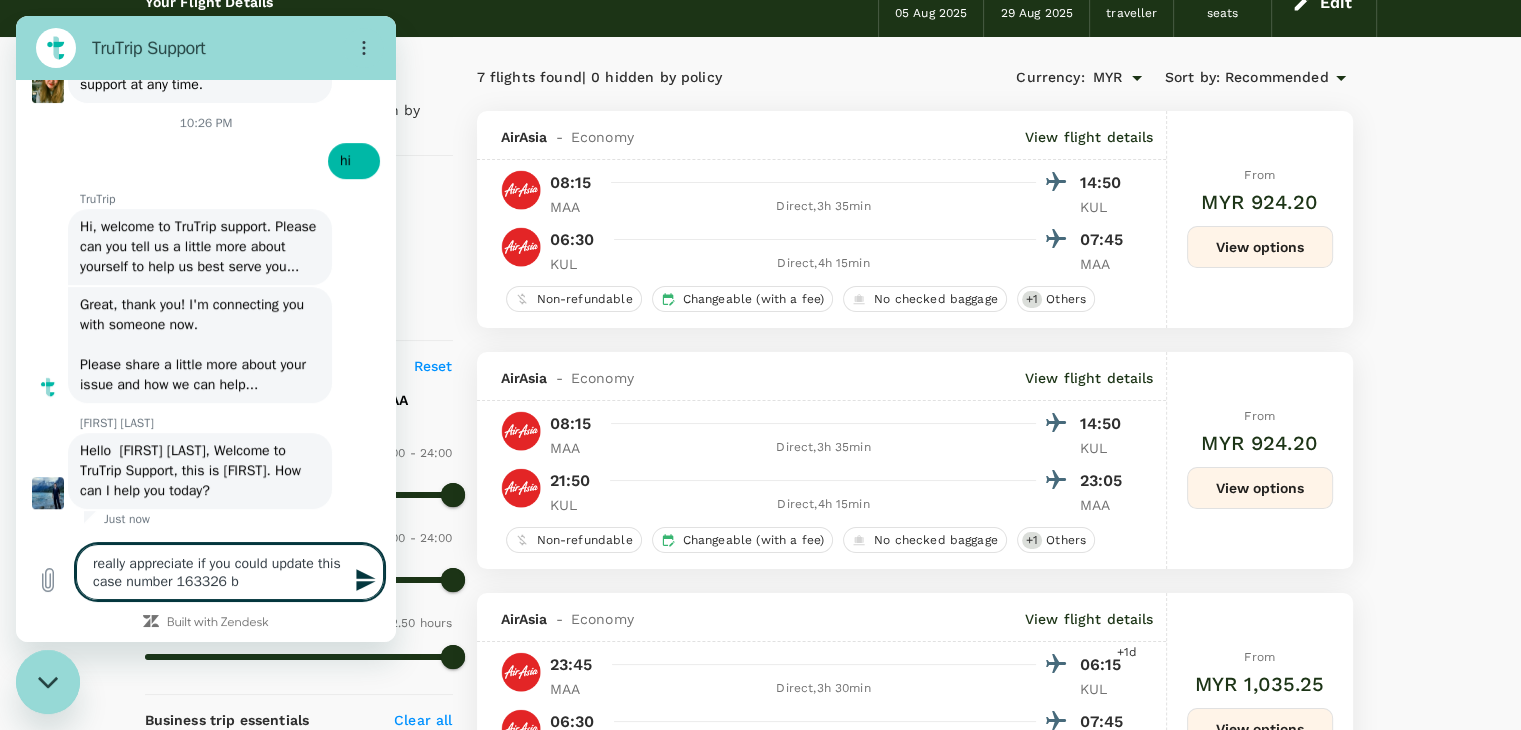 type on "really appreciate if you could update this case number 163326 be" 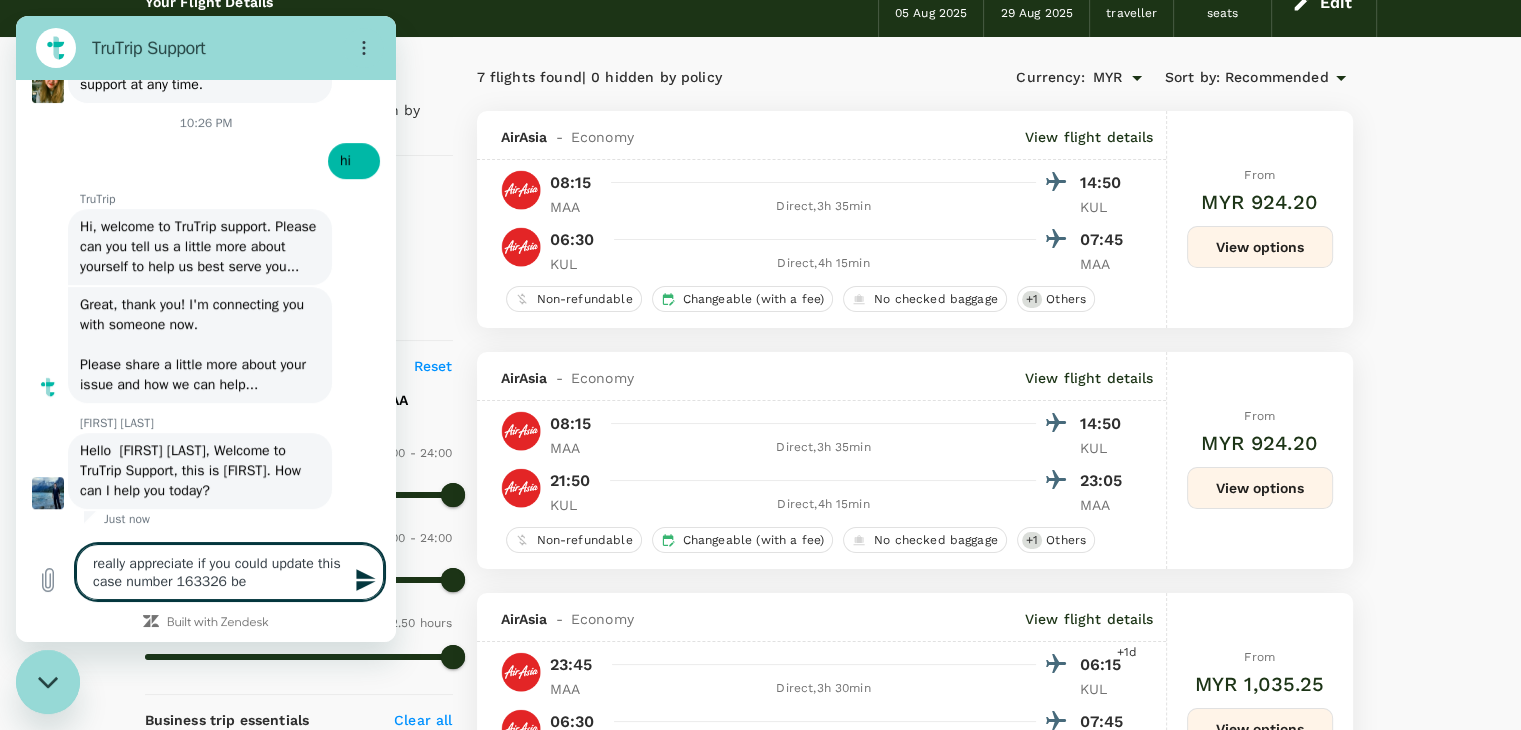 type on "really appreciate if you could update this case number 163326 bec" 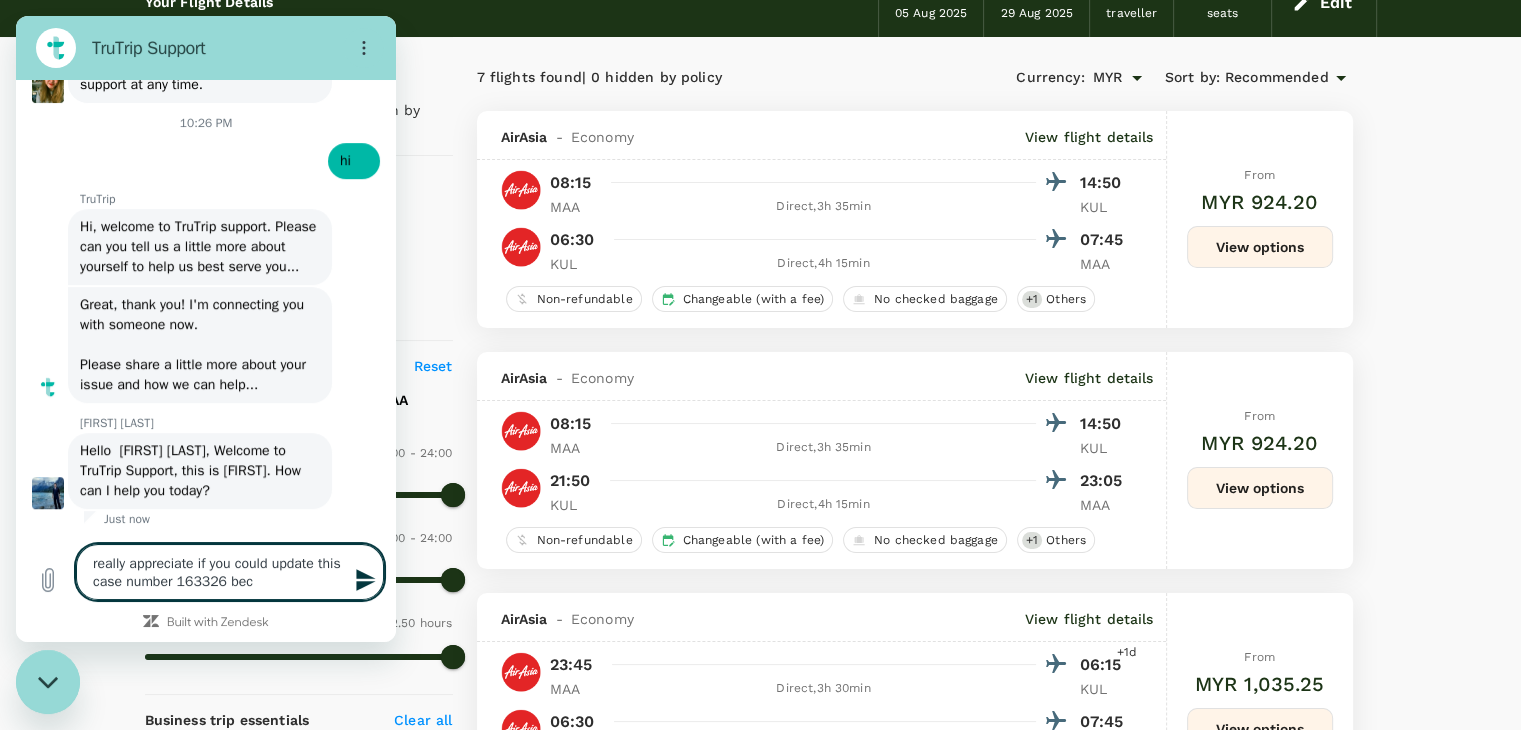 type on "really appreciate if you could update this case number 163326 be" 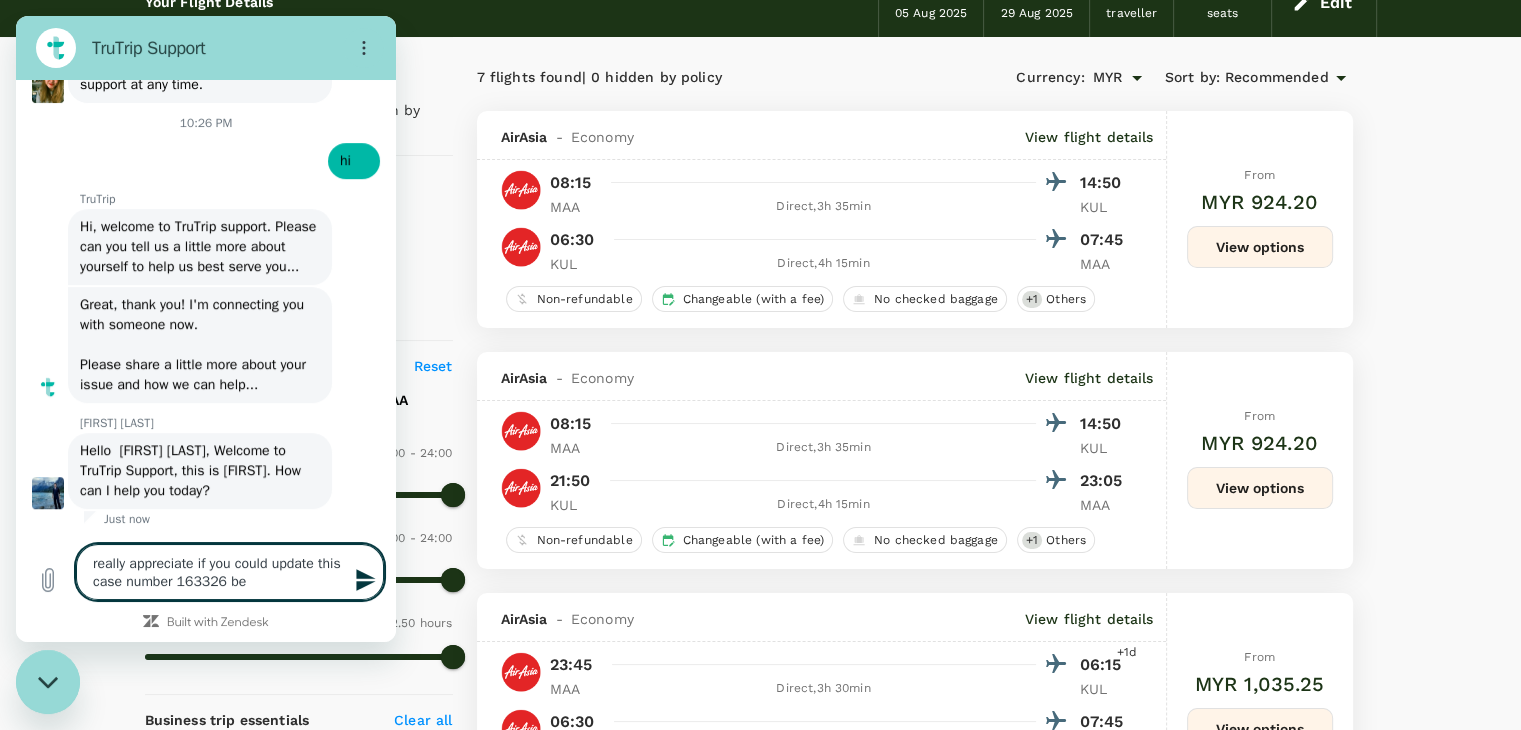 type on "really appreciate if you could update this case number 163326 b" 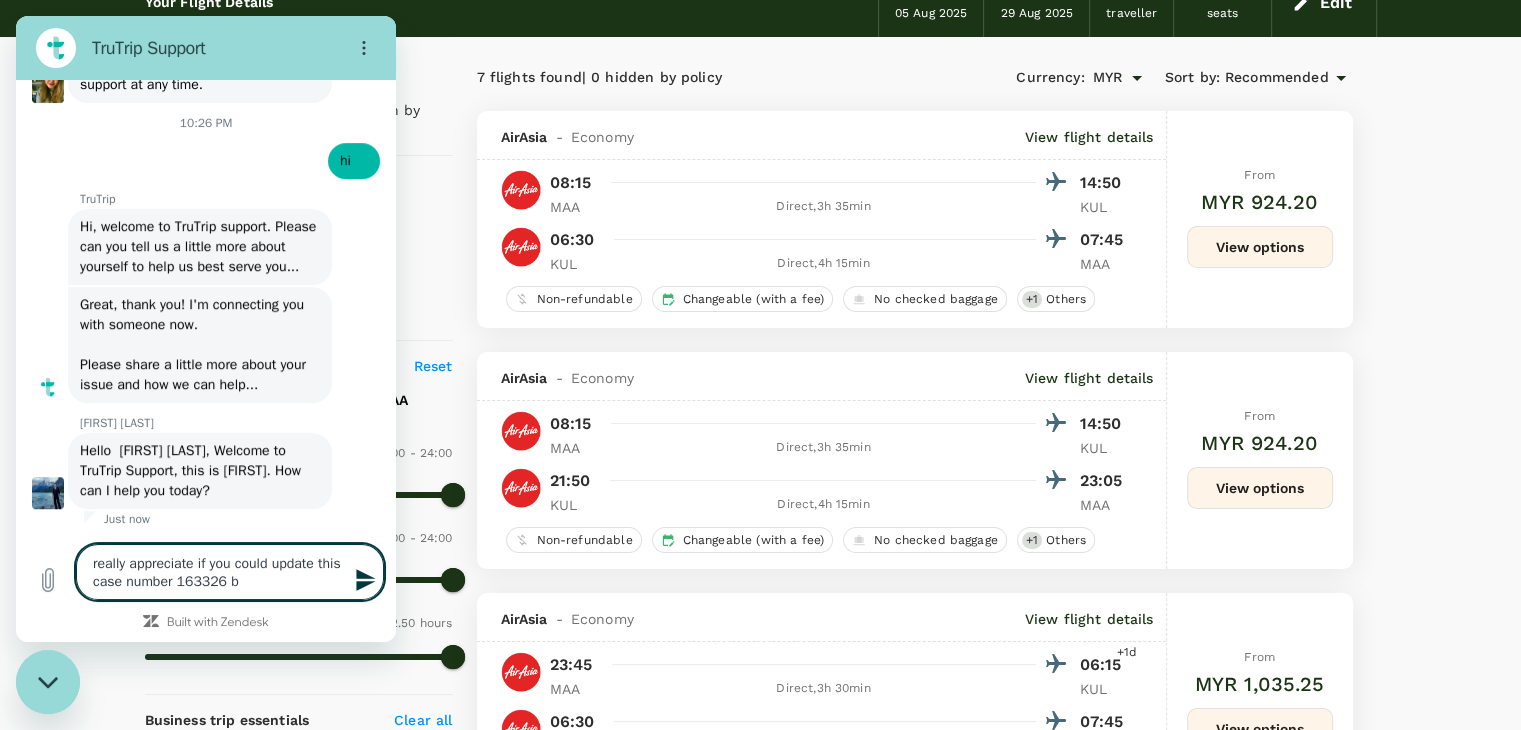 type on "really appreciate if you could update this case number 163326" 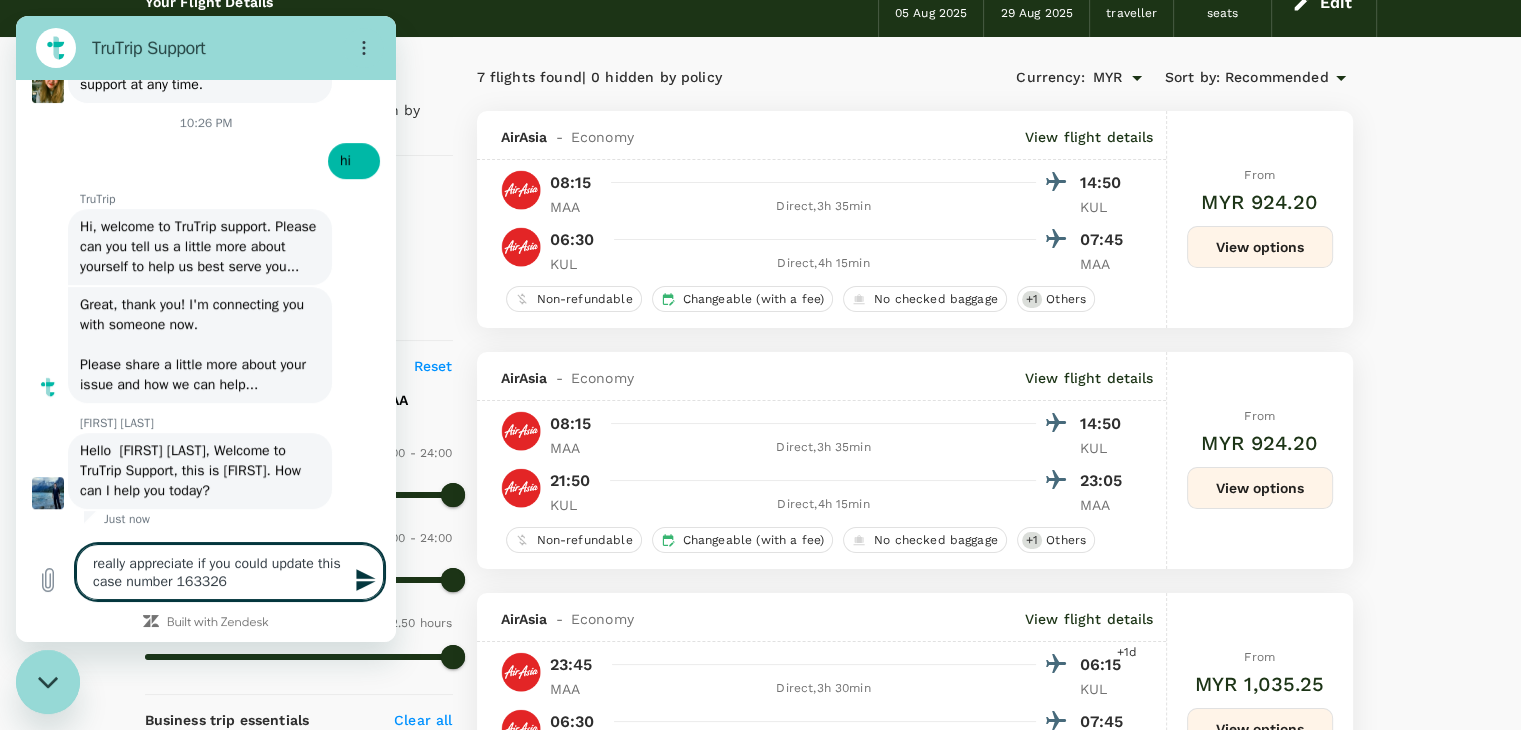 type on "really appreciate if you could update this case number 163326 a" 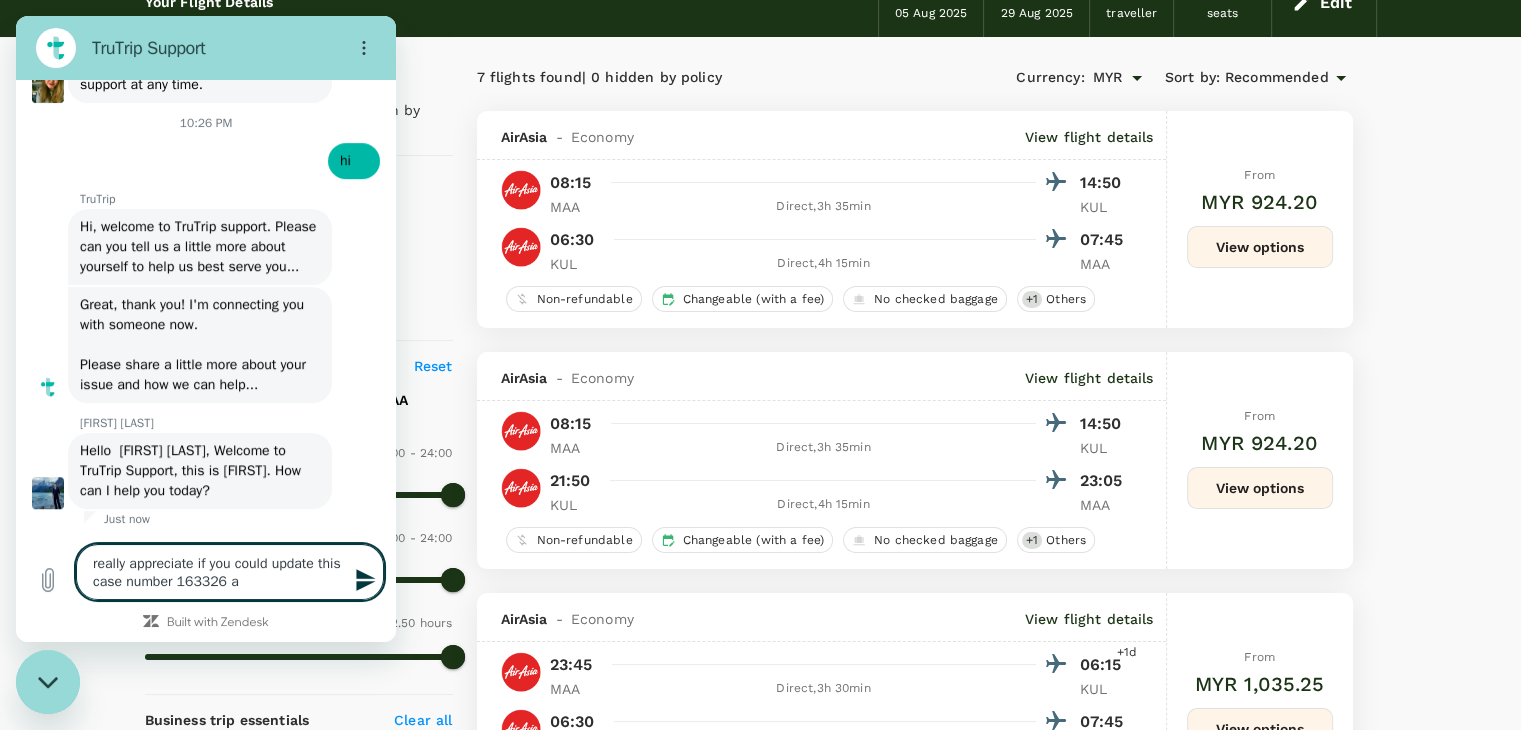 type on "really appreciate if you could update this case number 163326 an" 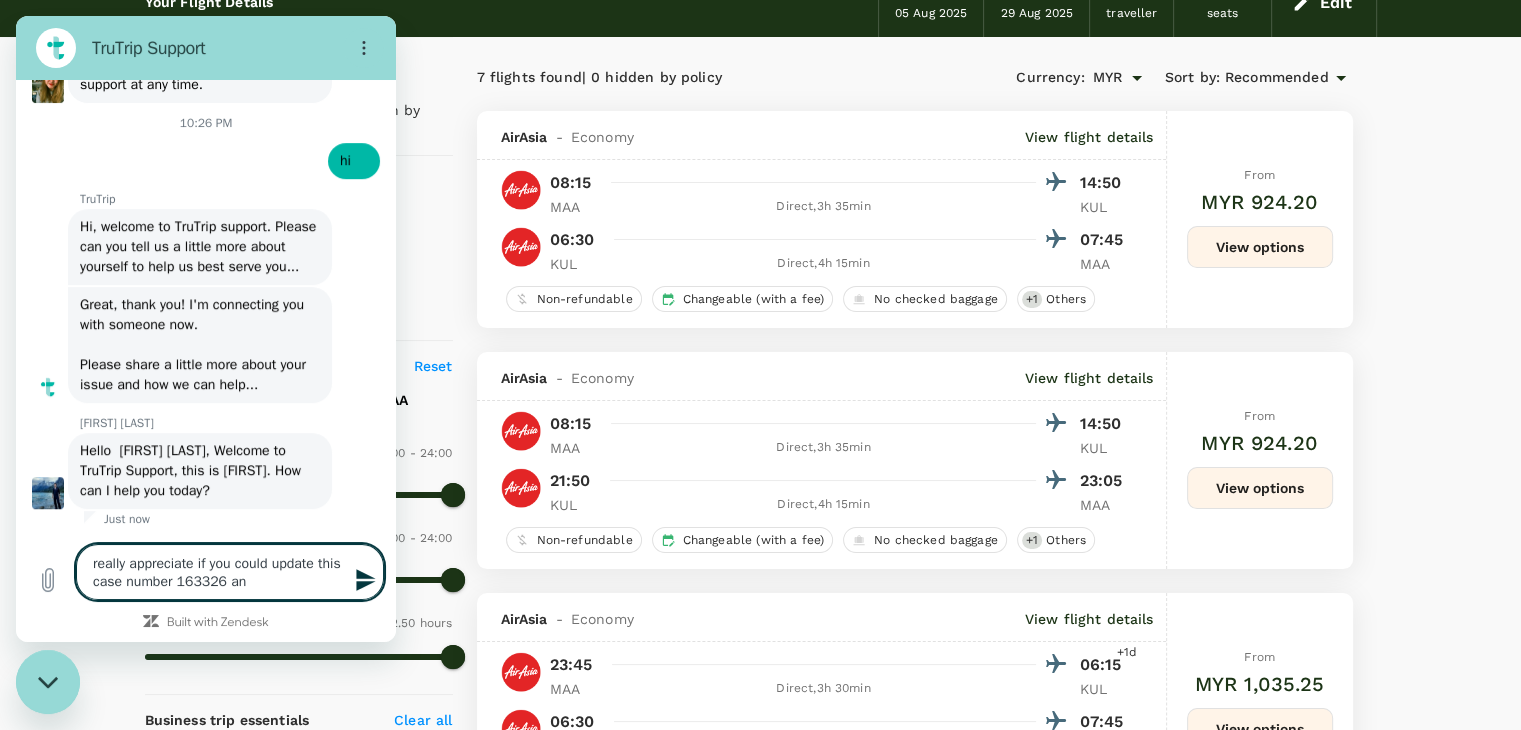 type on "really appreciate if you could update this case number 163326 and" 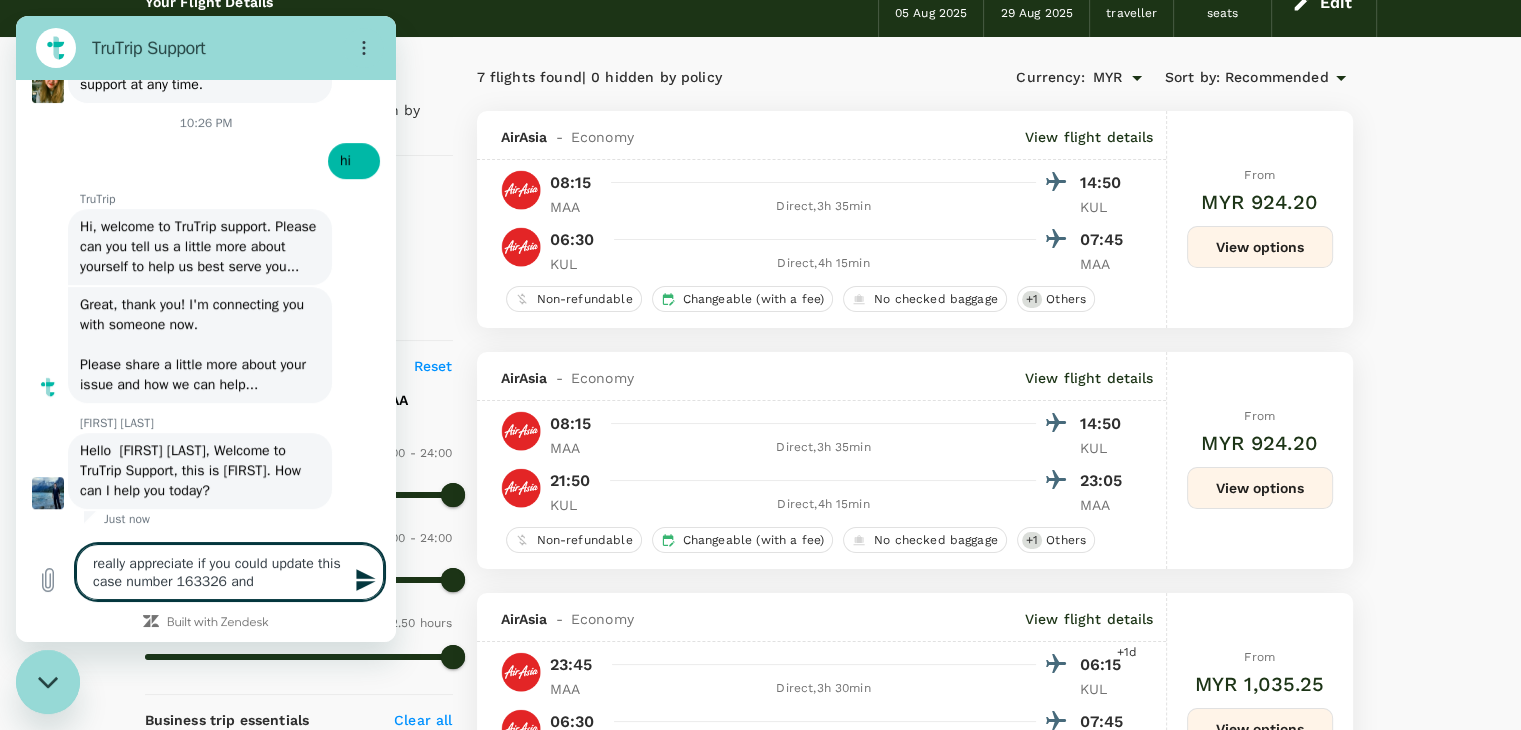 type on "really appreciate if you could update this case number 163326 and" 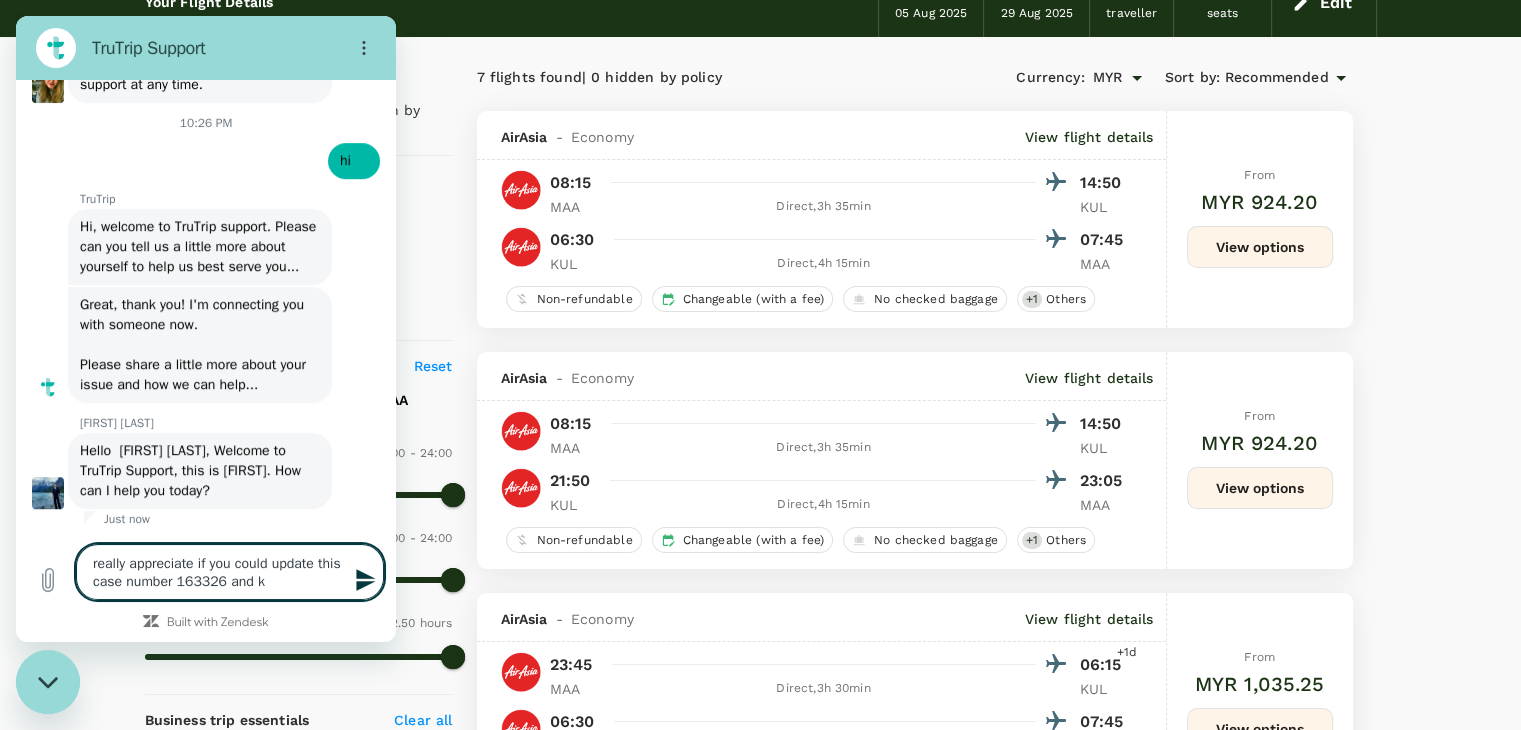 type on "really appreciate if you could update this case number 163326 and ki" 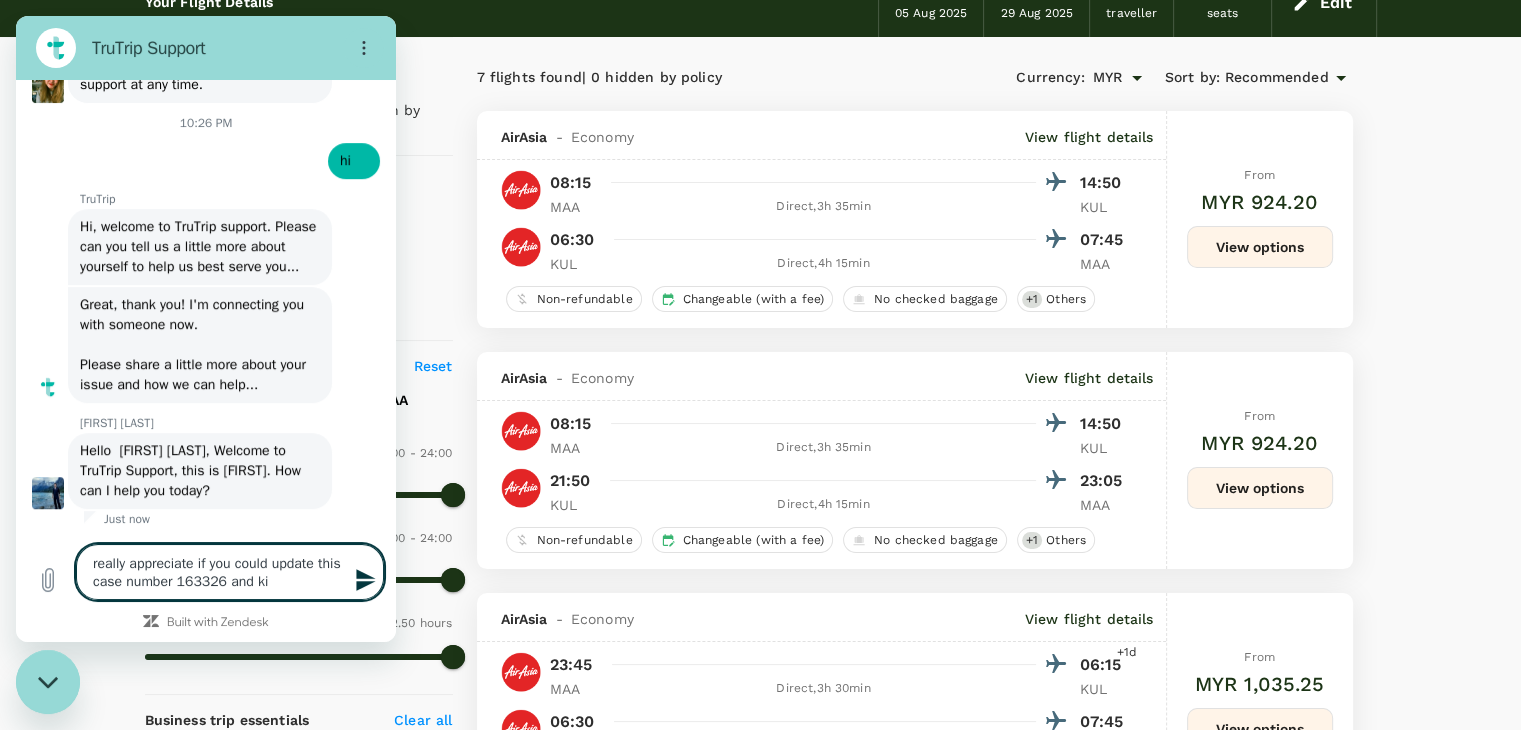 type on "really appreciate if you could update this case number 163326 and kin" 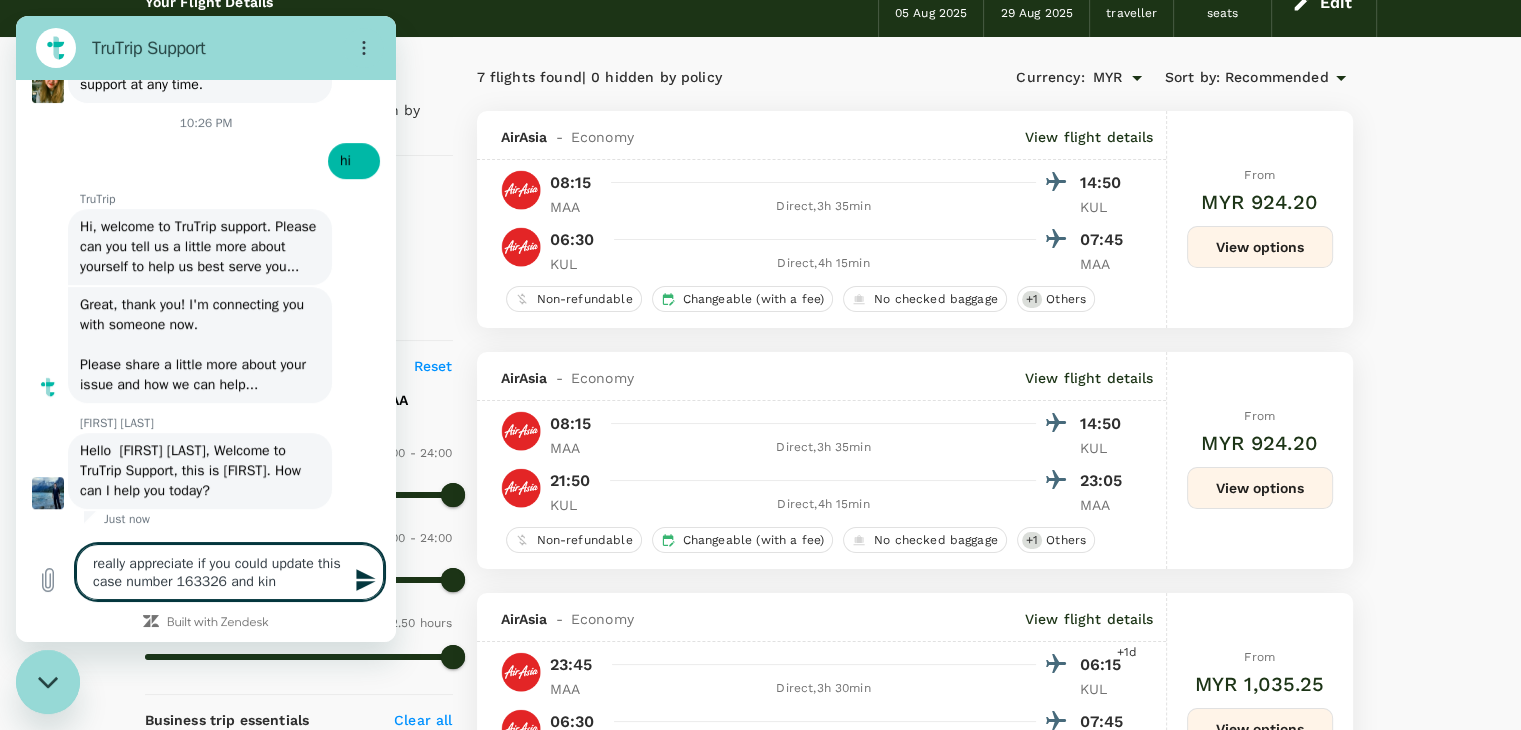 type on "really appreciate if you could update this case number 163326 and kind" 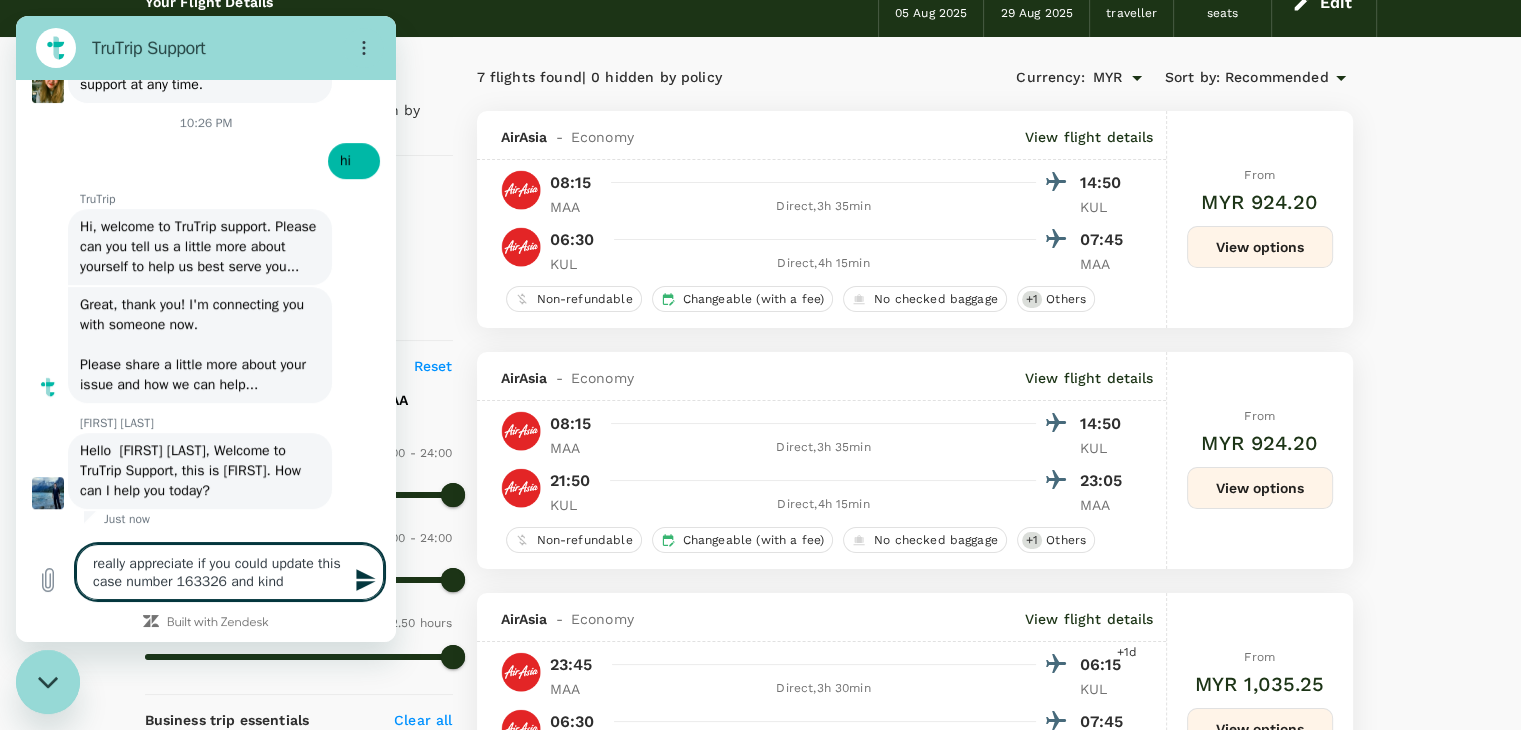 type on "really appreciate if you could update this case number 163326 and kindl" 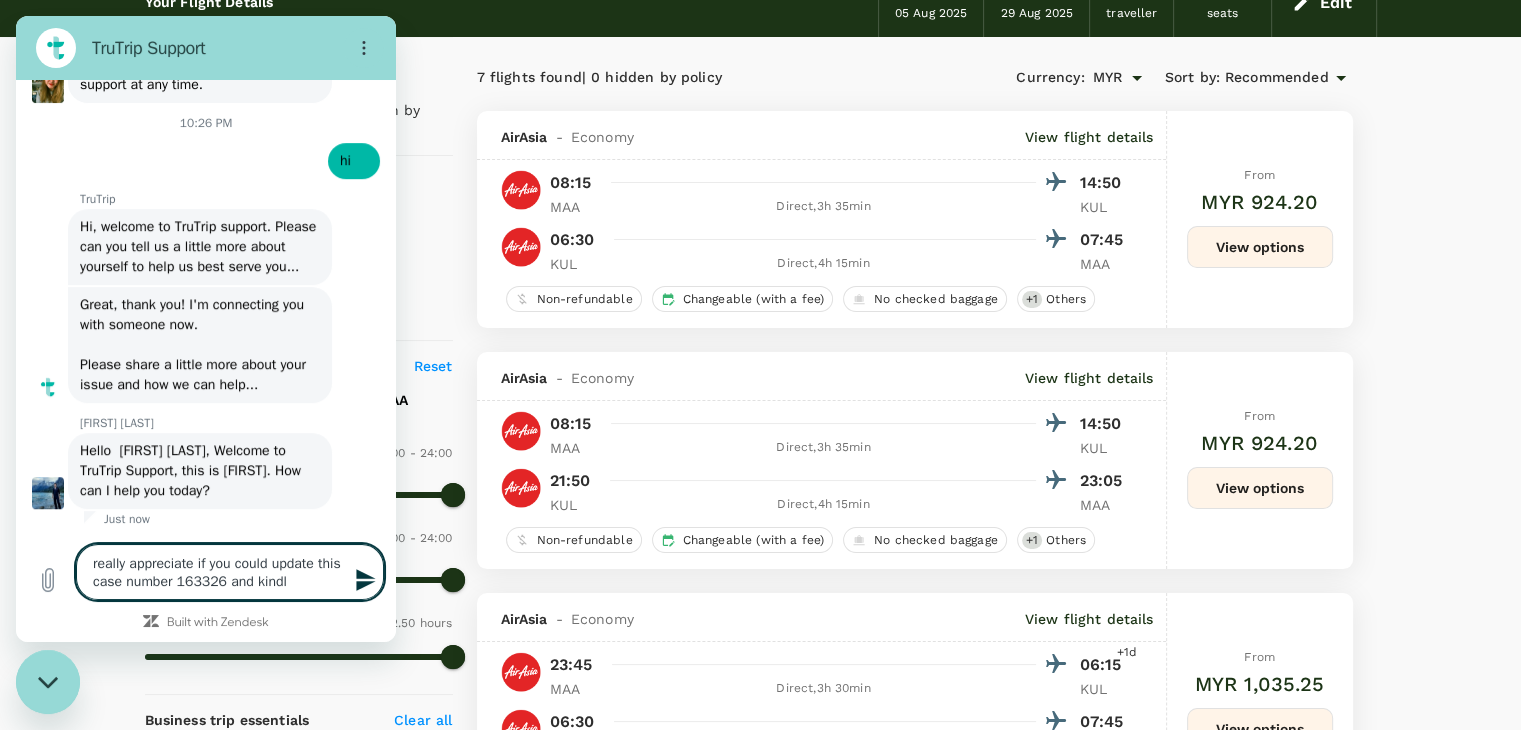 type on "really appreciate if you could update this case number 163326 and kindly" 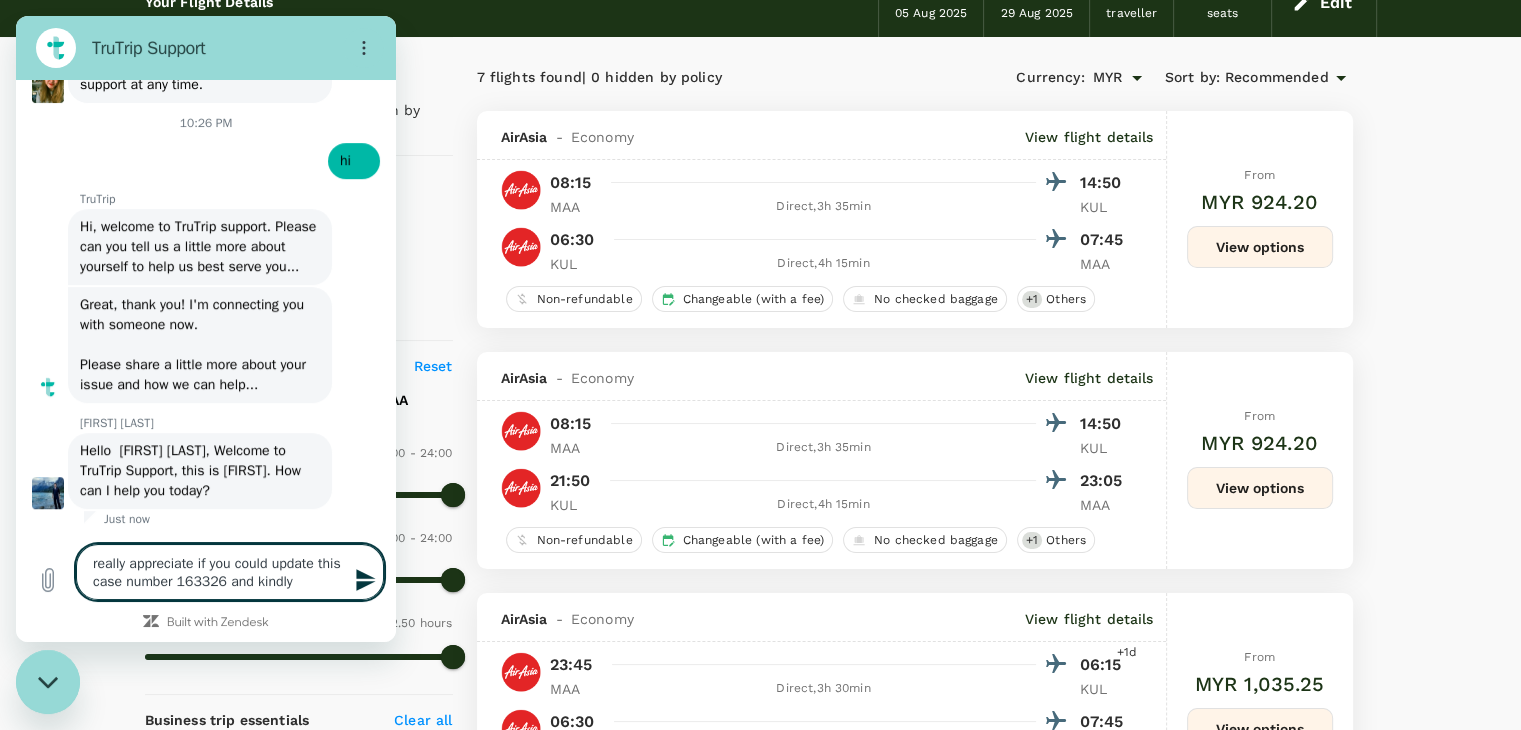 type on "really appreciate if you could update this case number 163326 and kindly" 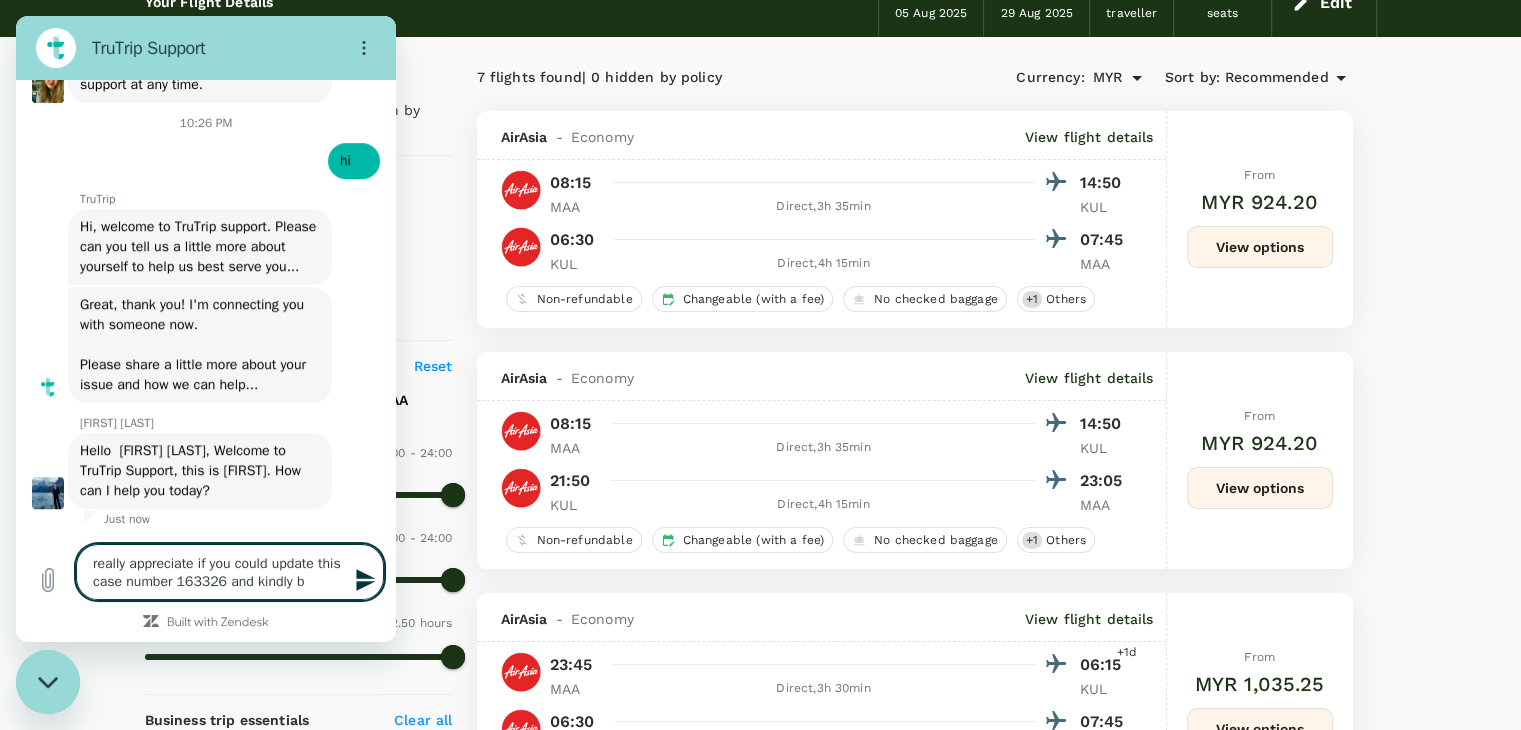 type on "really appreciate if you could update this case number 163326 and kindly be" 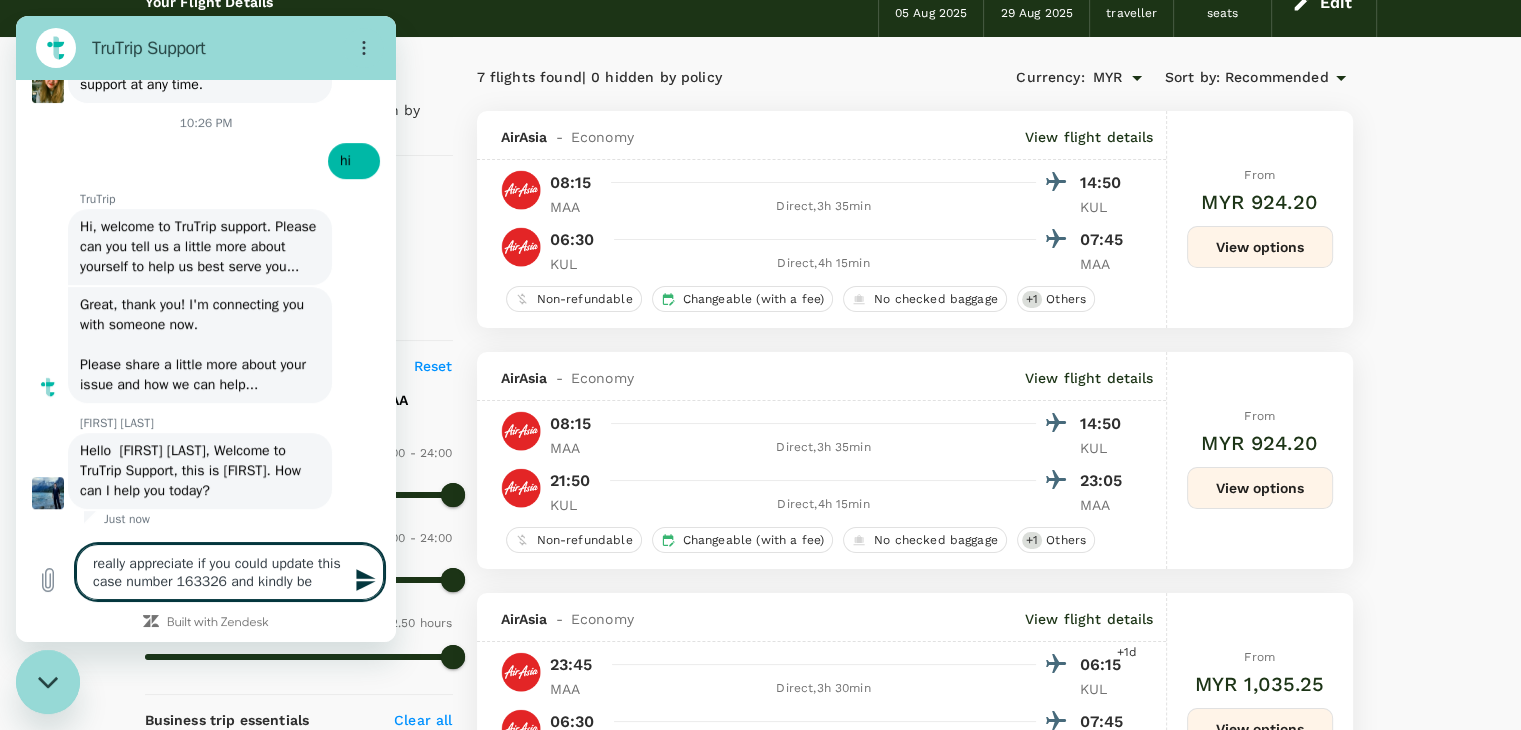 type on "really appreciate if you could update this case number 163326 and kindly be" 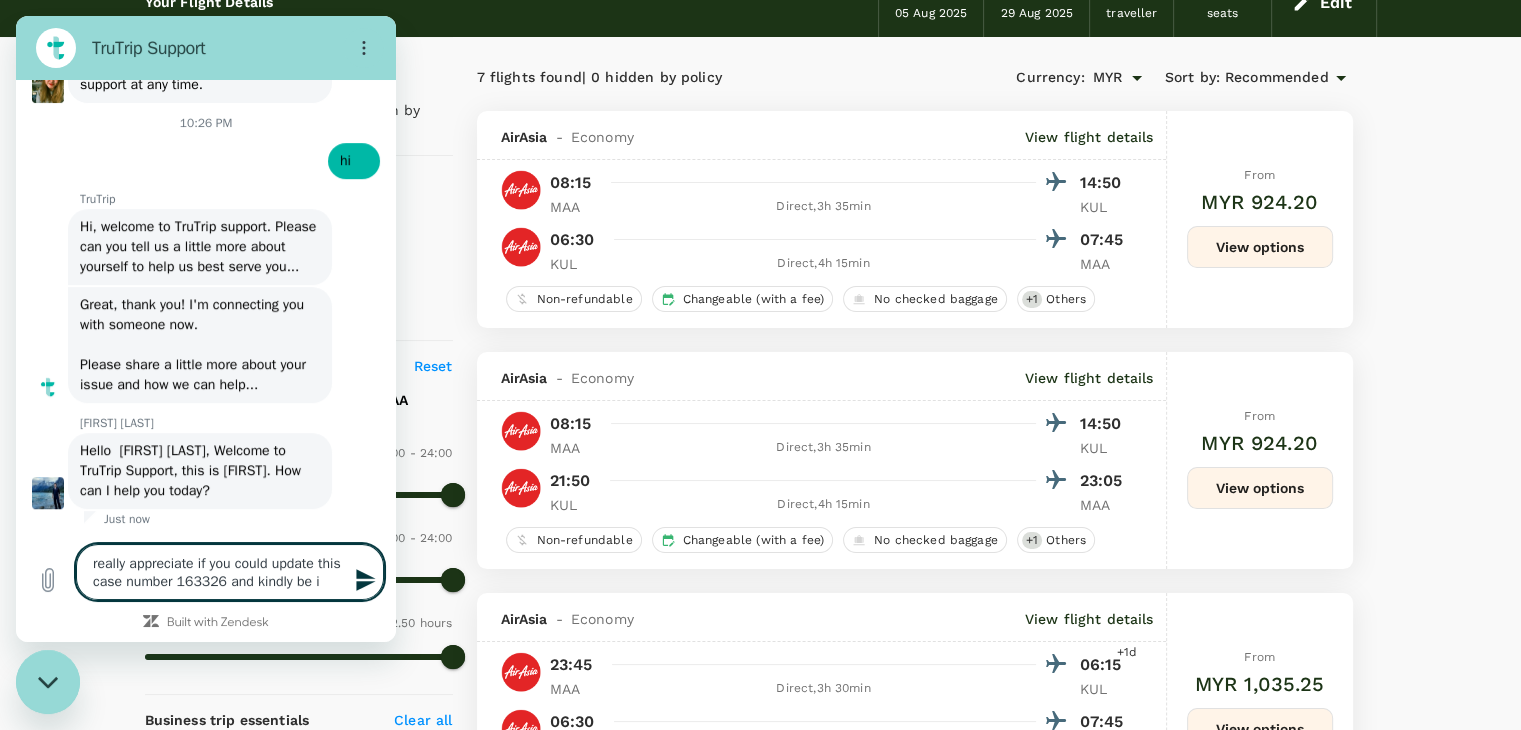 type on "really appreciate if you could update this case number 163326 and kindly be in" 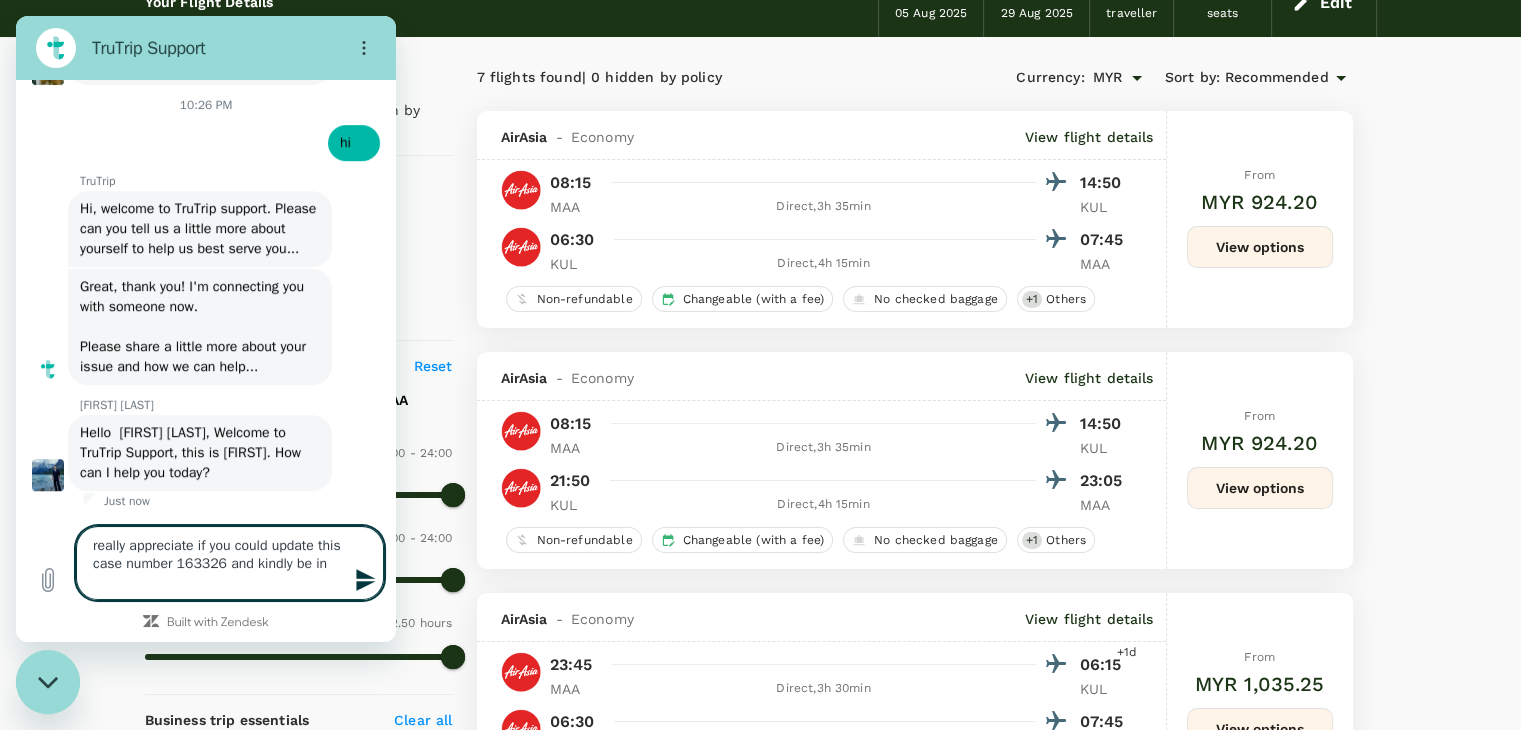 type on "really appreciate if you could update this case number 163326 and kindly be inf" 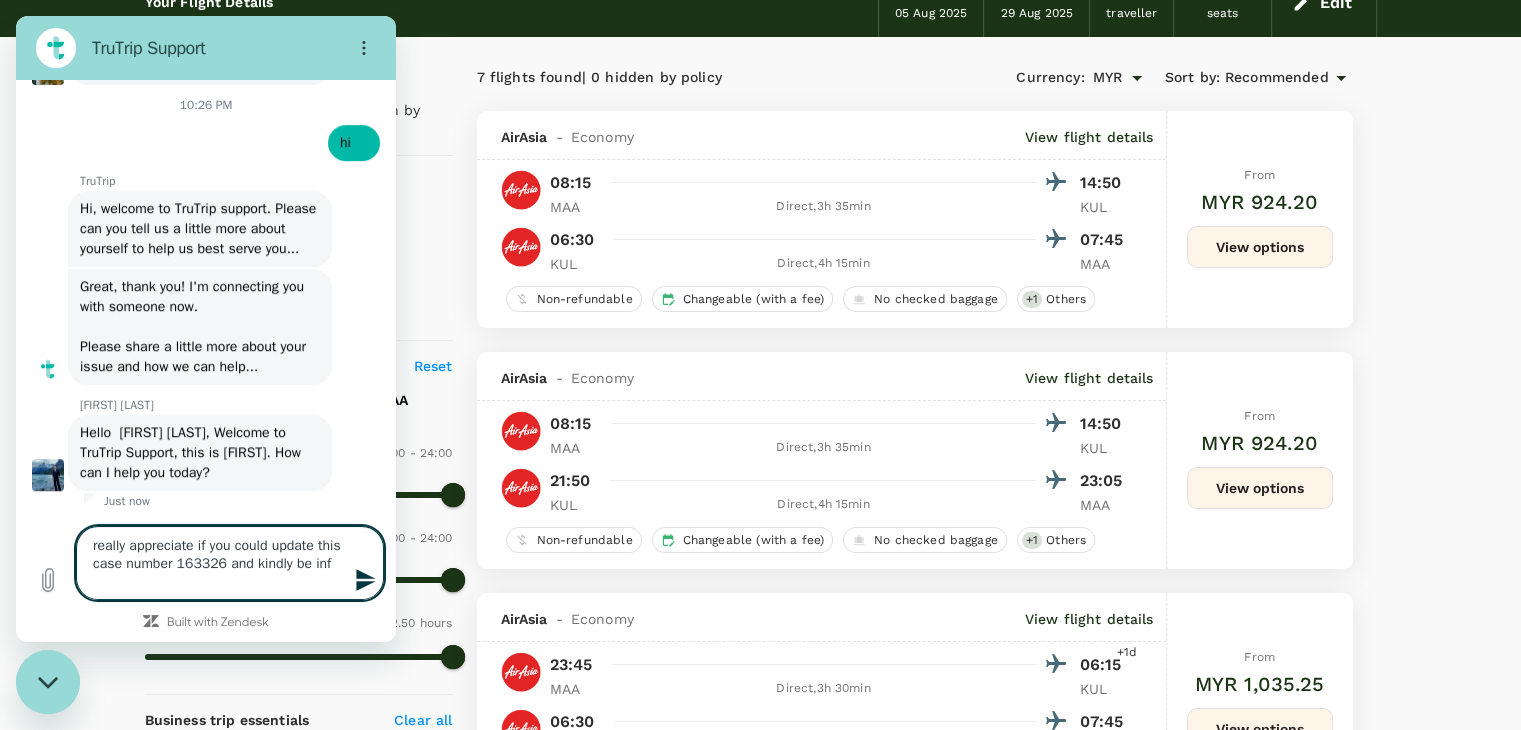type on "really appreciate if you could update this case number 163326 and kindly be info" 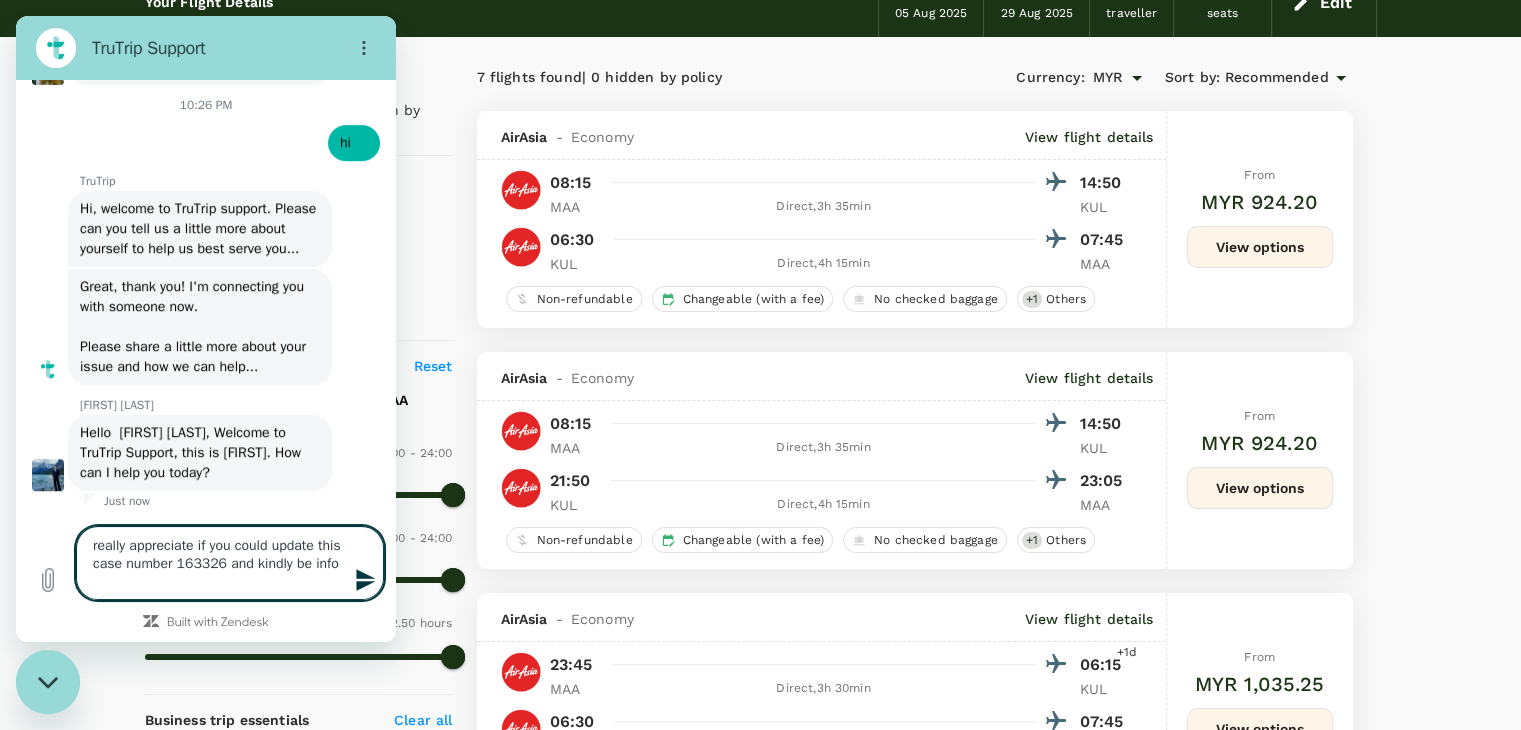 type on "really appreciate if you could update this case number 163326 and kindly be infor" 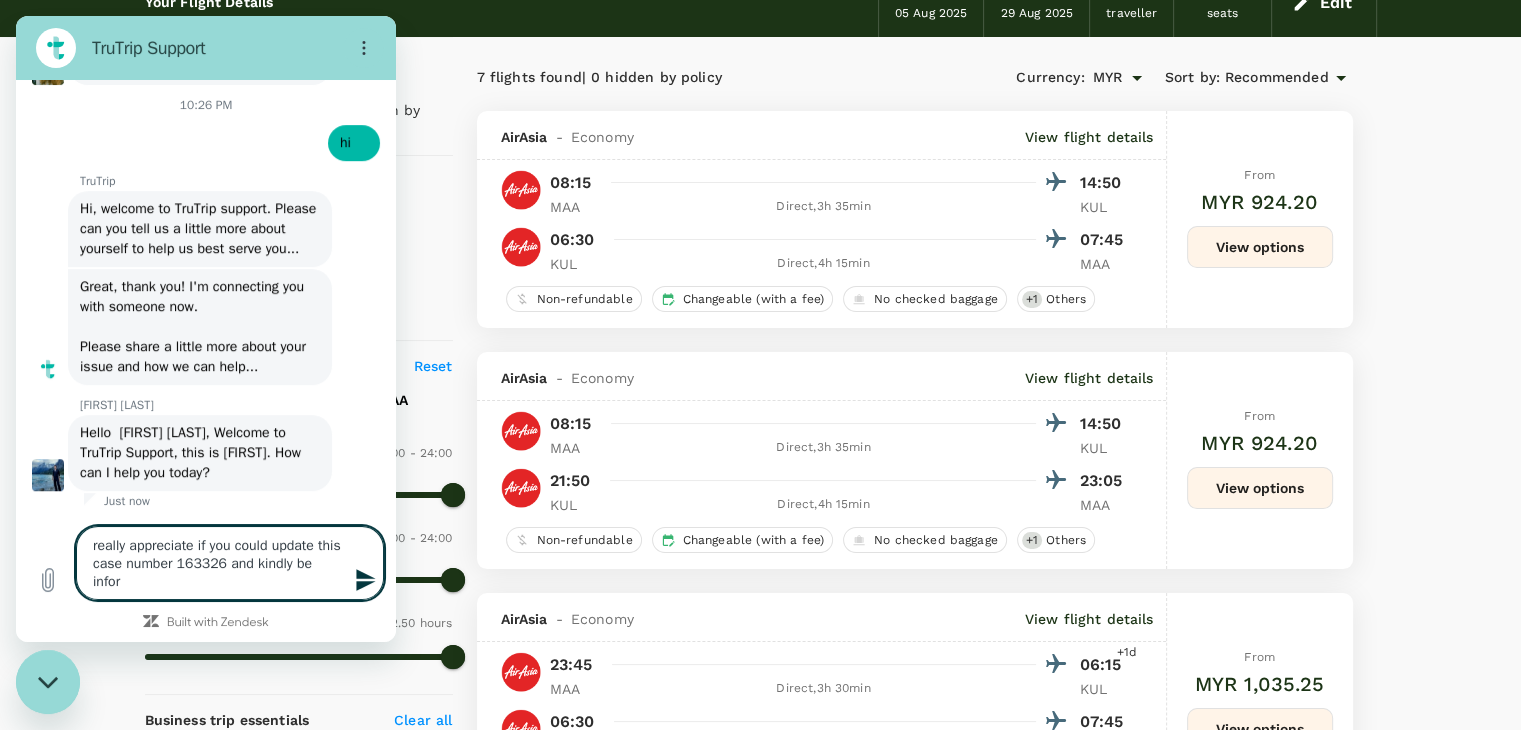 type on "really appreciate if you could update this case number 163326 and kindly be inform" 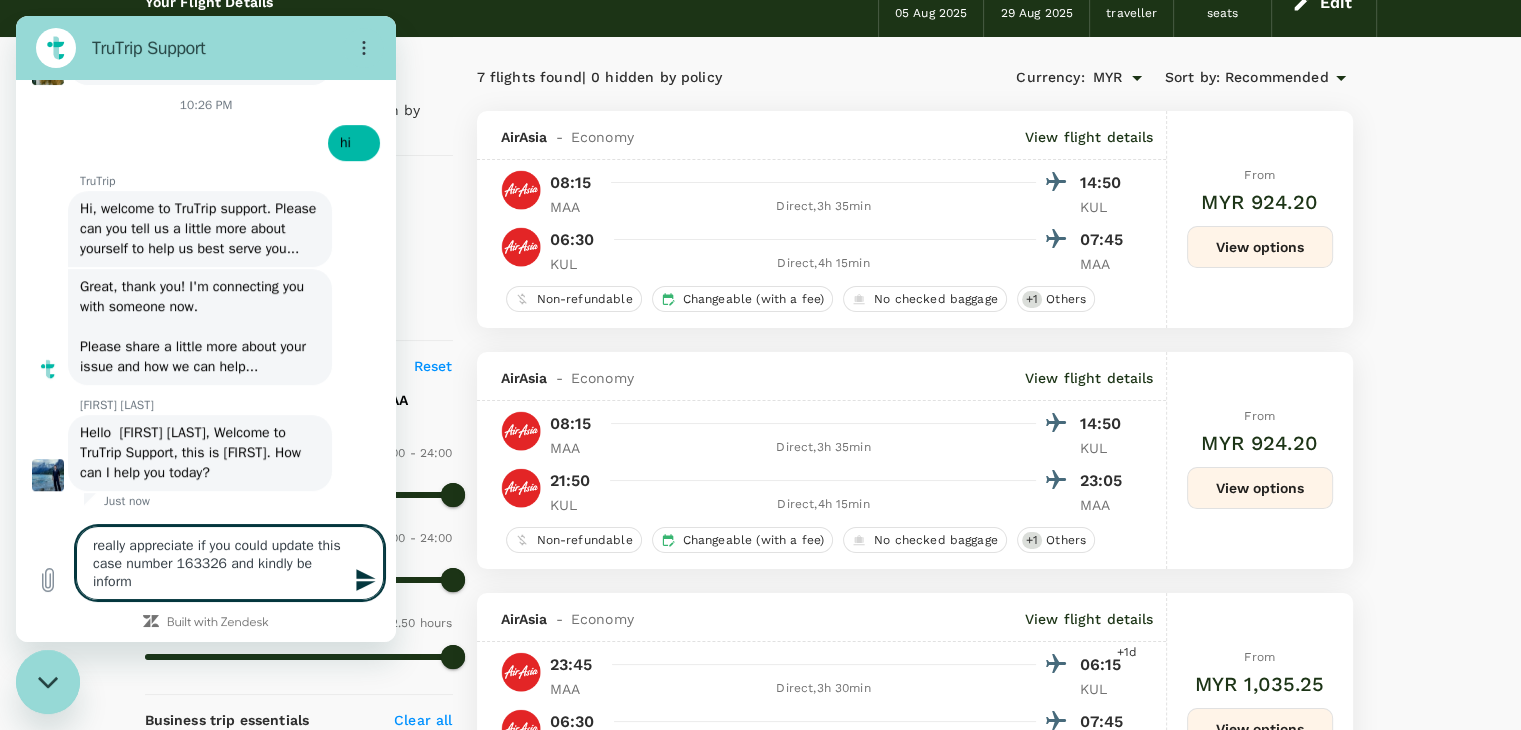 type on "really appreciate if you could update this case number 163326 and kindly be inform" 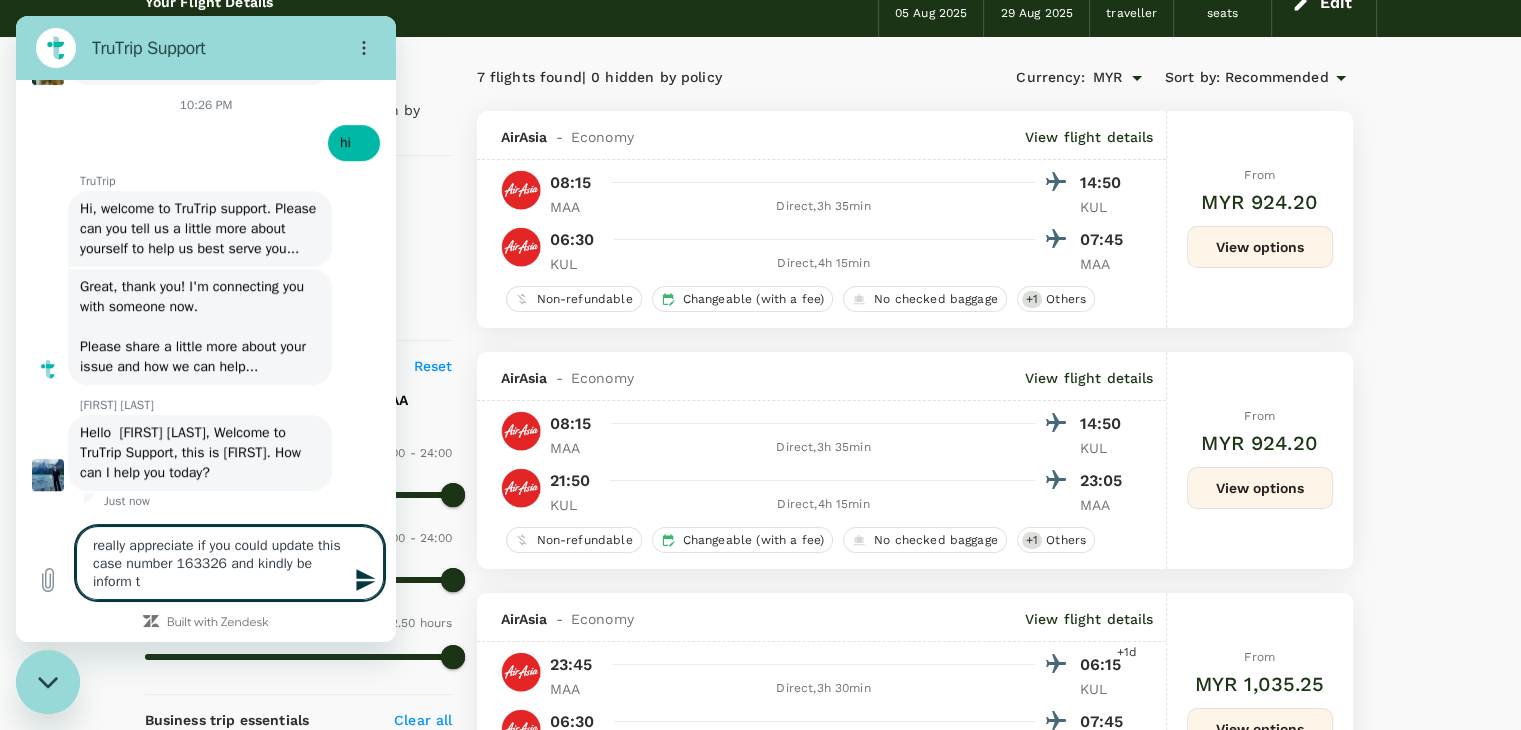 type on "really appreciate if you could update this case number 163326 and kindly be inform th" 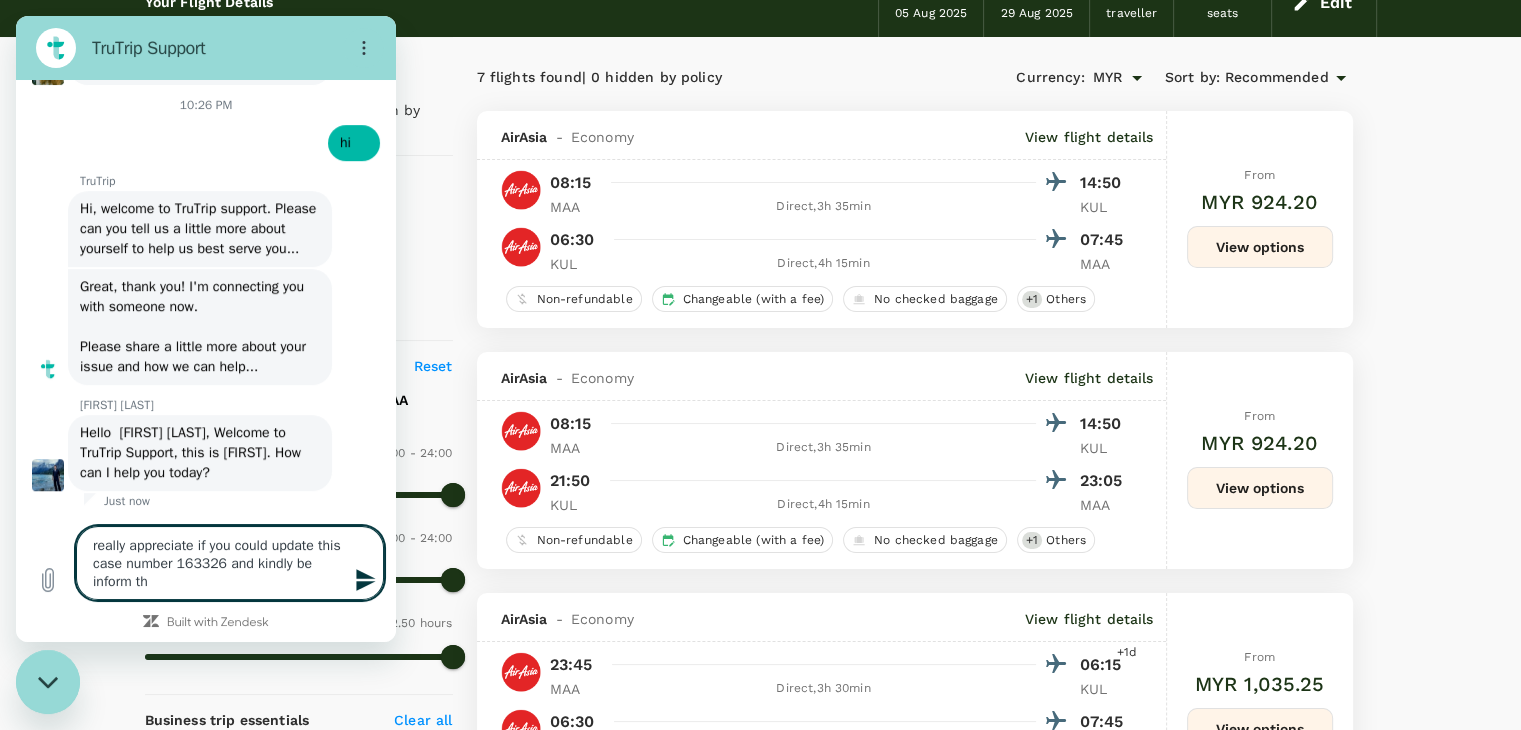 type on "really appreciate if you could update this case number 163326 and kindly be inform tha" 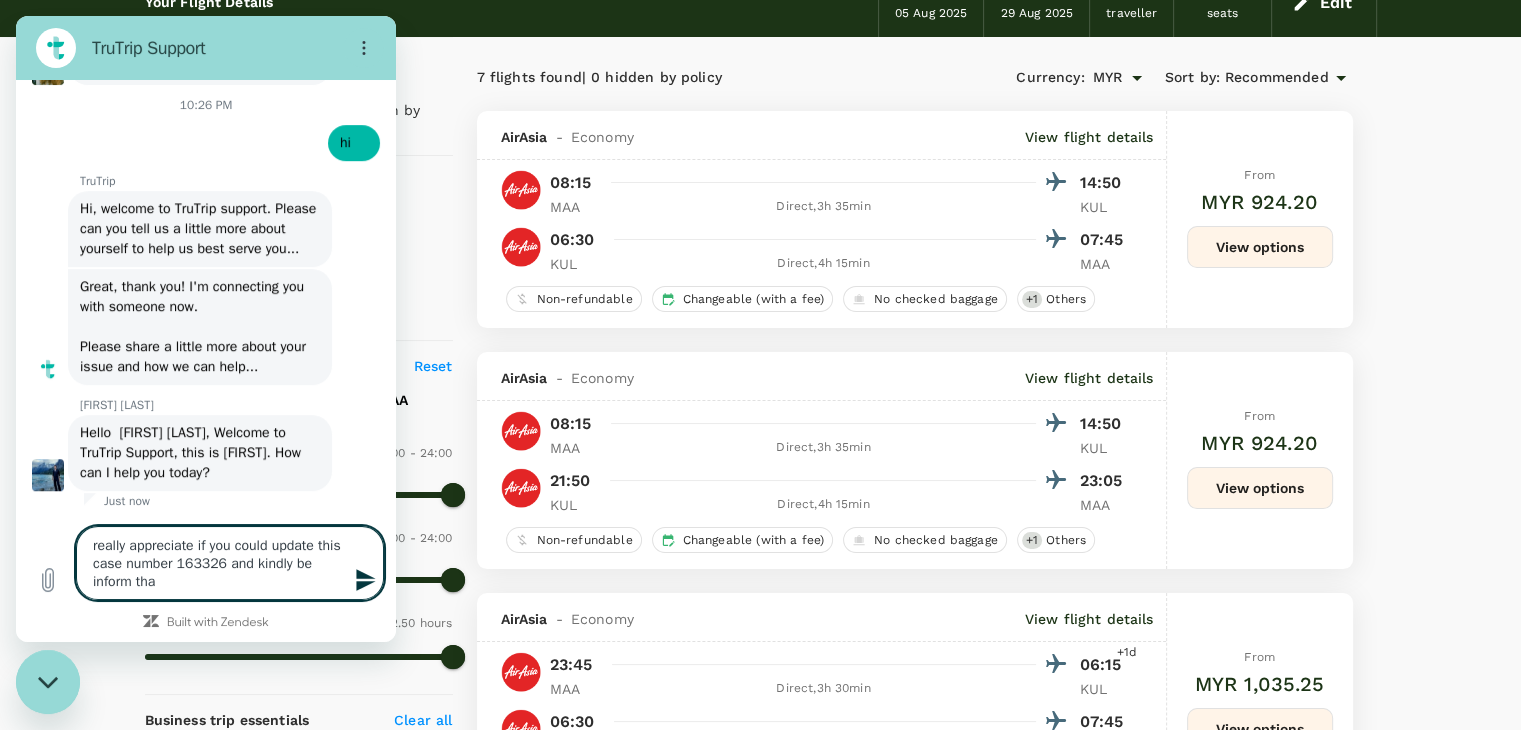 type on "really appreciate if you could update this case number 163326 and kindly be inform that" 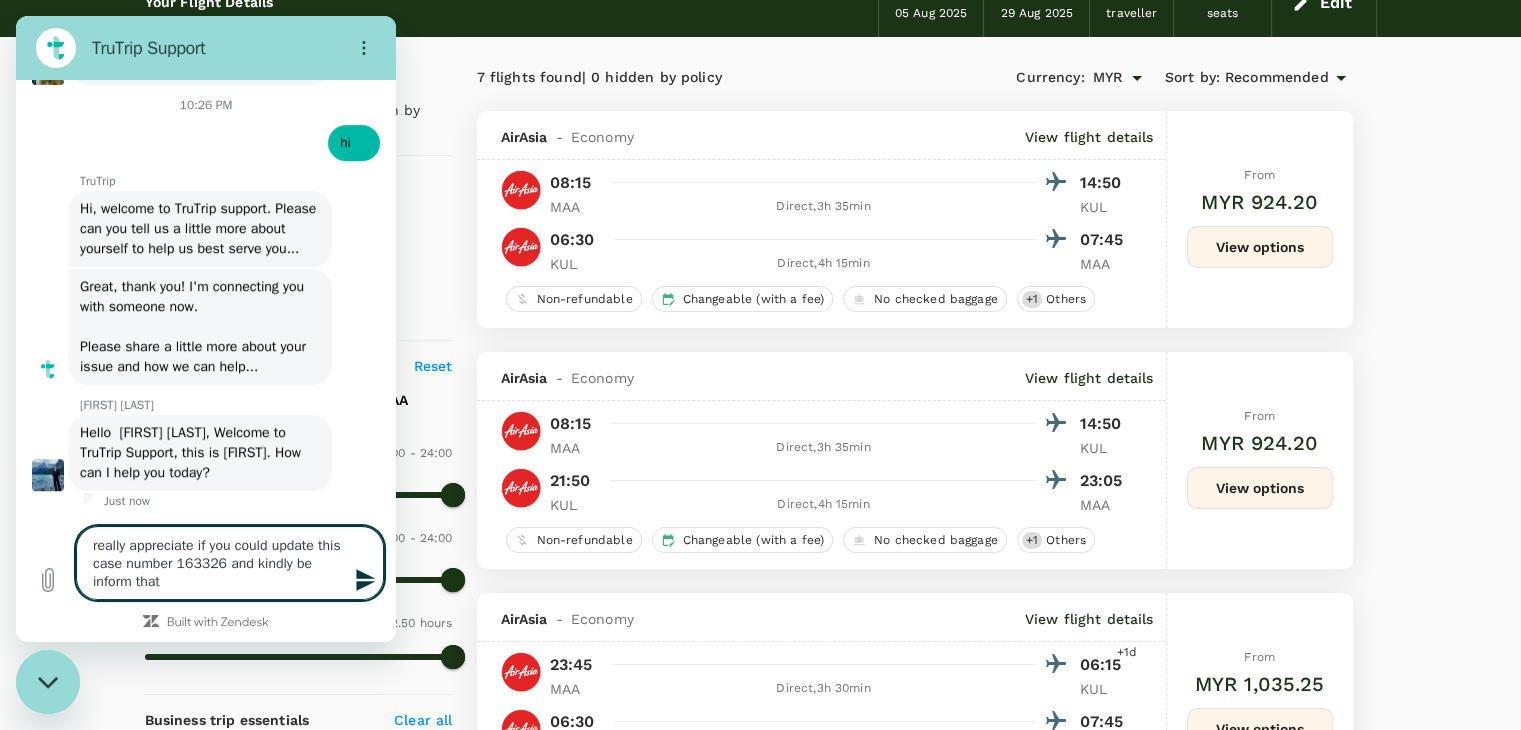 type on "x" 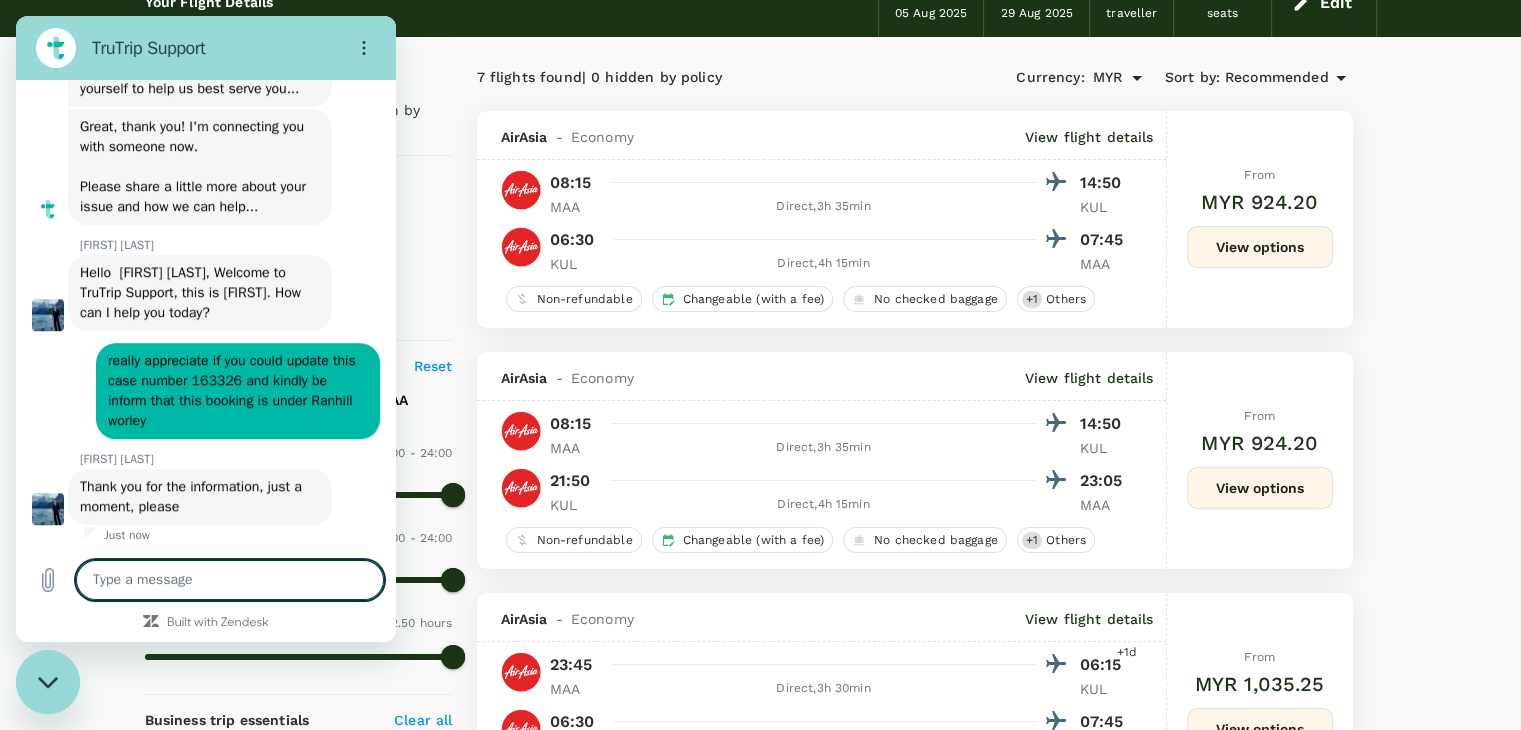 scroll, scrollTop: 1300, scrollLeft: 0, axis: vertical 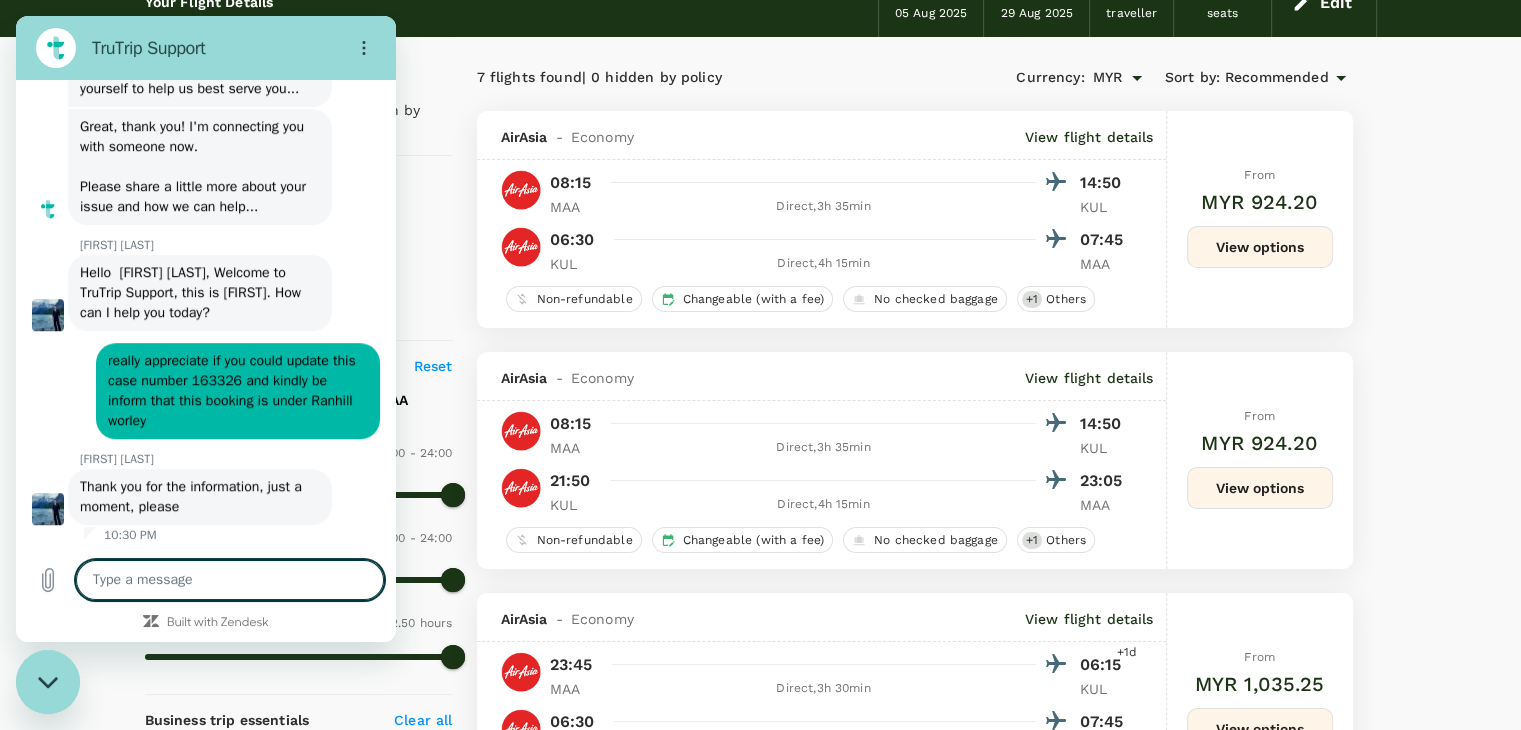 click at bounding box center (230, 580) 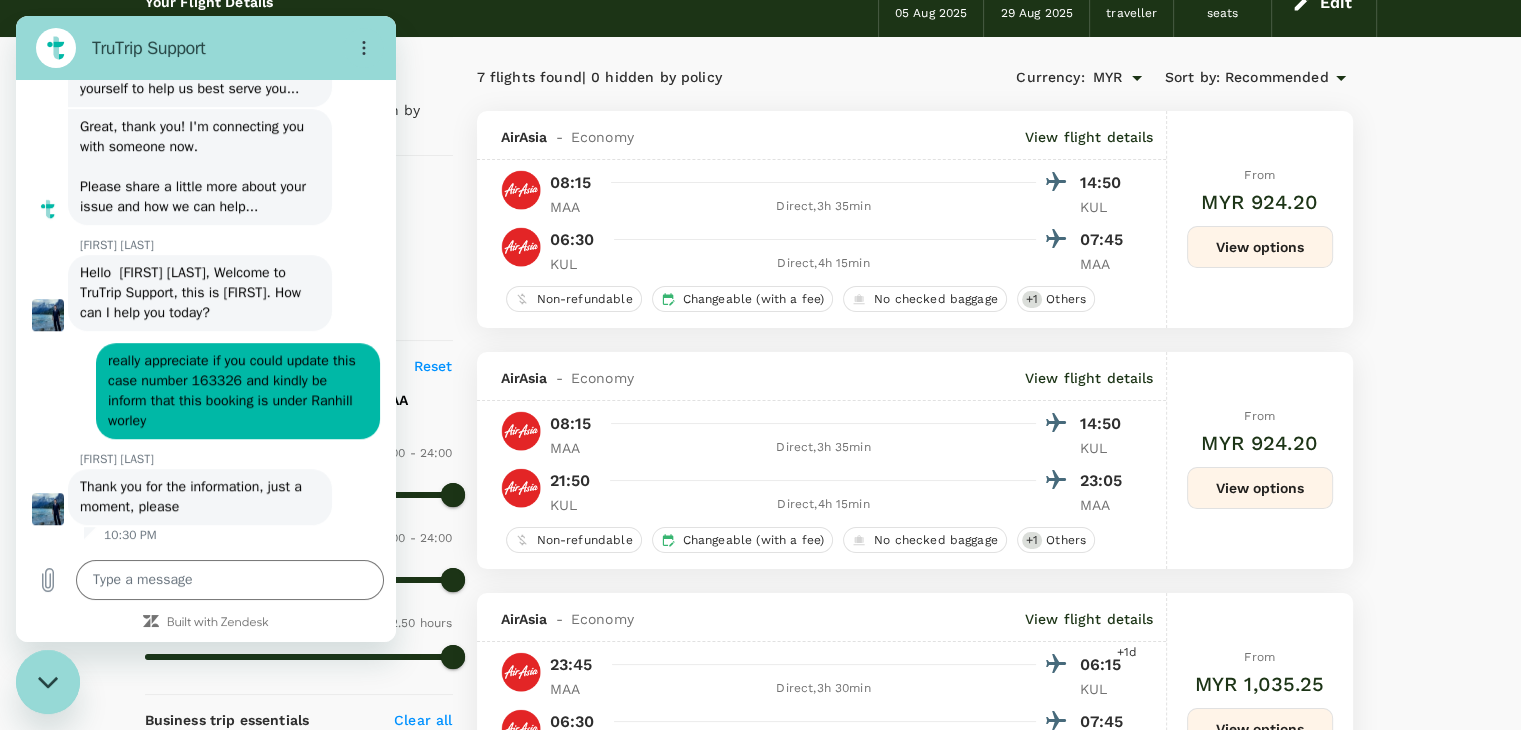 click 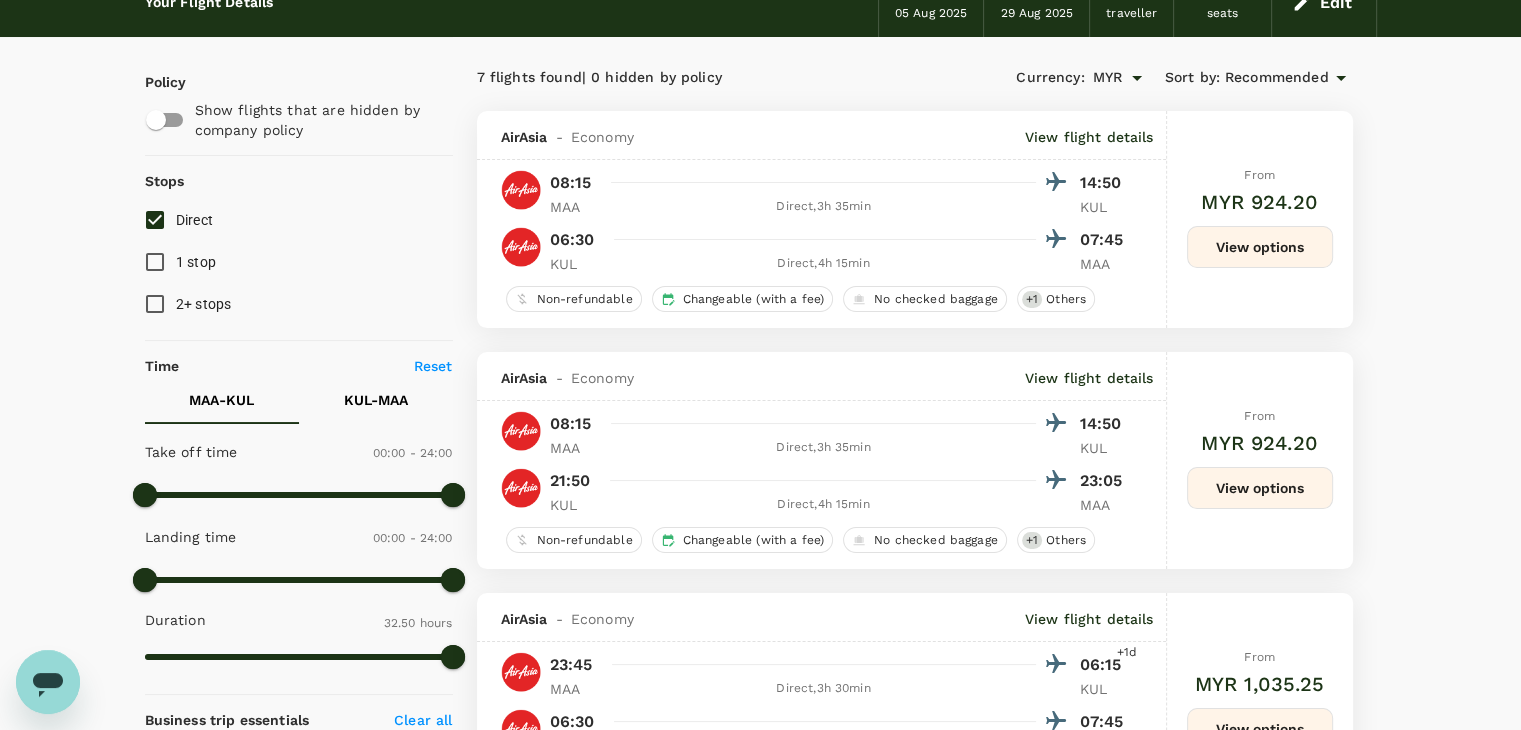 scroll, scrollTop: 1312, scrollLeft: 0, axis: vertical 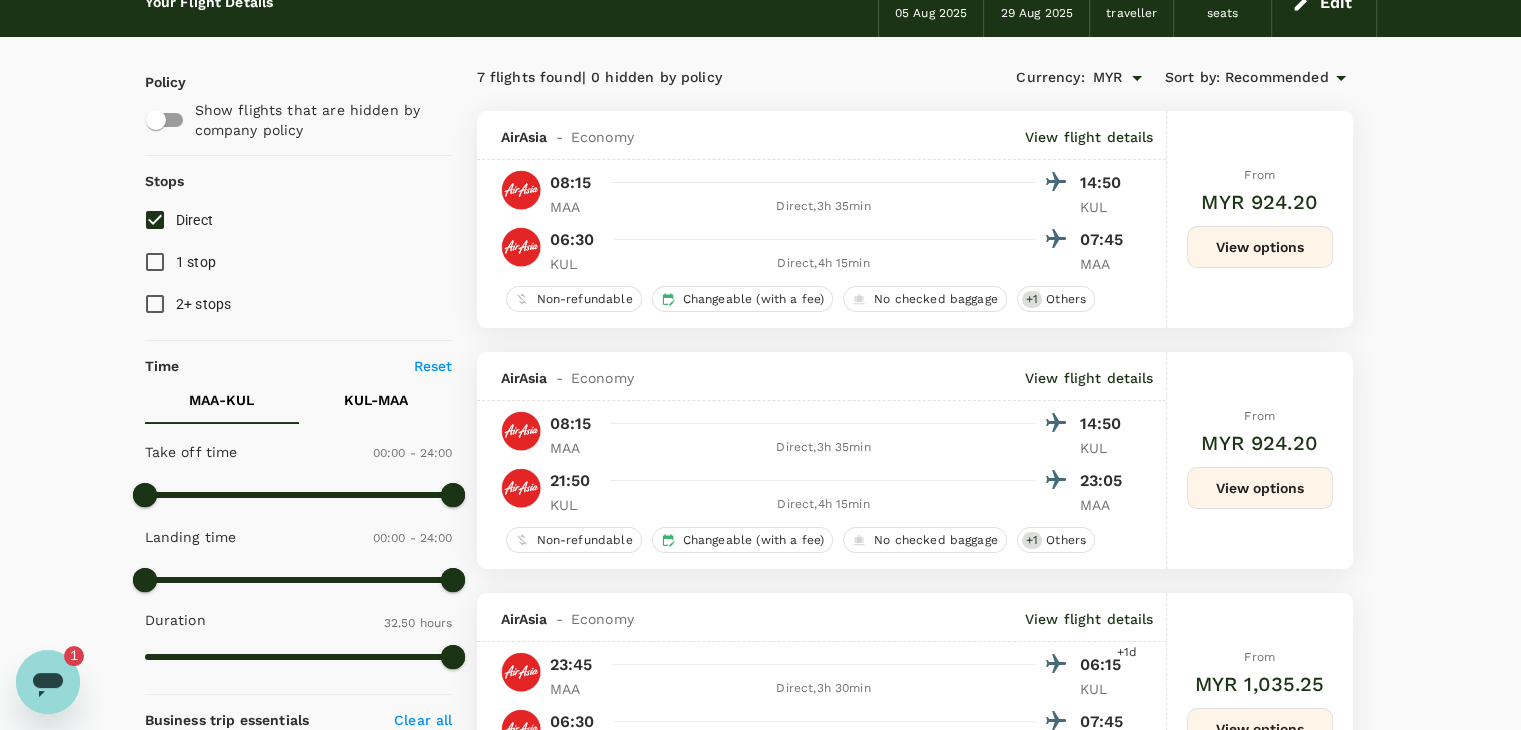 click 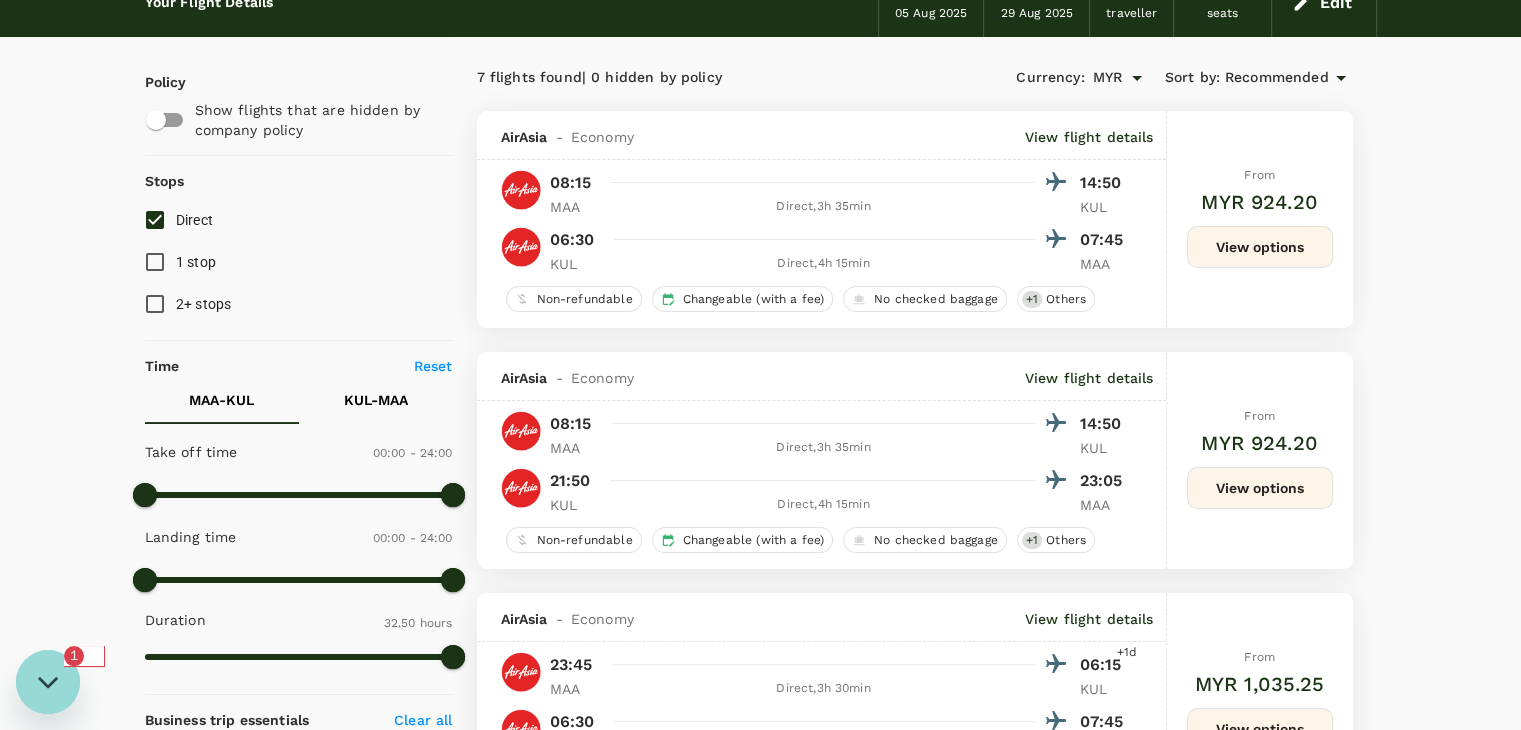 scroll, scrollTop: 0, scrollLeft: 0, axis: both 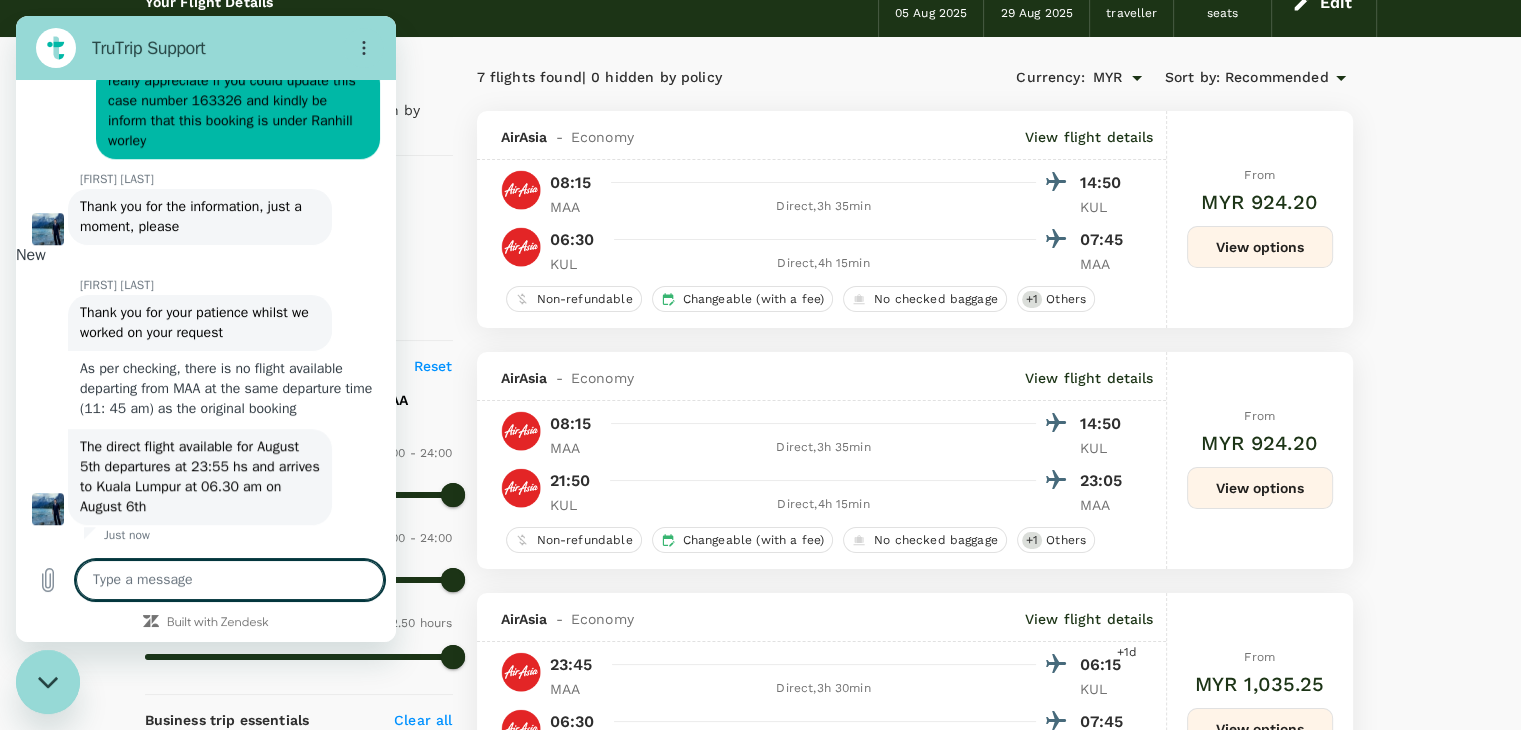 paste on "Noted on your information. I would really appreciate it if you could kindly re-confirm the timing via email for our reference" 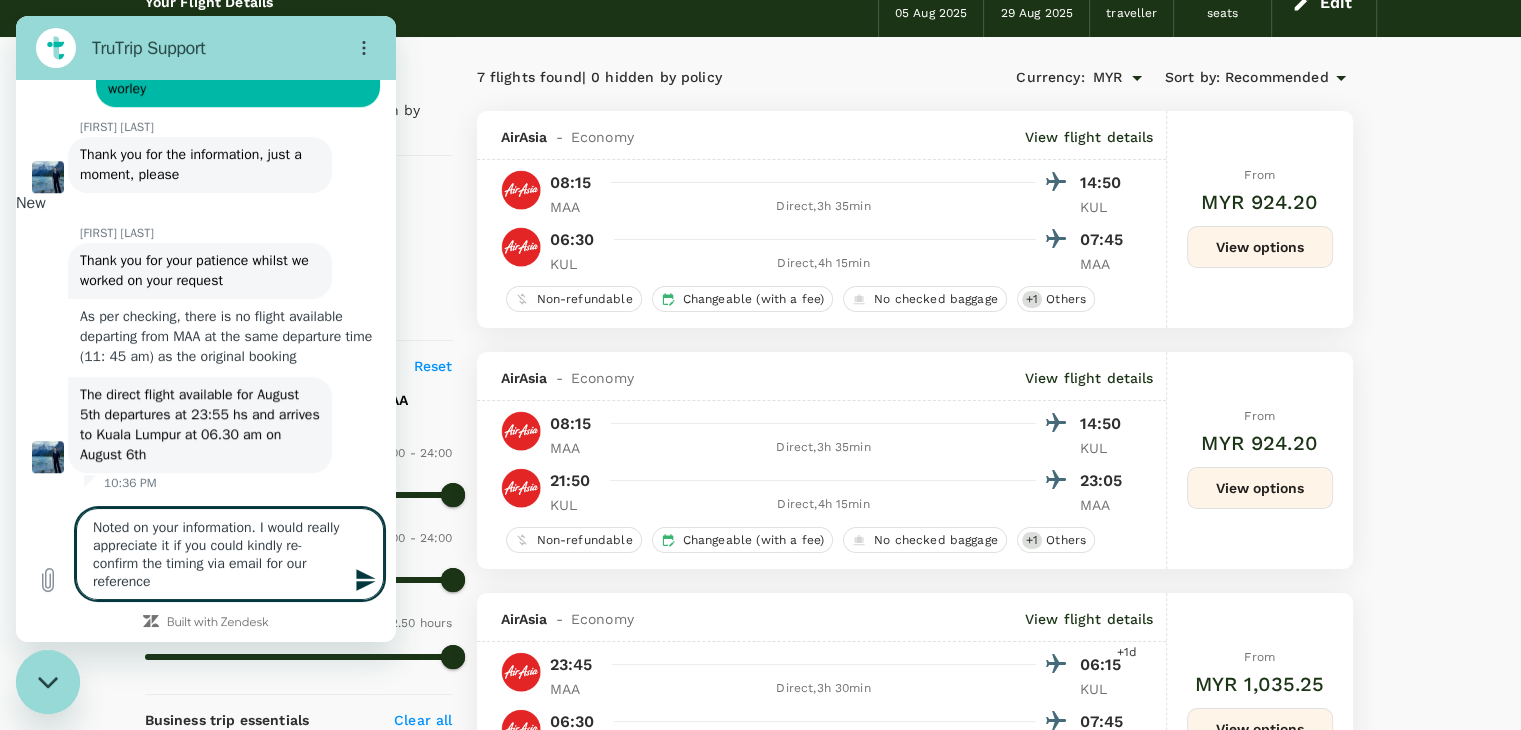 drag, startPoint x: 156, startPoint y: 560, endPoint x: 107, endPoint y: 564, distance: 49.162994 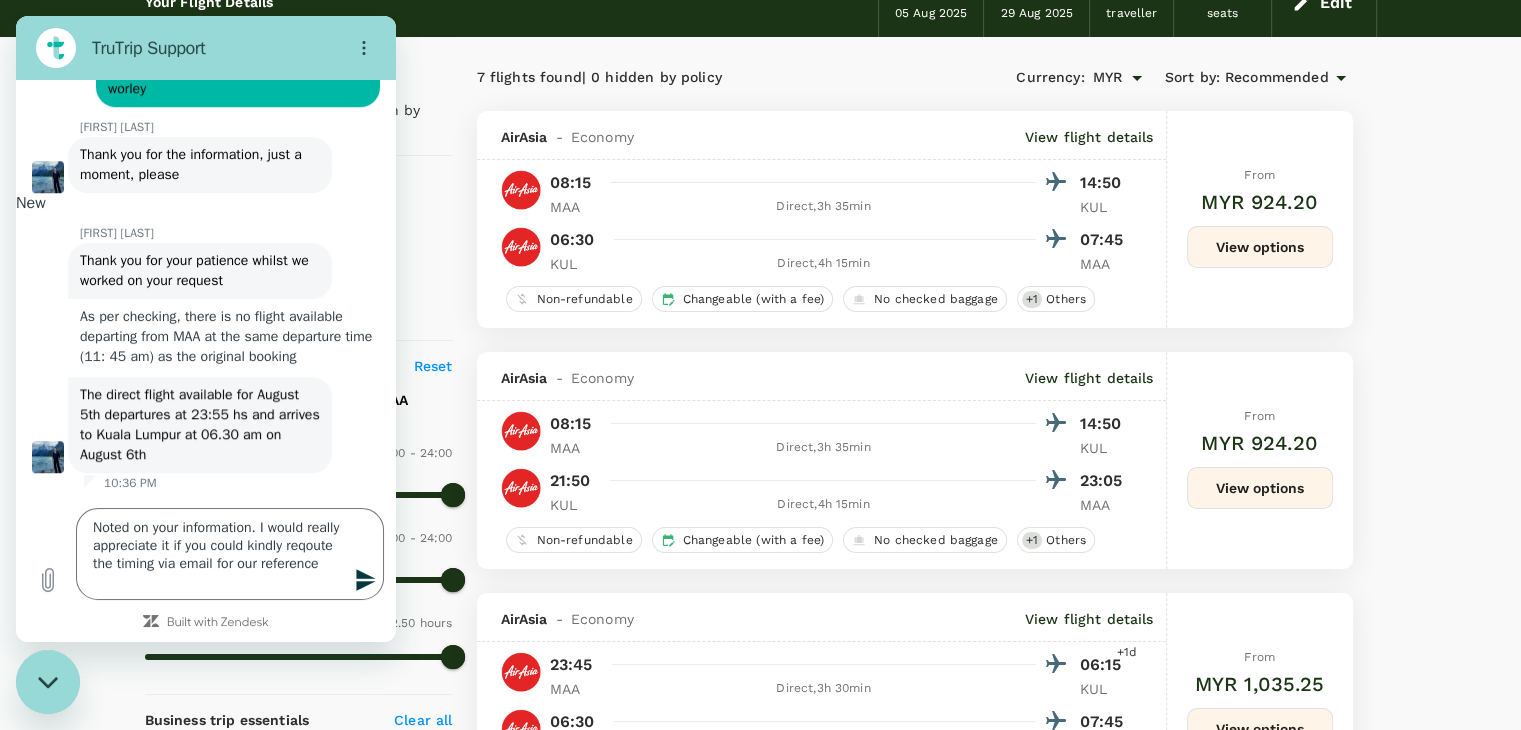 click 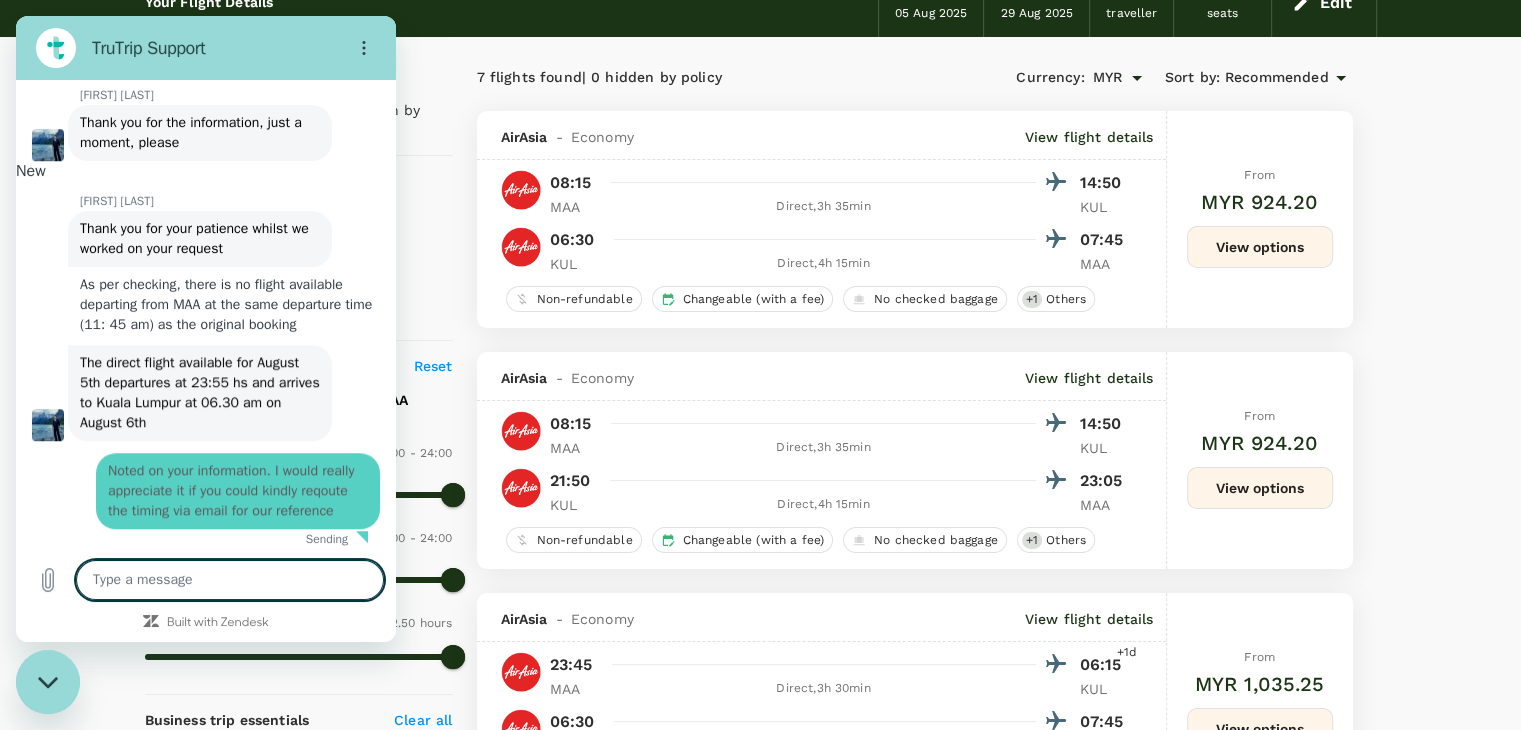 scroll, scrollTop: 1723, scrollLeft: 0, axis: vertical 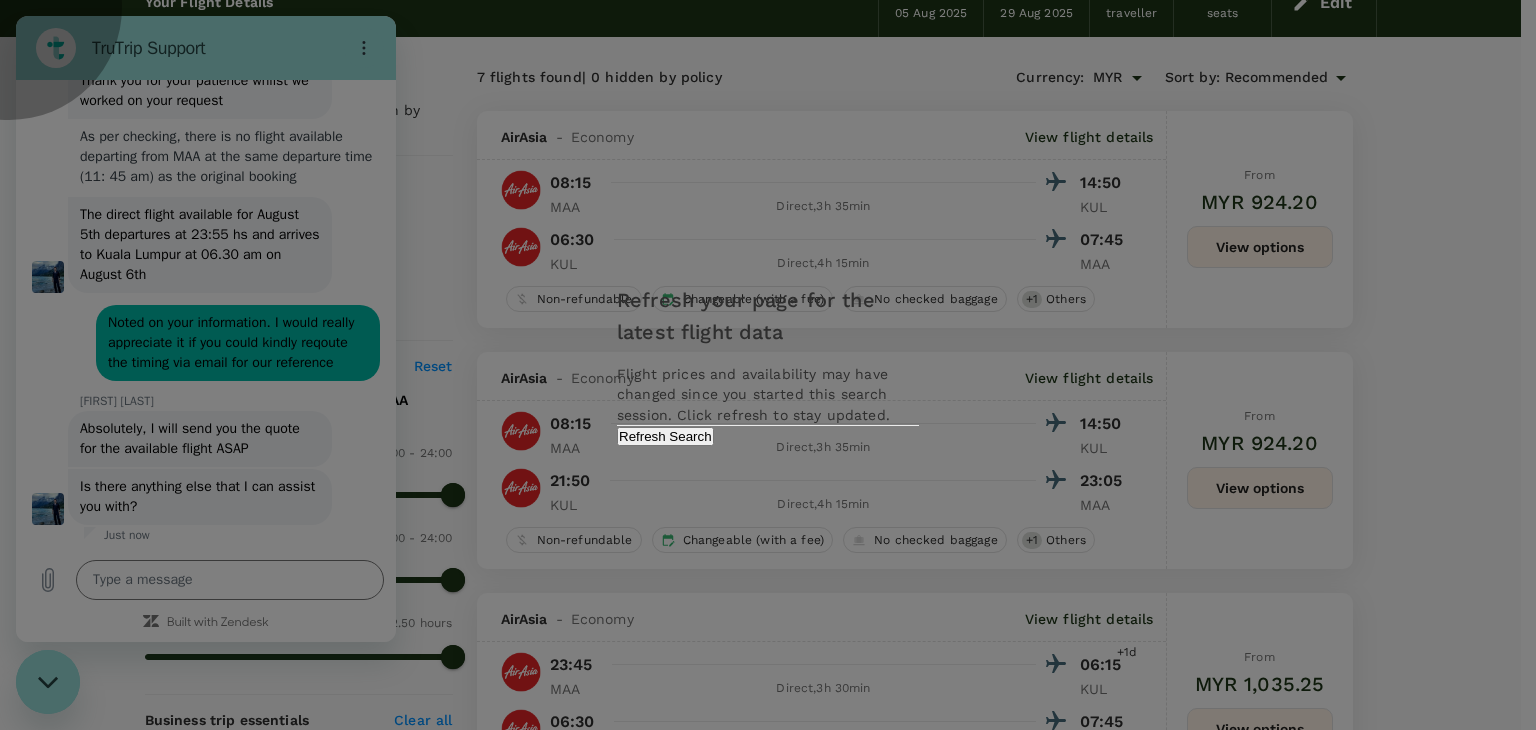 click on "Refresh Search" at bounding box center [665, 436] 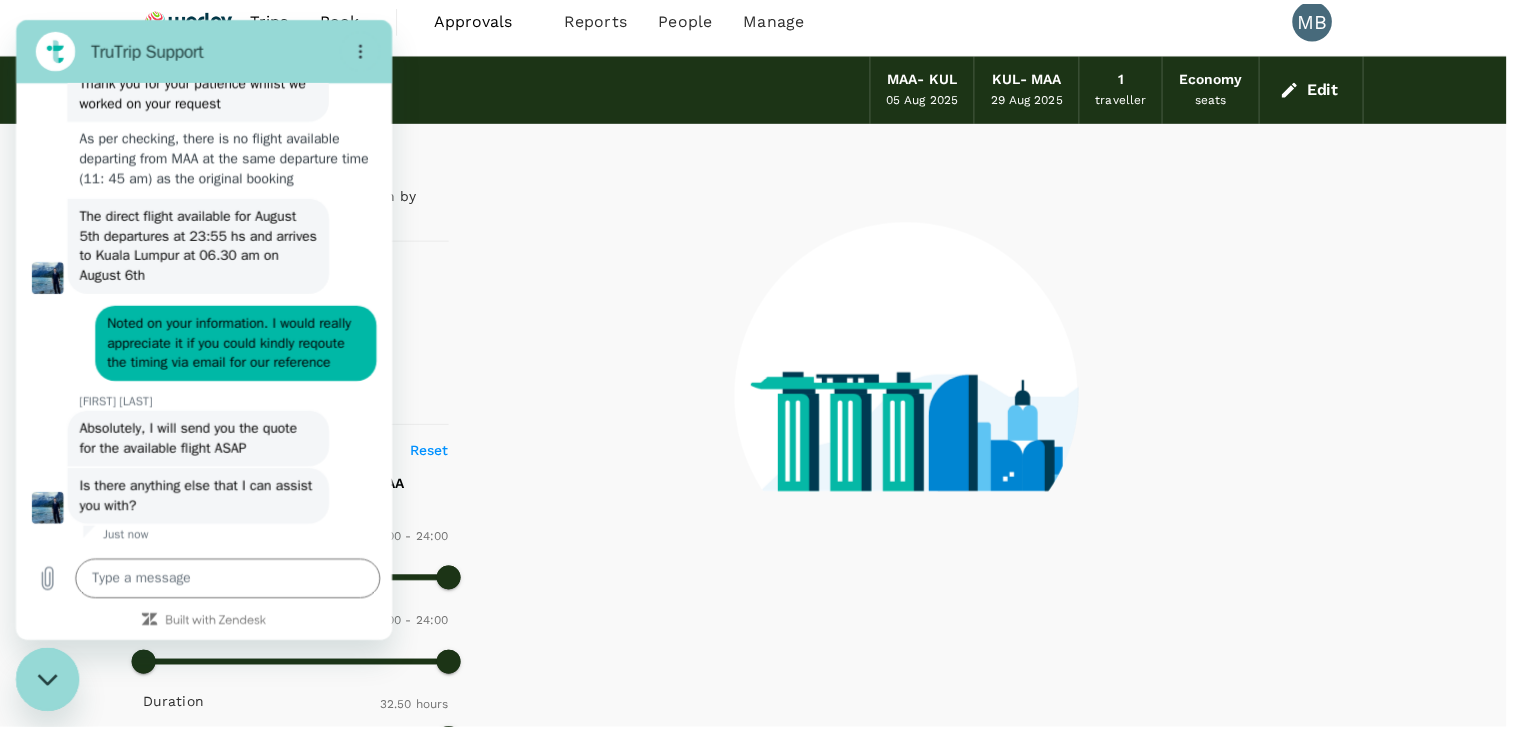 scroll, scrollTop: 0, scrollLeft: 0, axis: both 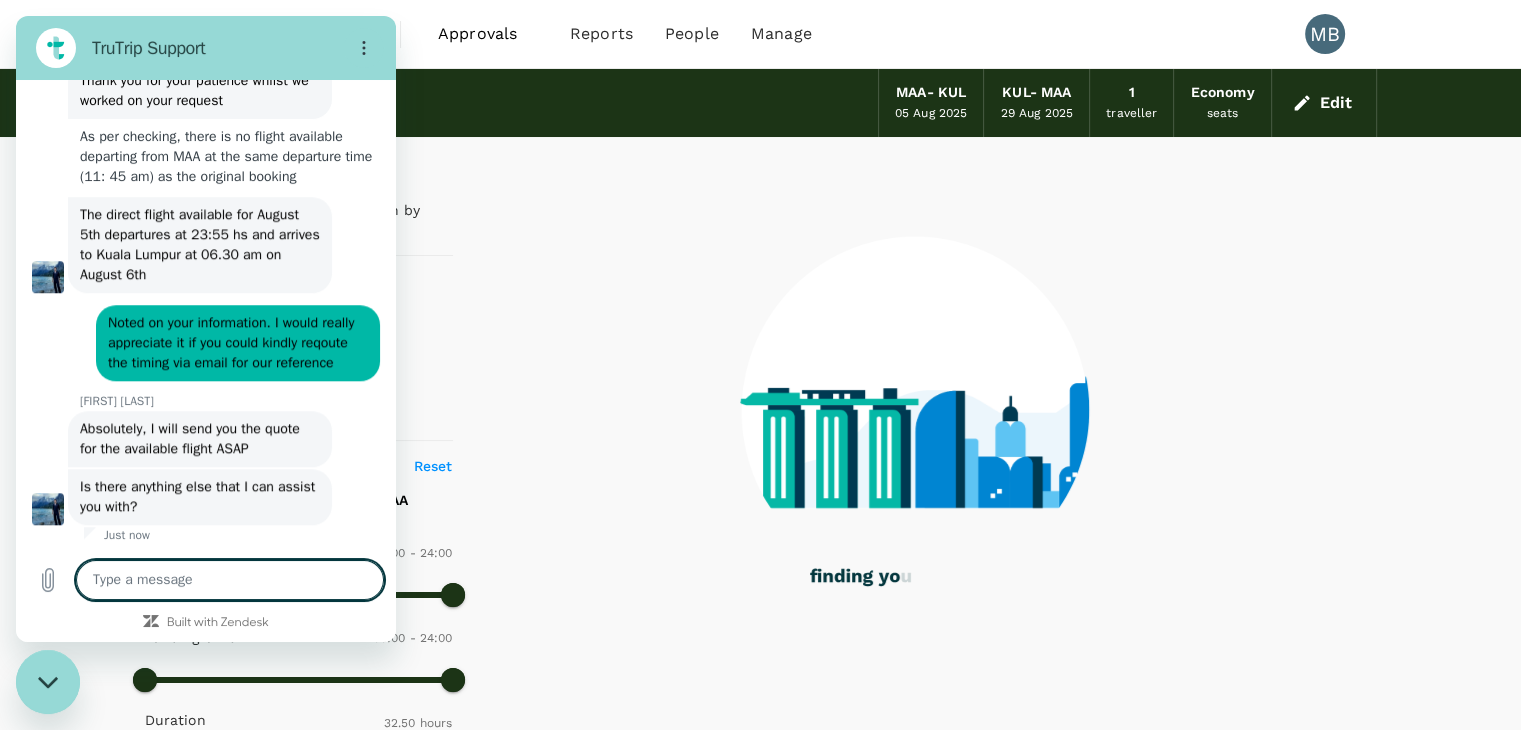 click at bounding box center (230, 580) 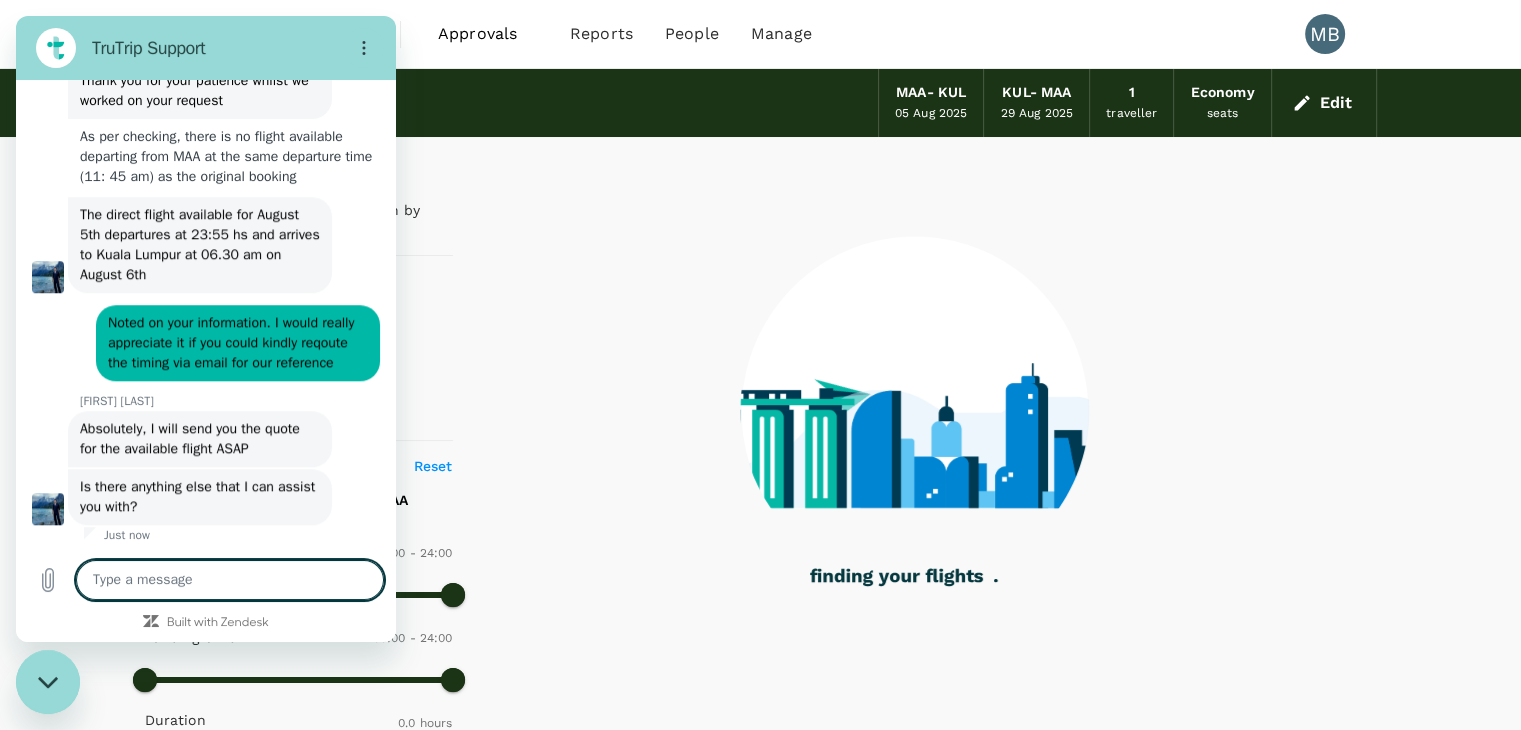 paste on "That will be all for now" 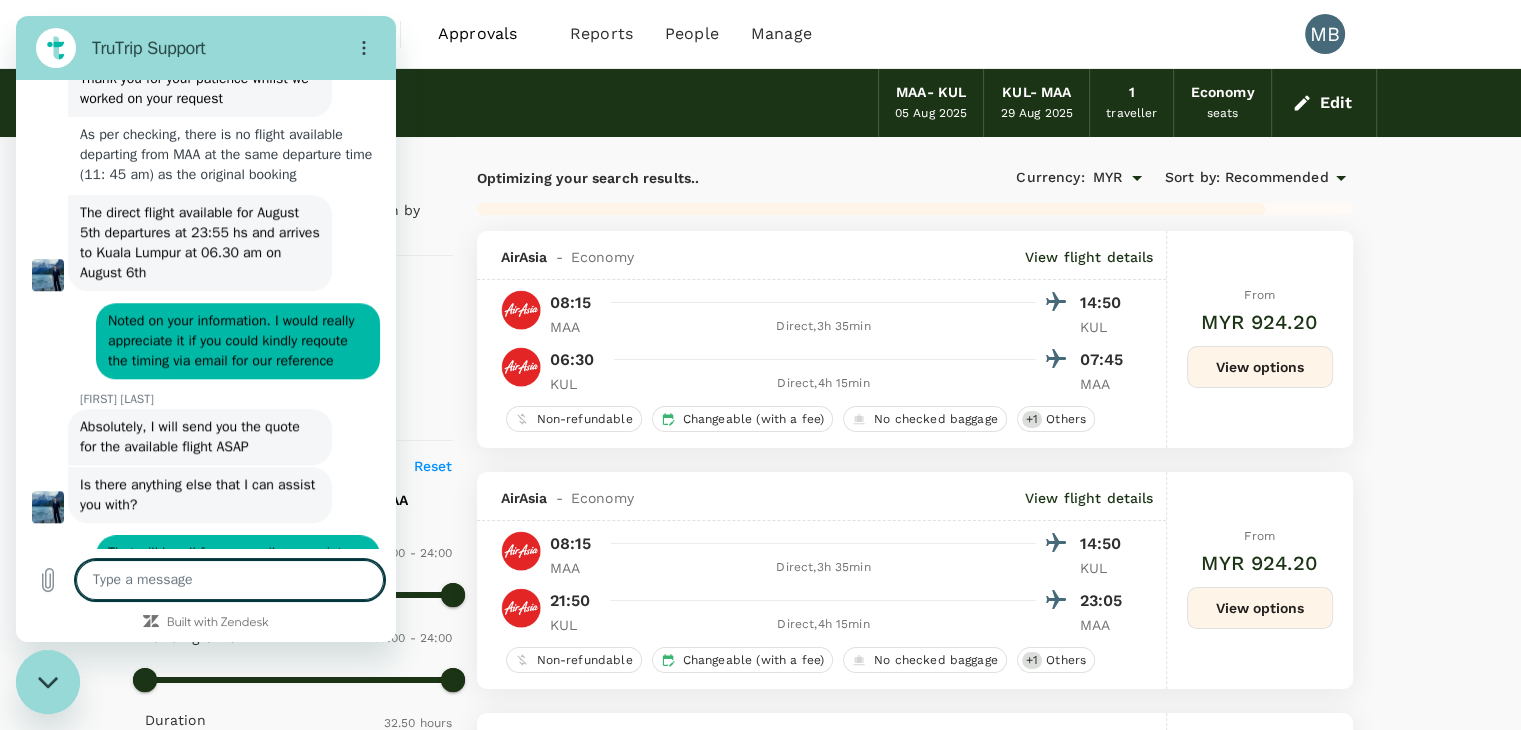 scroll, scrollTop: 1855, scrollLeft: 0, axis: vertical 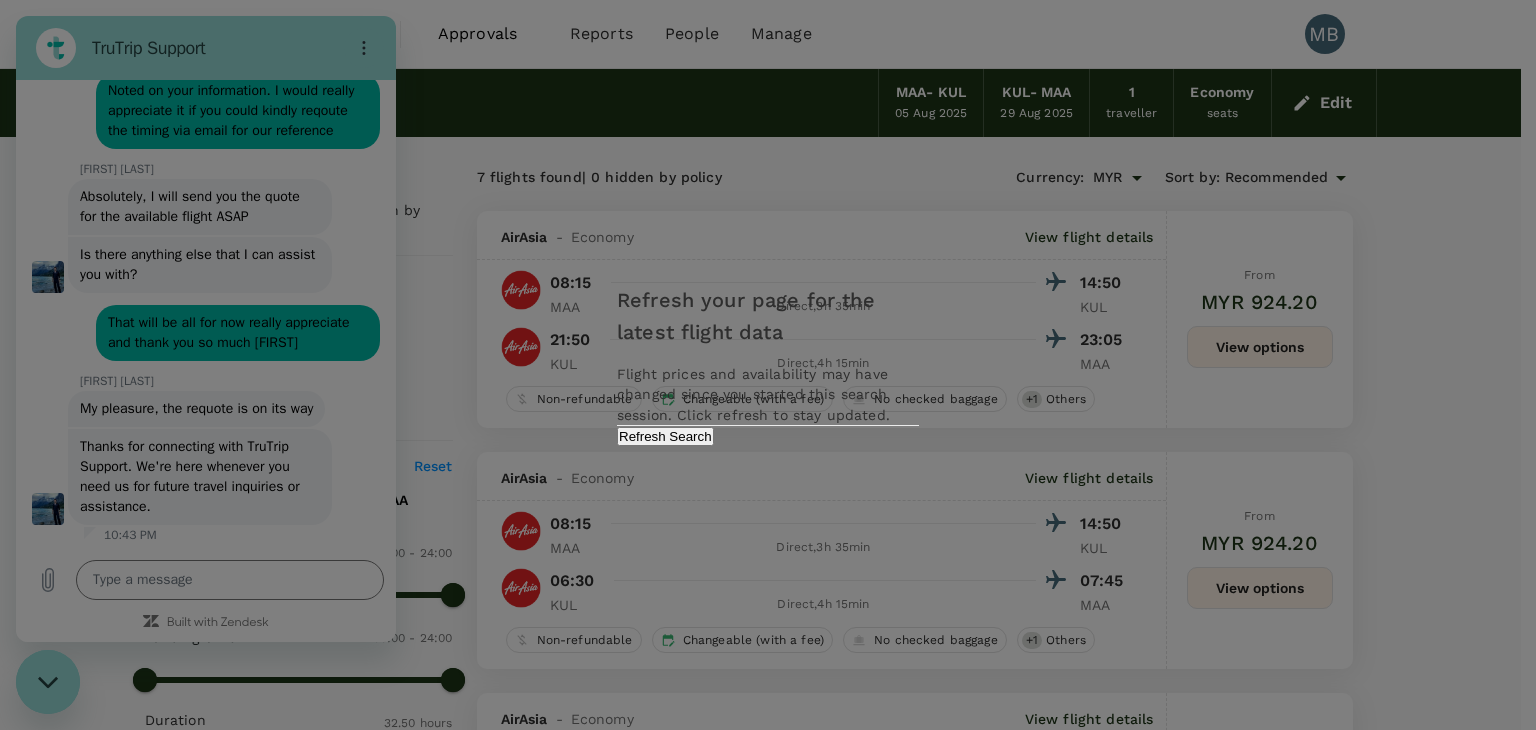 click on "Refresh Search" at bounding box center [665, 436] 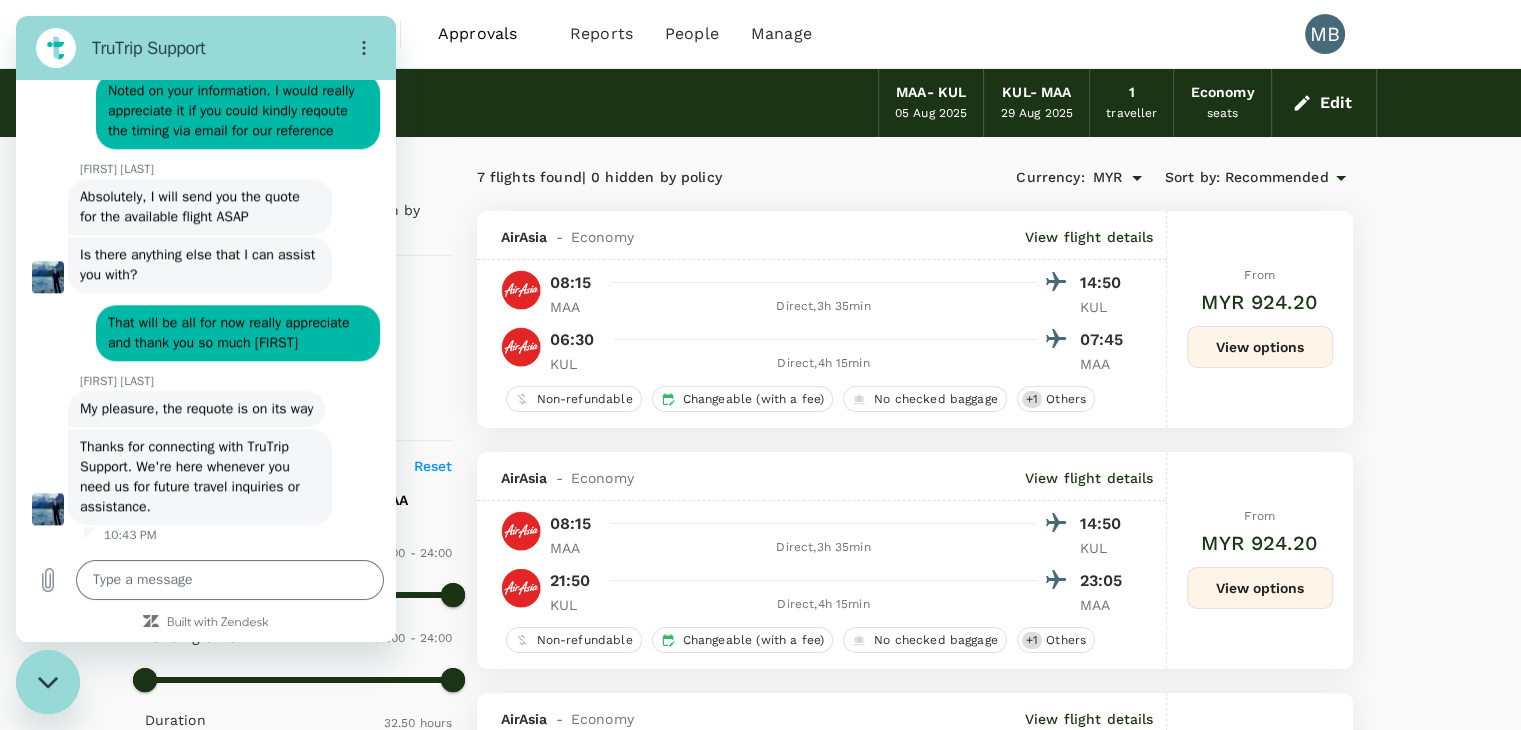 click at bounding box center [48, 682] 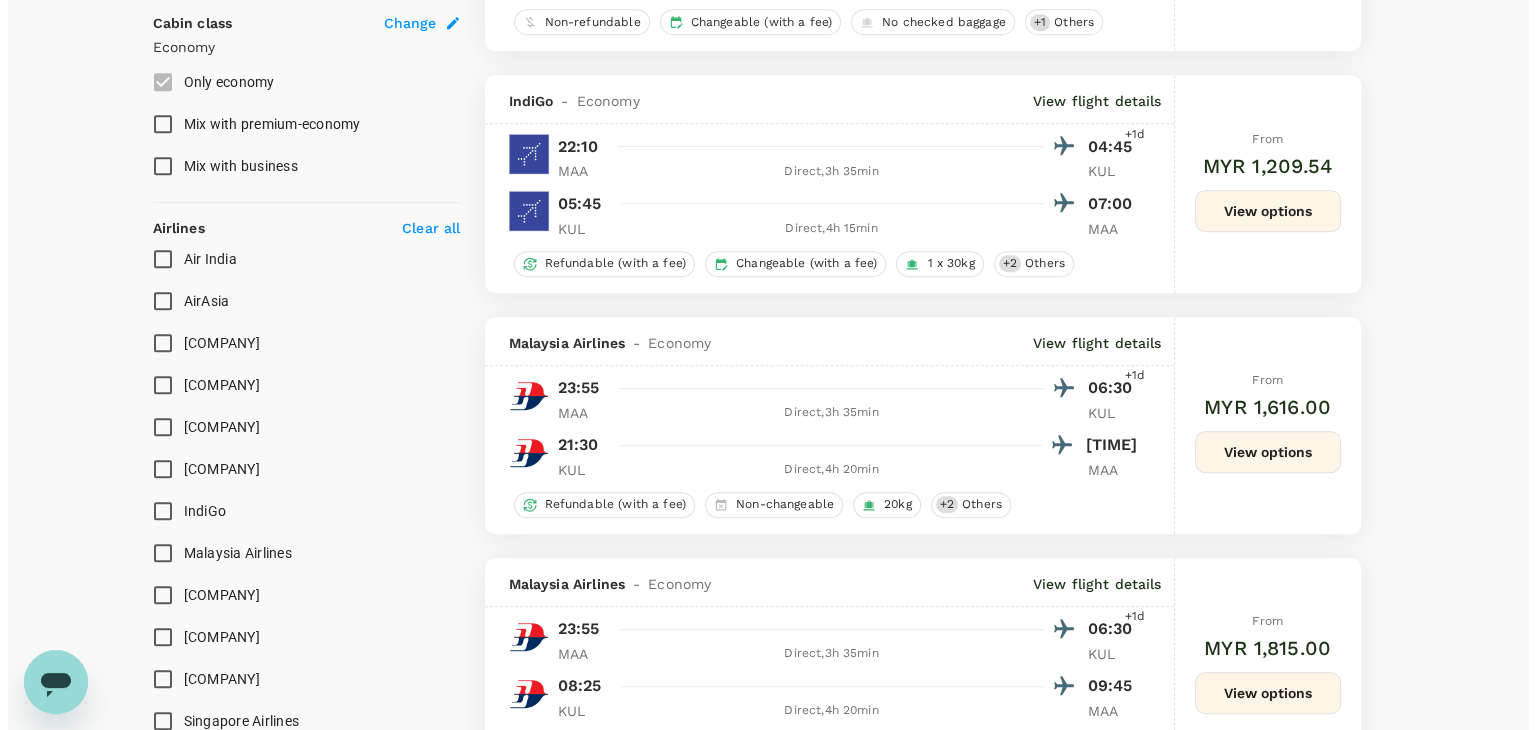 scroll, scrollTop: 1200, scrollLeft: 0, axis: vertical 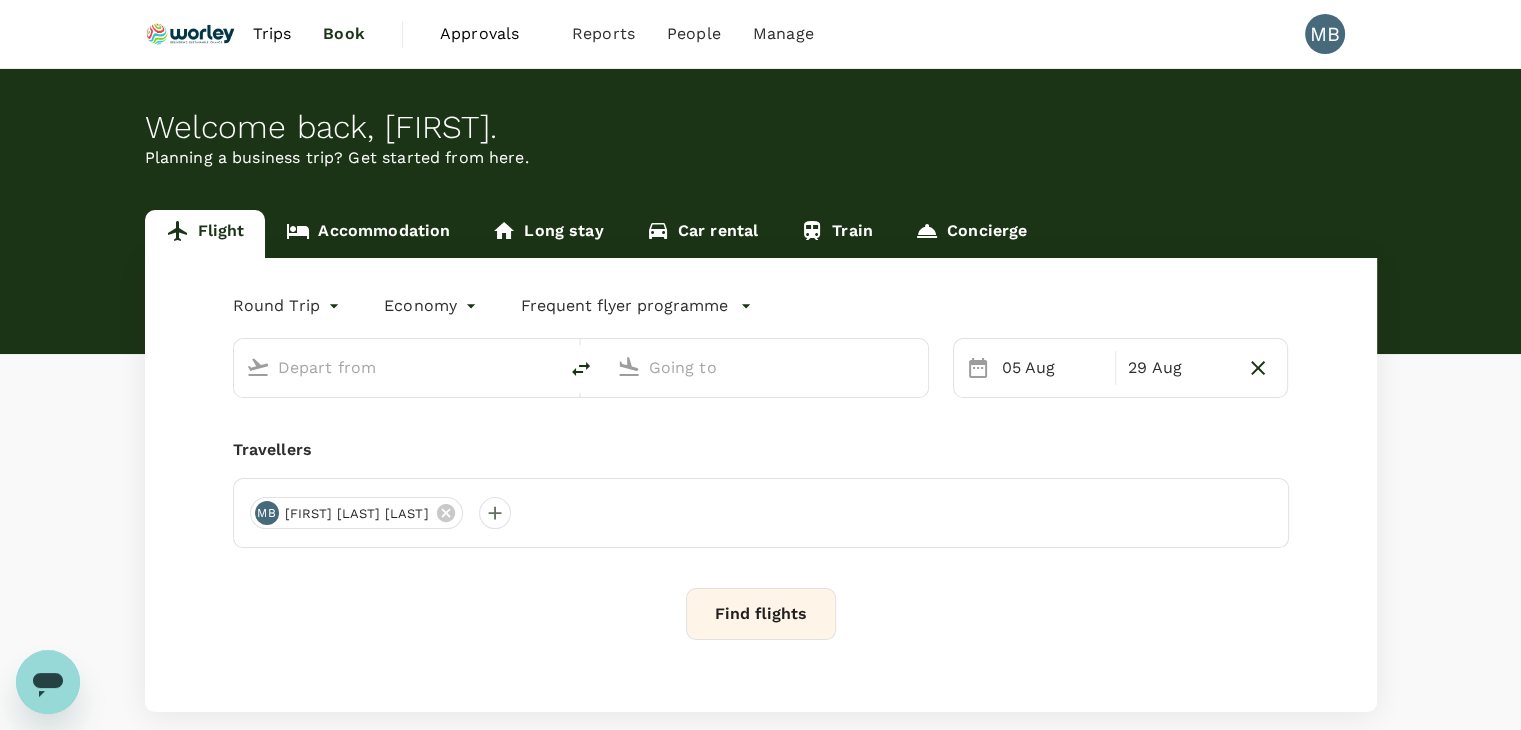type on "[CITY] Intl ([AIRPORT_CODE])" 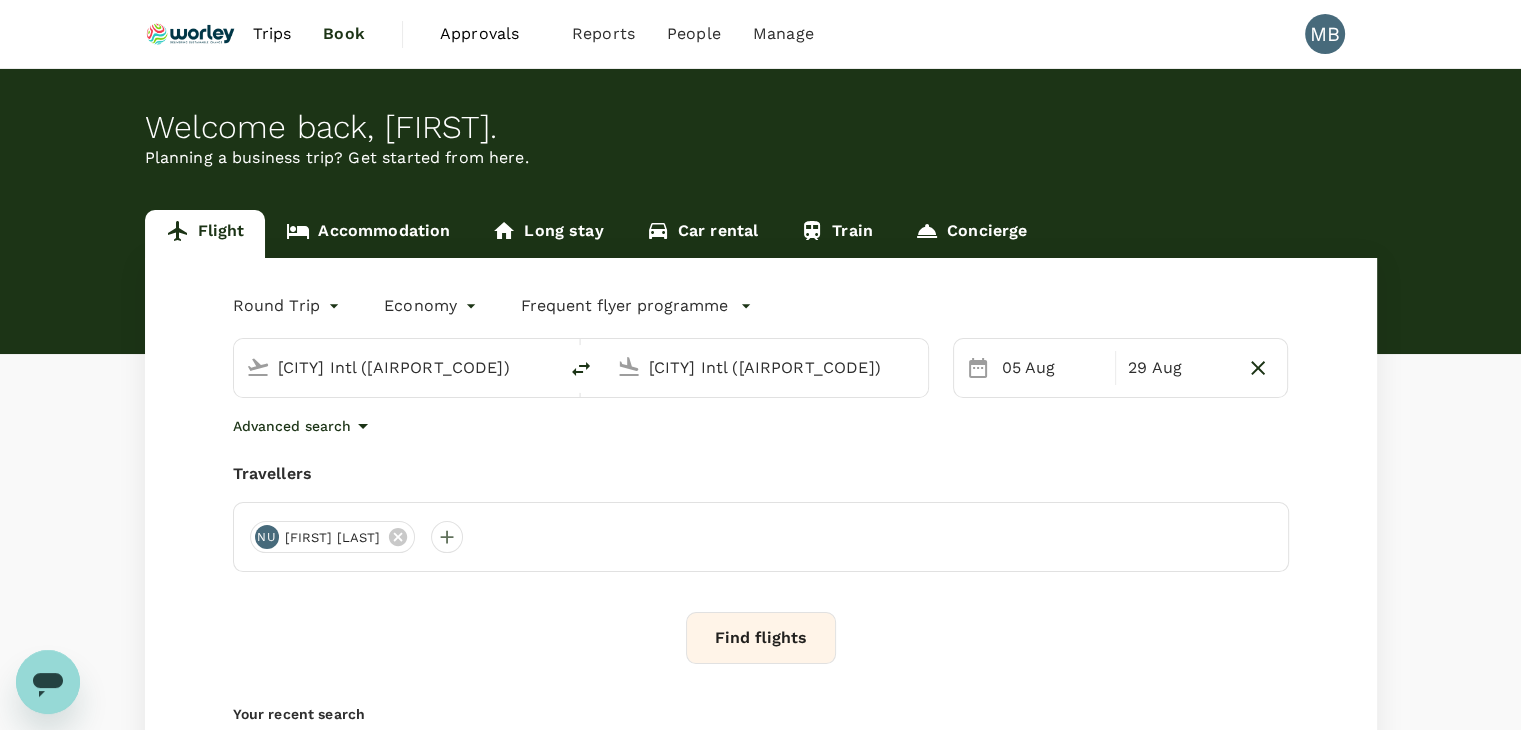 type 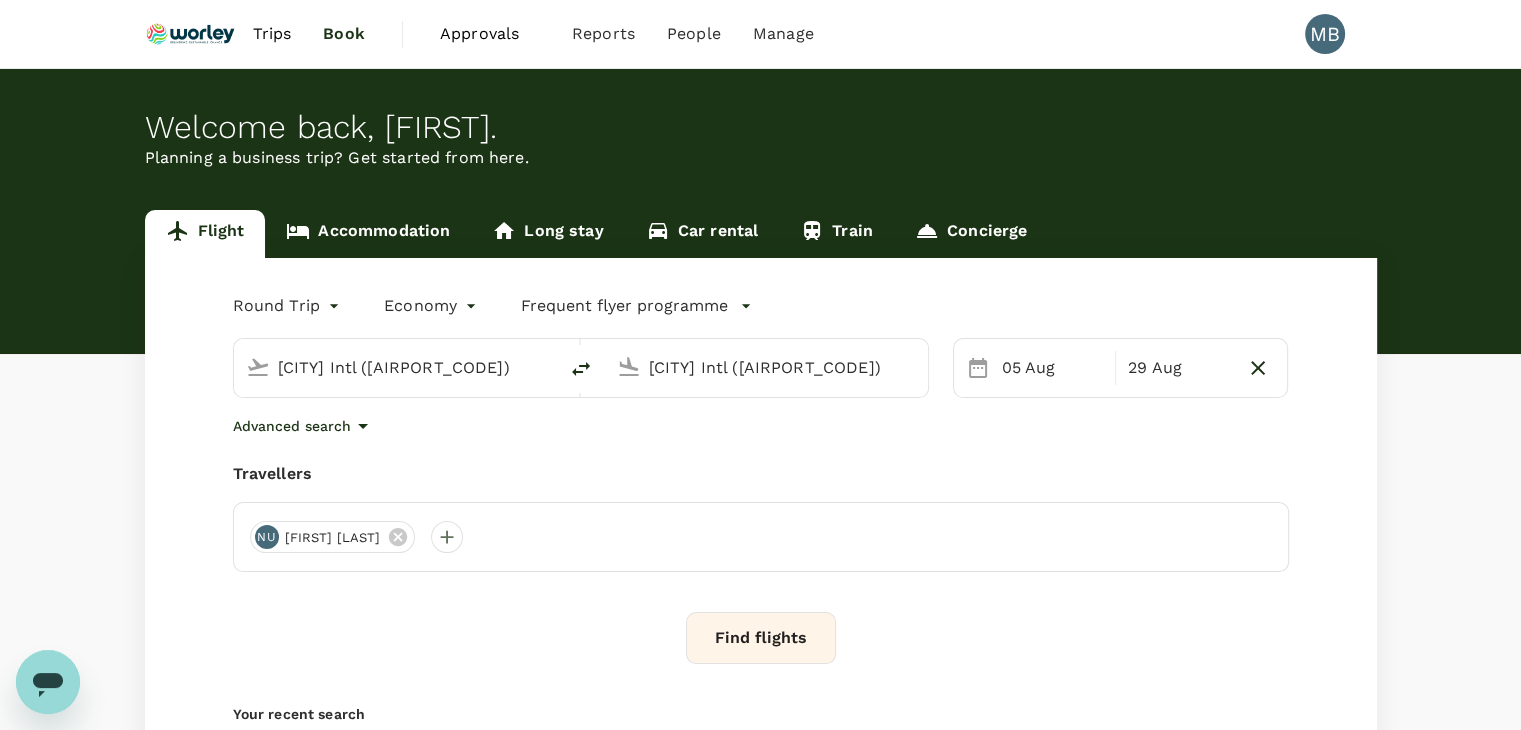type 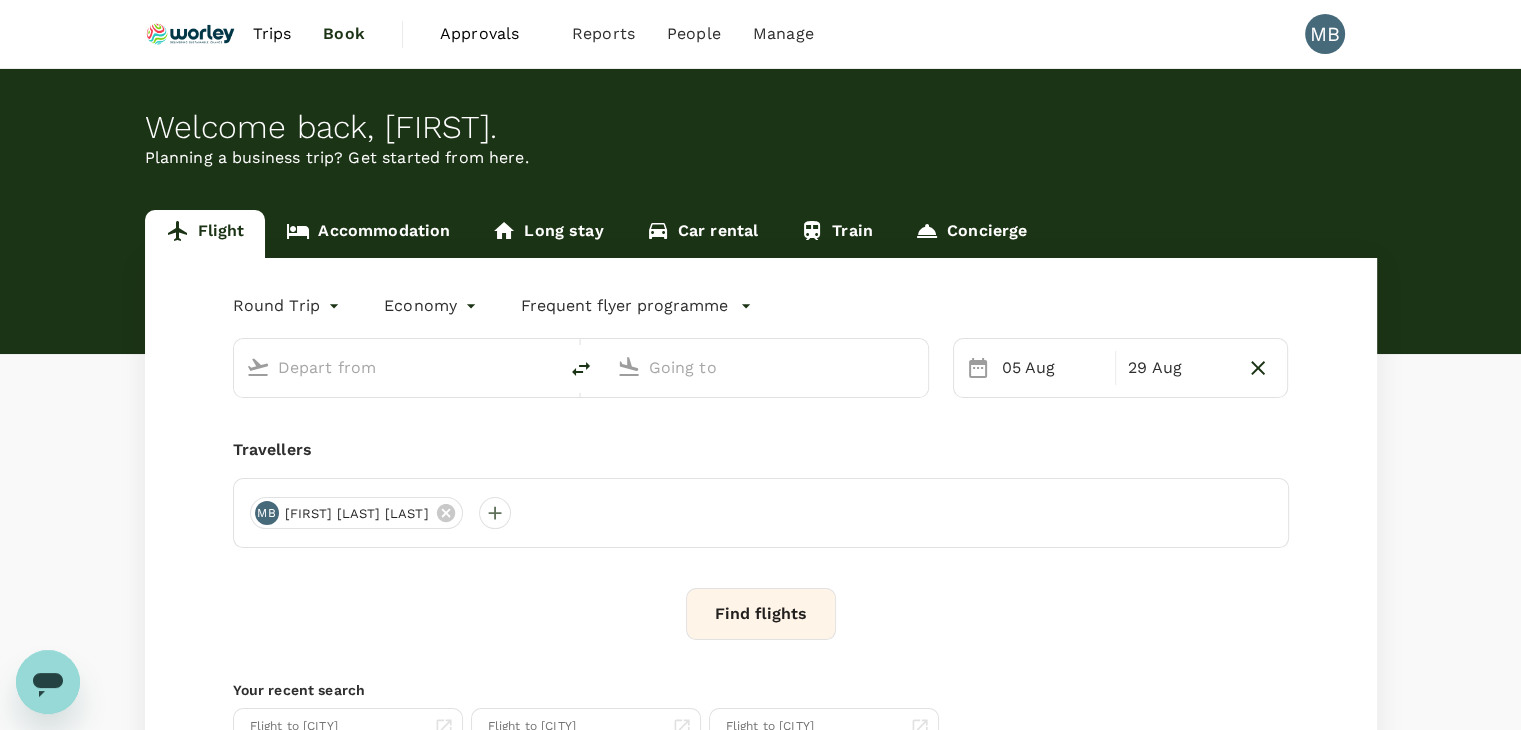 type on "[CITY] Intl ([AIRPORT_CODE])" 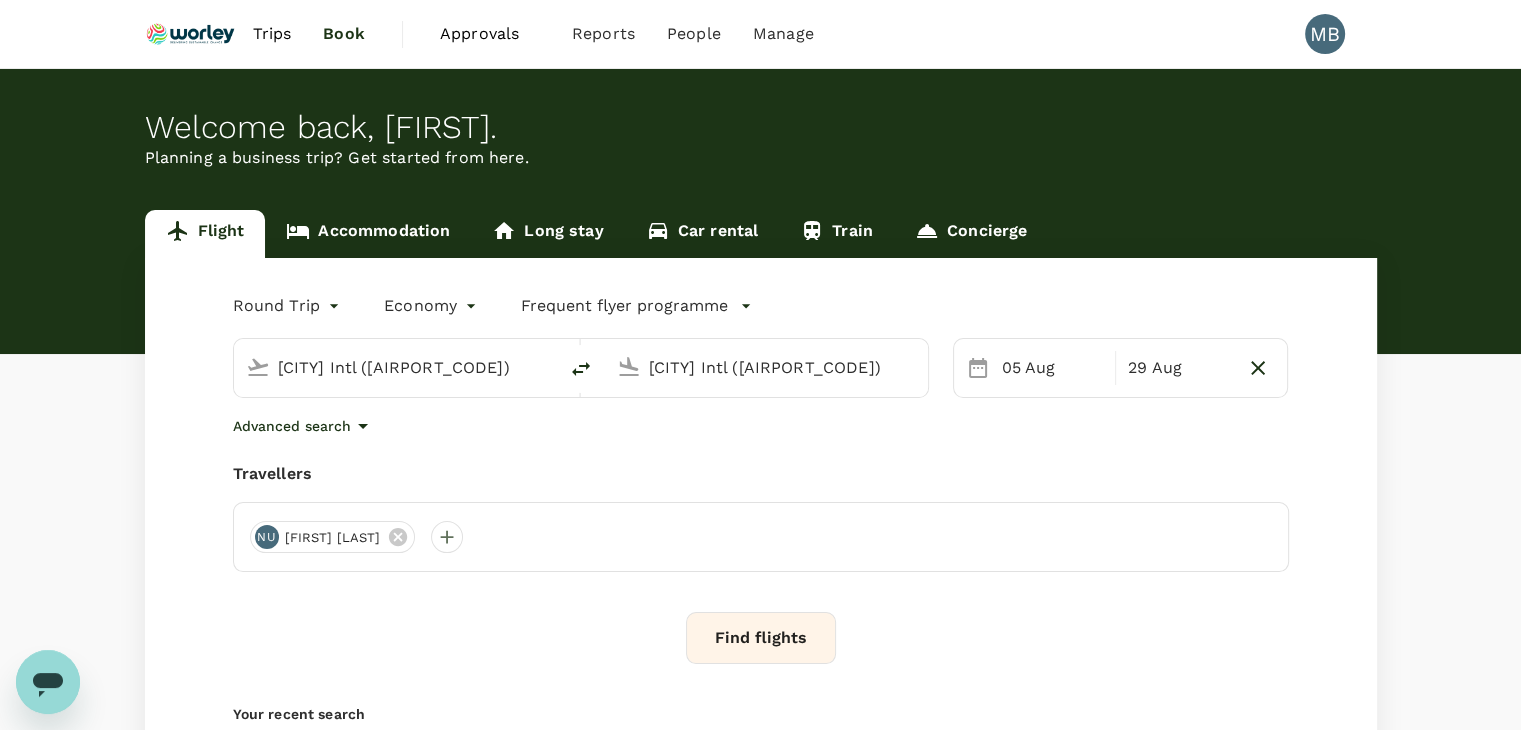 click on "Trips" at bounding box center (271, 34) 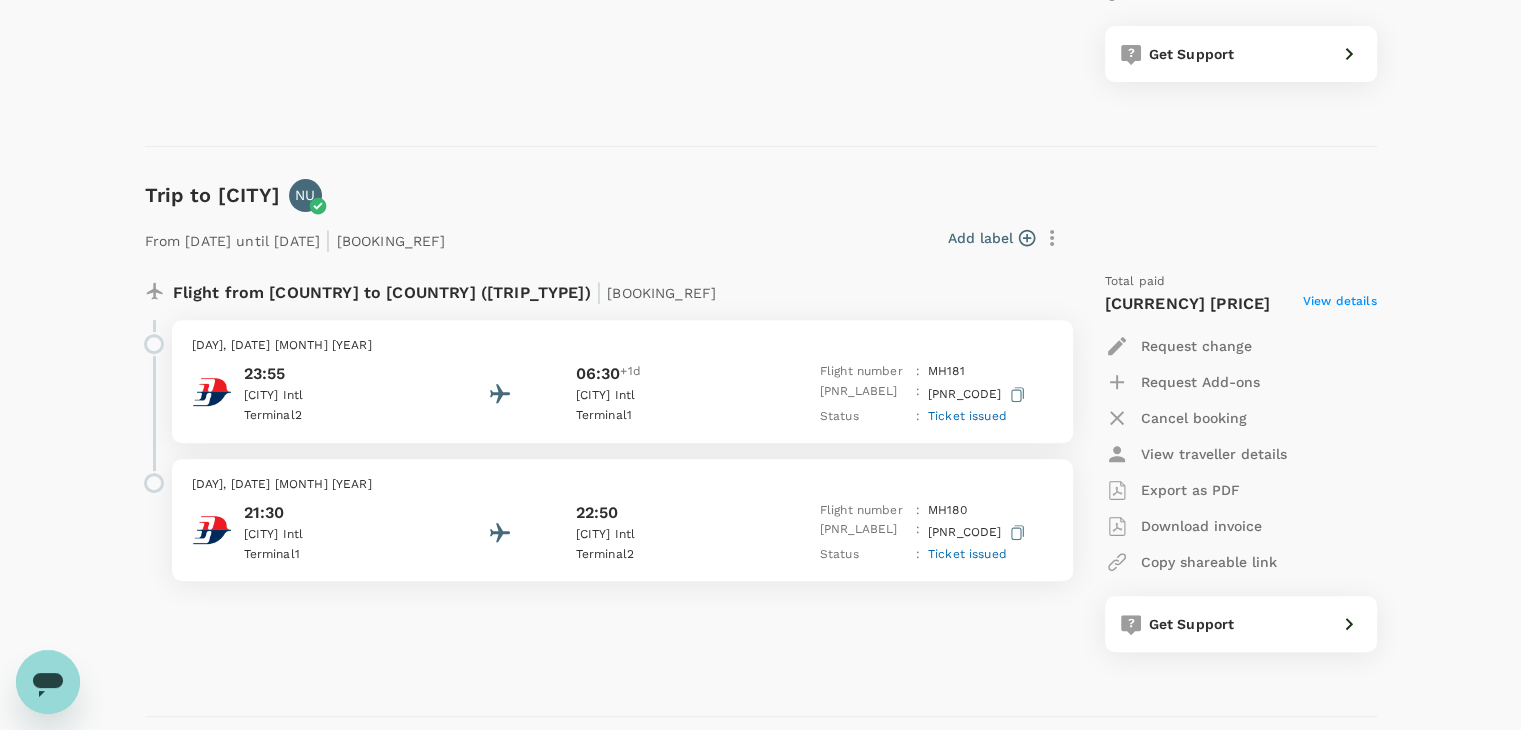scroll, scrollTop: 700, scrollLeft: 0, axis: vertical 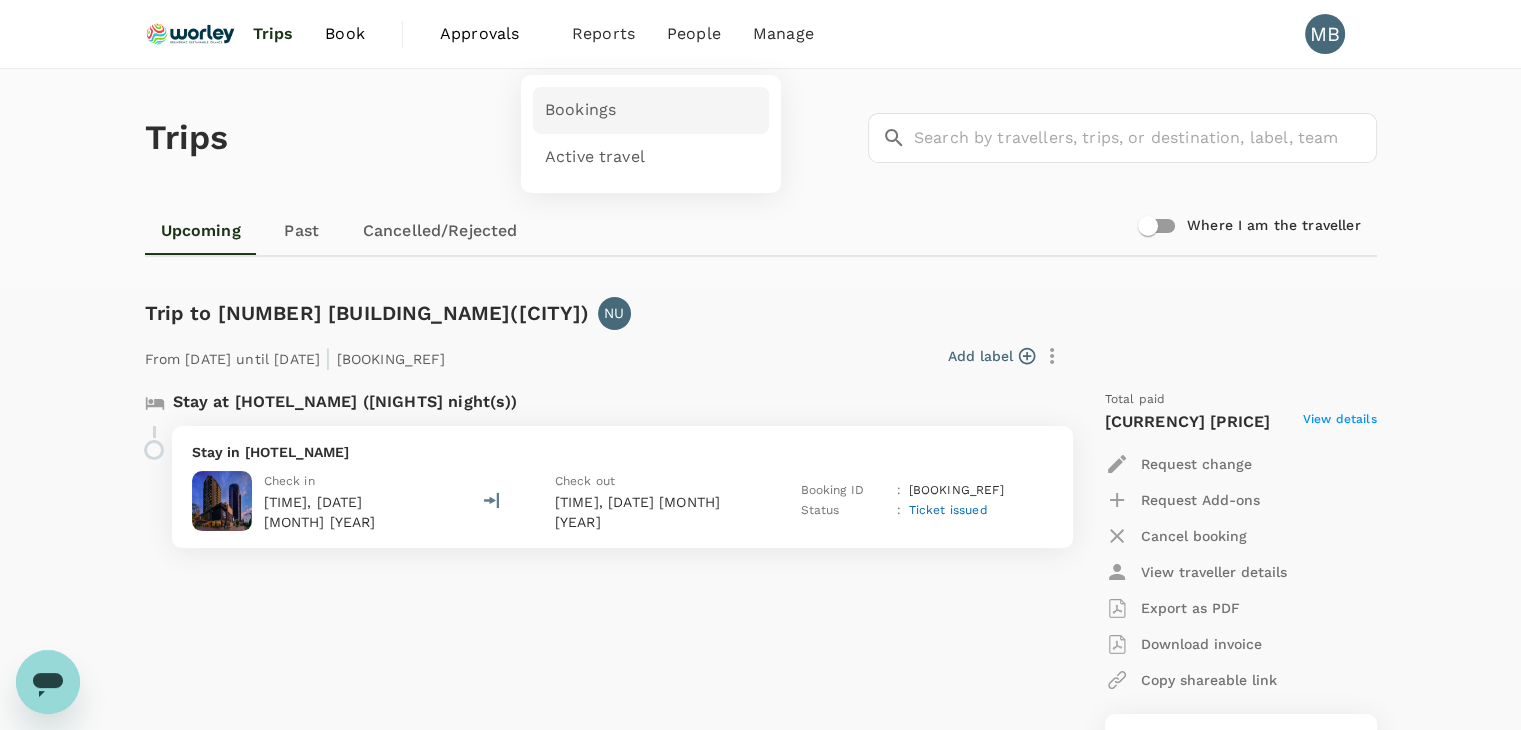 click on "Bookings" at bounding box center (580, 110) 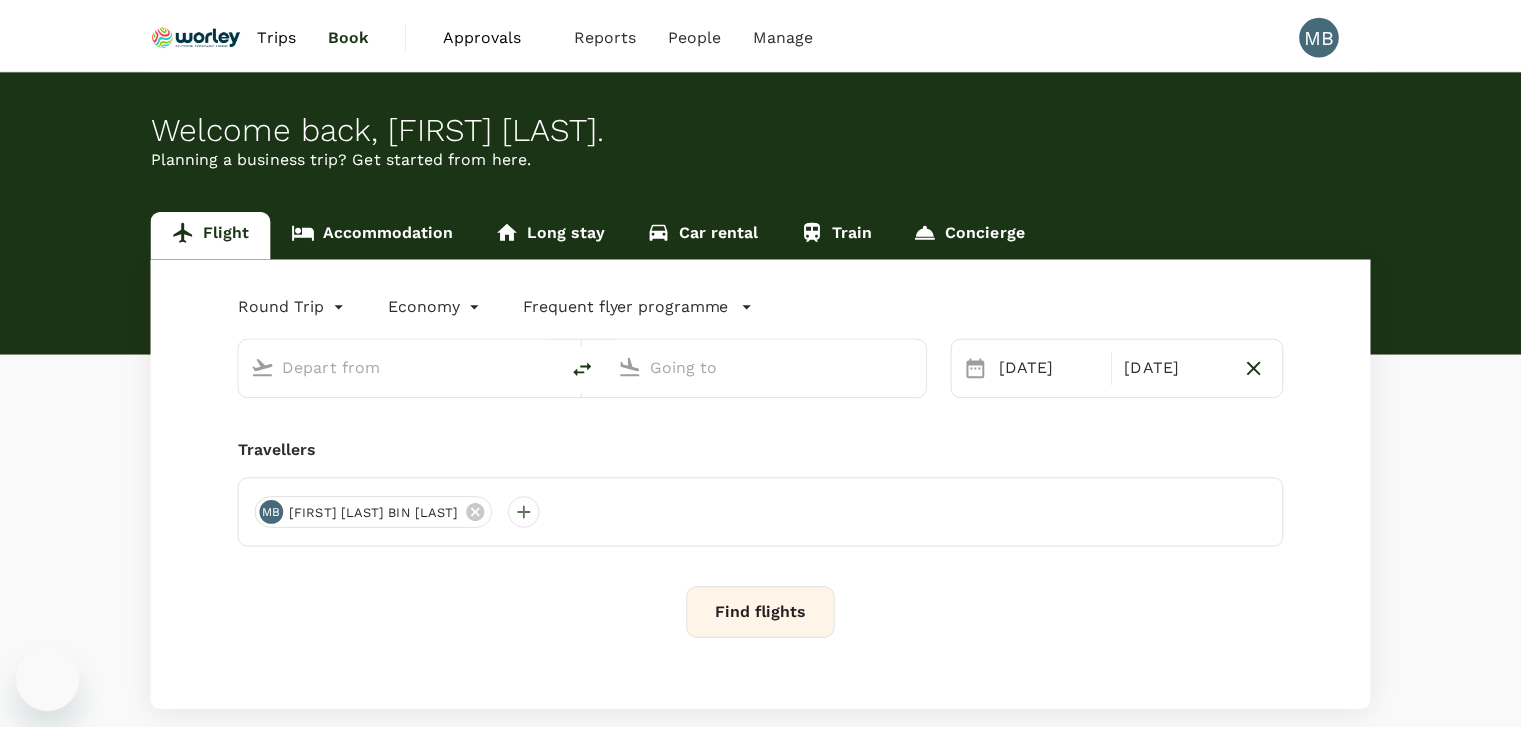 scroll, scrollTop: 0, scrollLeft: 0, axis: both 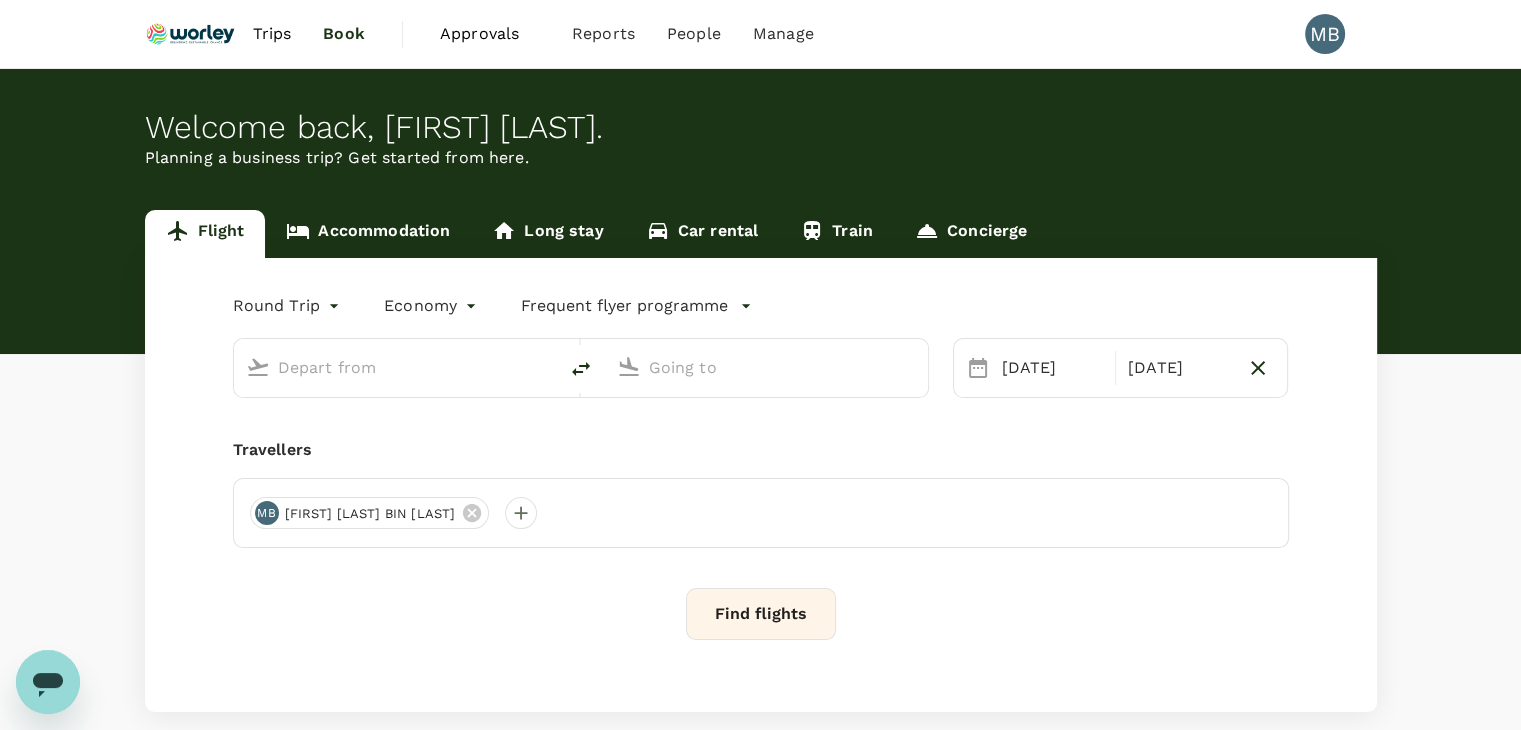 type on "[CITY] Intl ([CODE])" 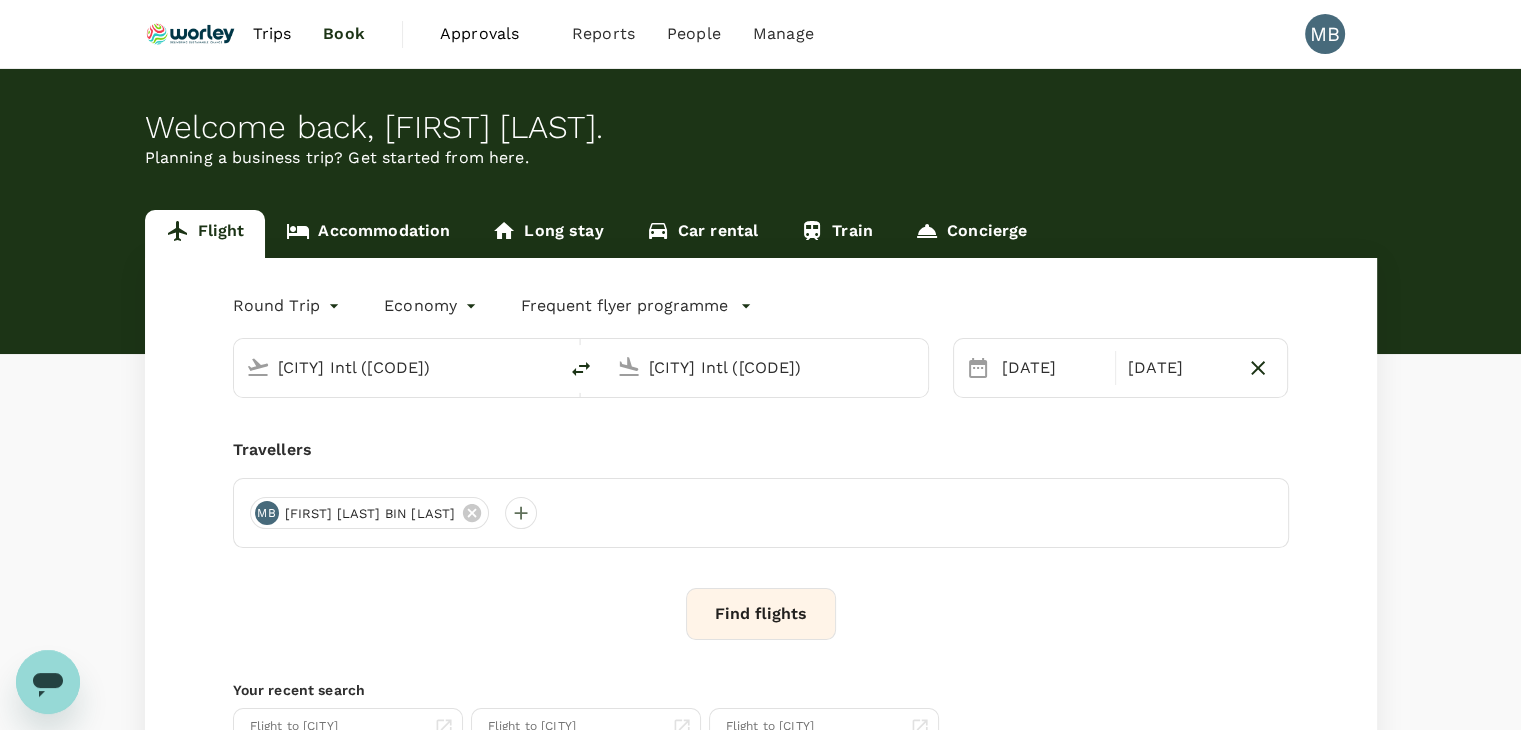 type 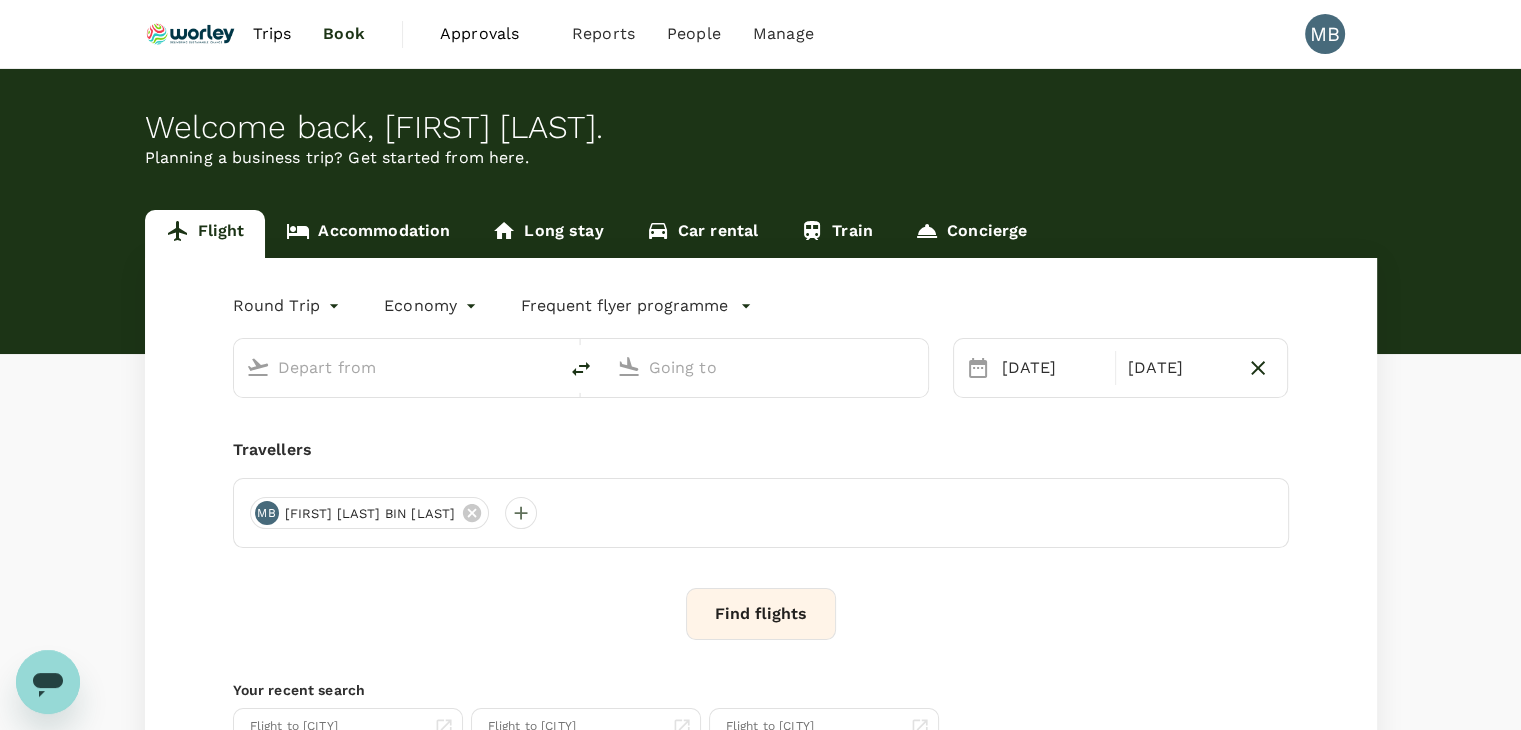 type on "[CITY] Intl ([CODE])" 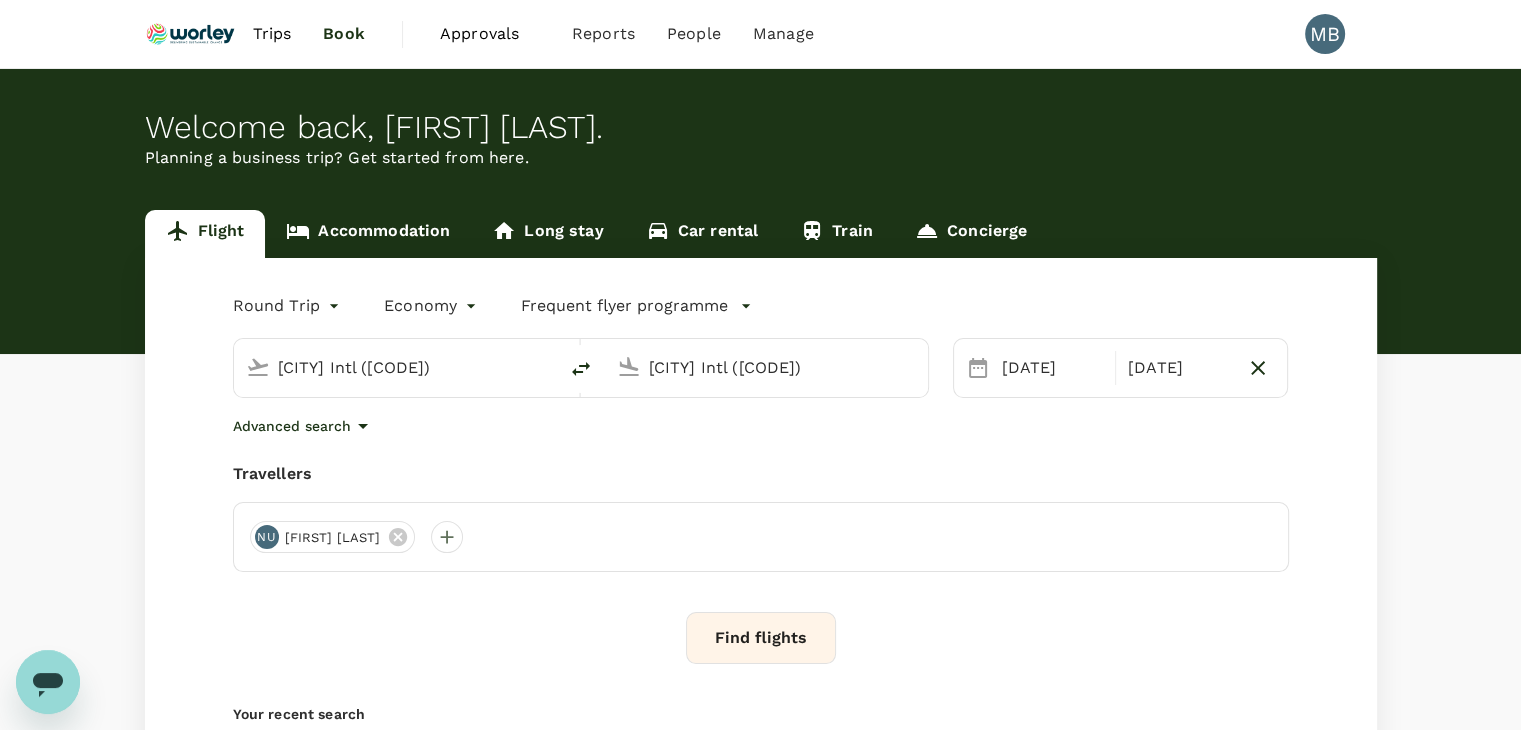 click on "Trips" at bounding box center [271, 34] 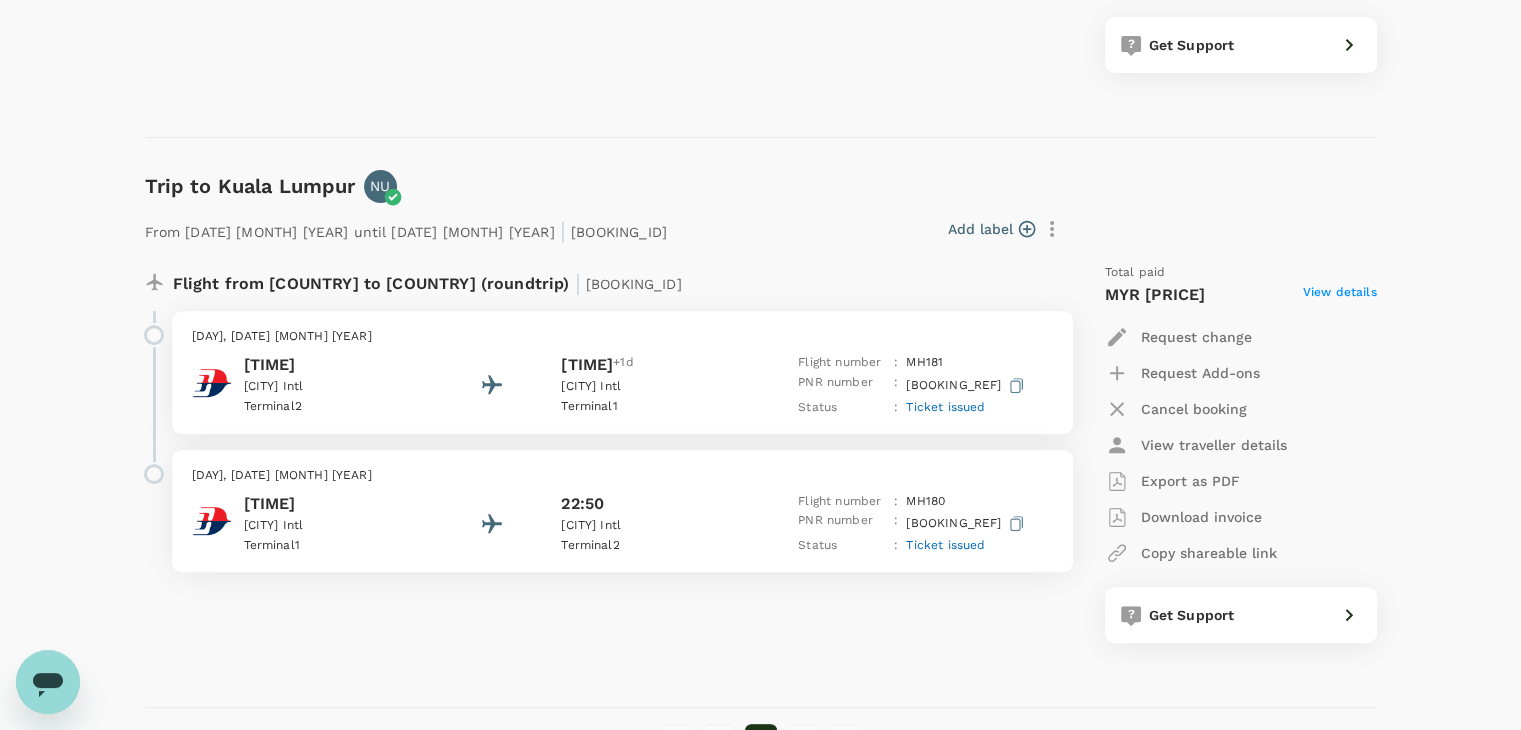 scroll, scrollTop: 700, scrollLeft: 0, axis: vertical 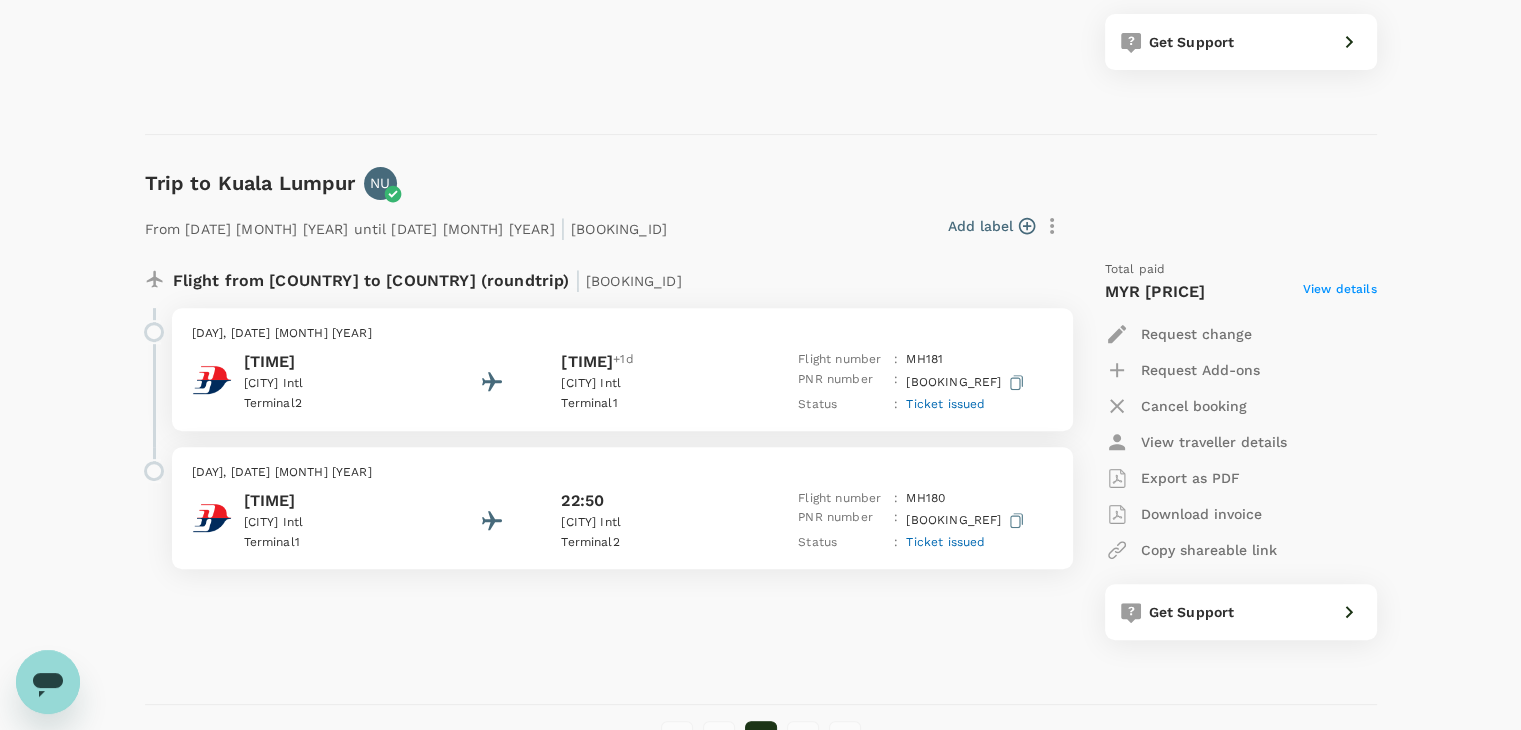 click on "View details" at bounding box center (1340, 292) 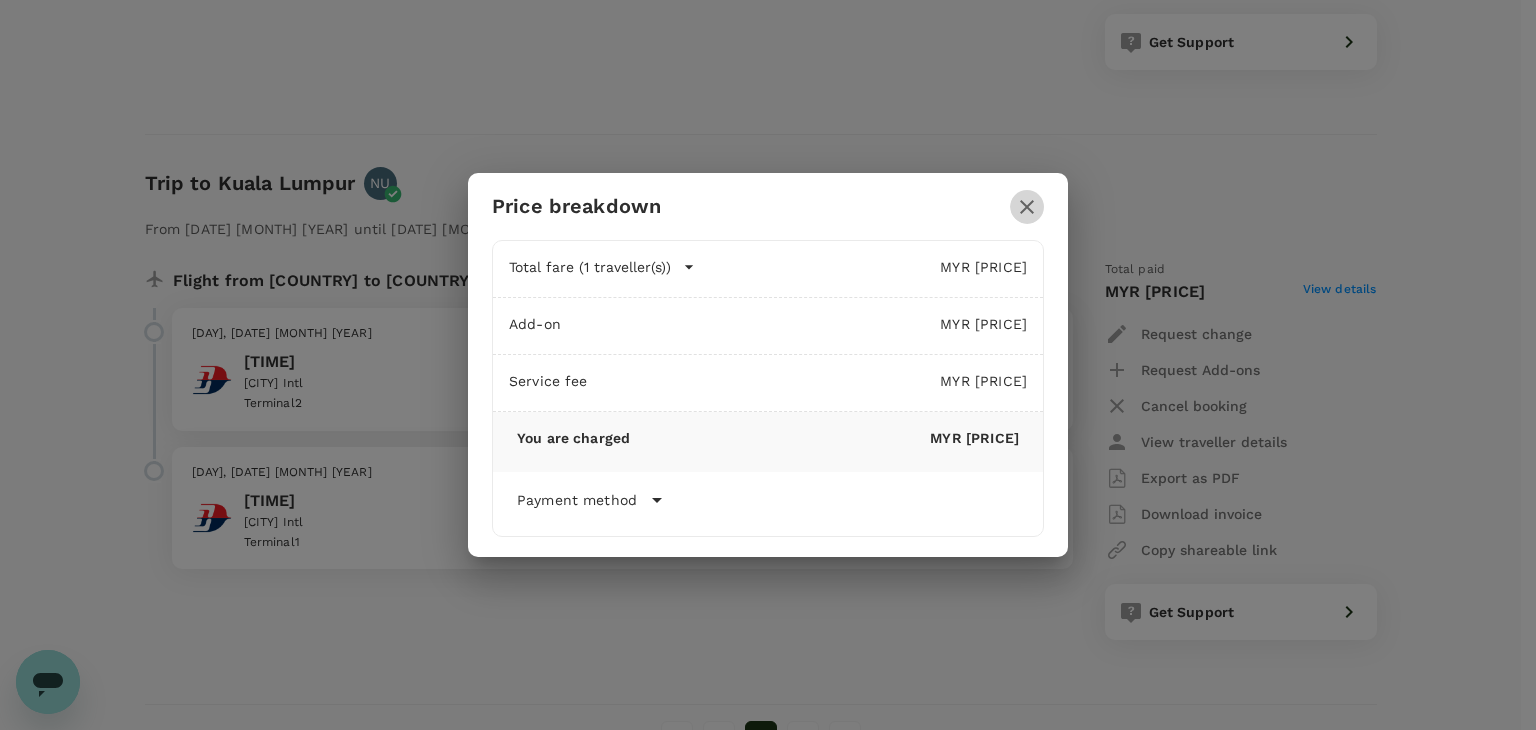 click 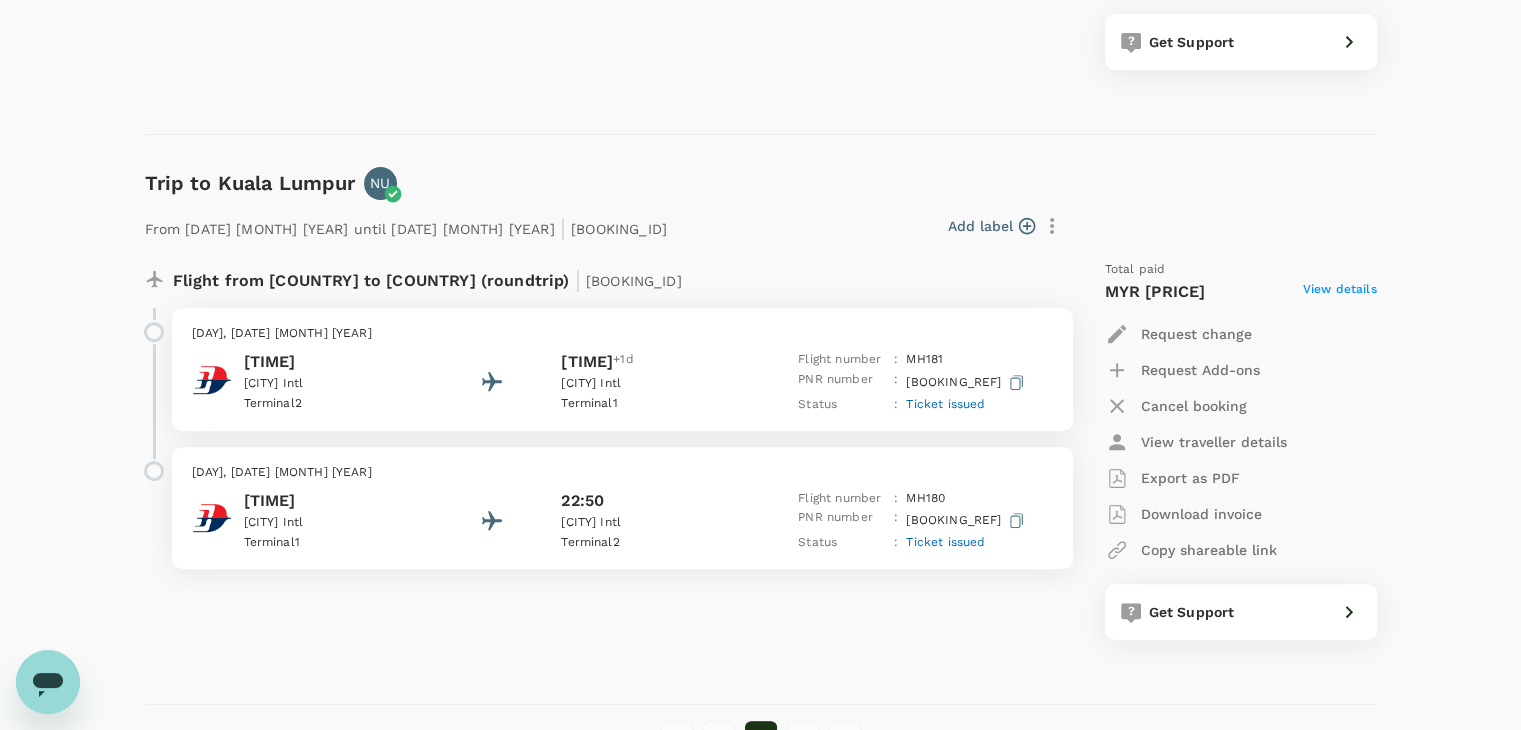 click on "Export as PDF" at bounding box center (1190, 478) 